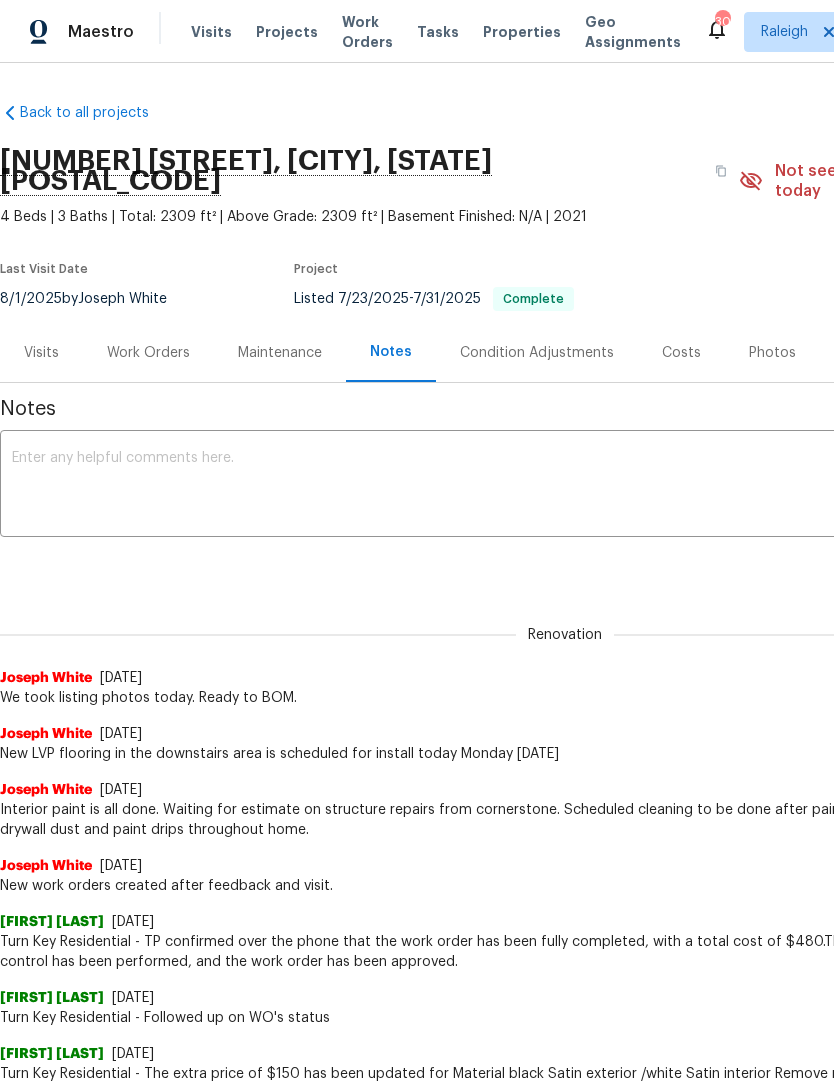 scroll, scrollTop: 0, scrollLeft: 0, axis: both 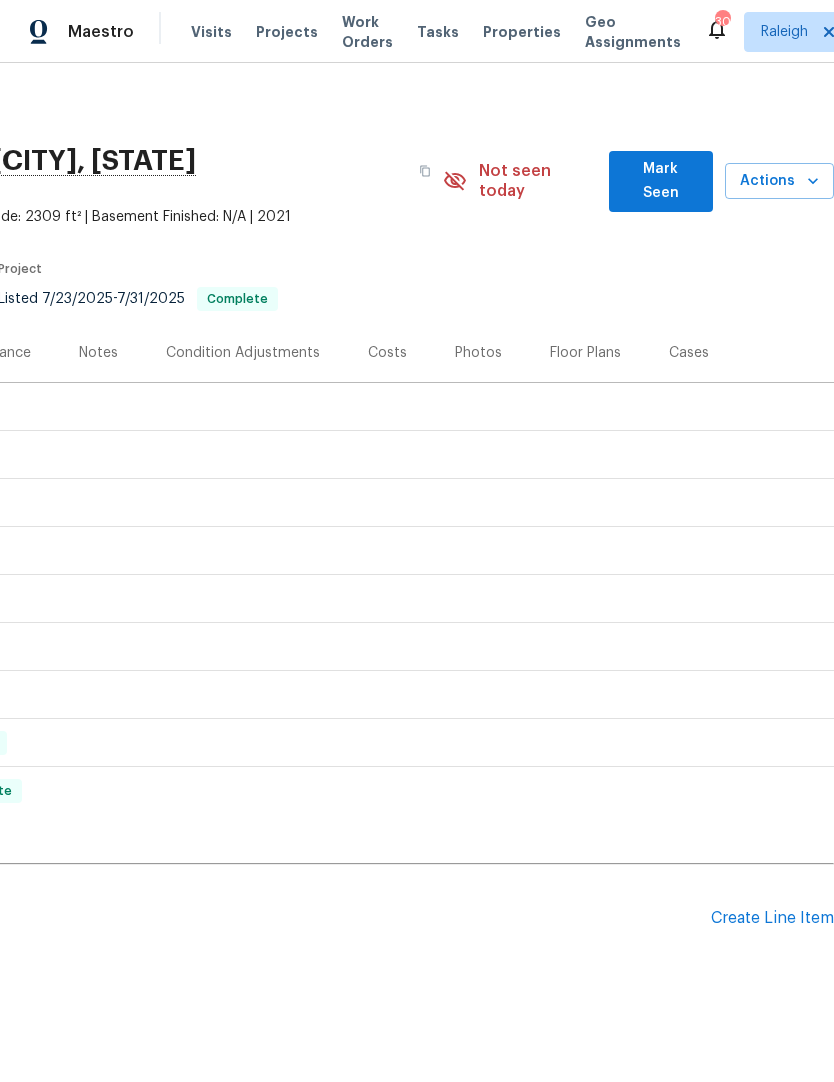 click on "Photos" at bounding box center [478, 353] 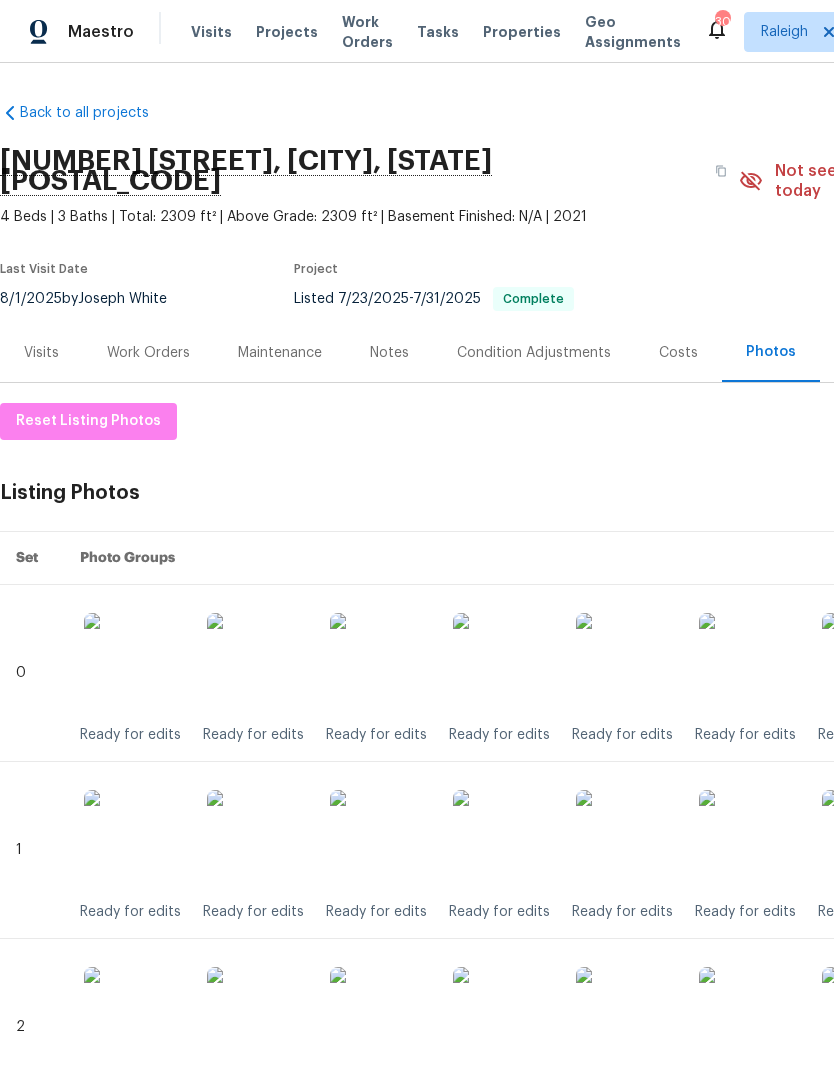 scroll, scrollTop: 0, scrollLeft: 0, axis: both 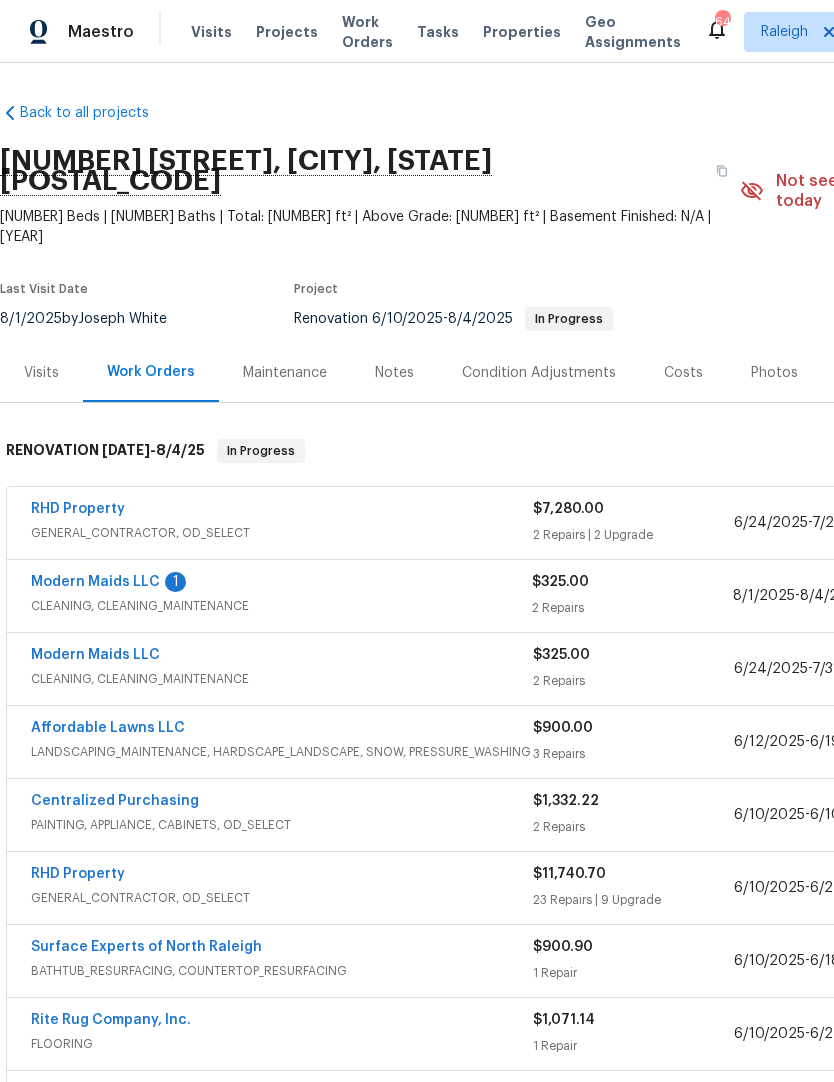 click on "Modern Maids LLC" at bounding box center [95, 582] 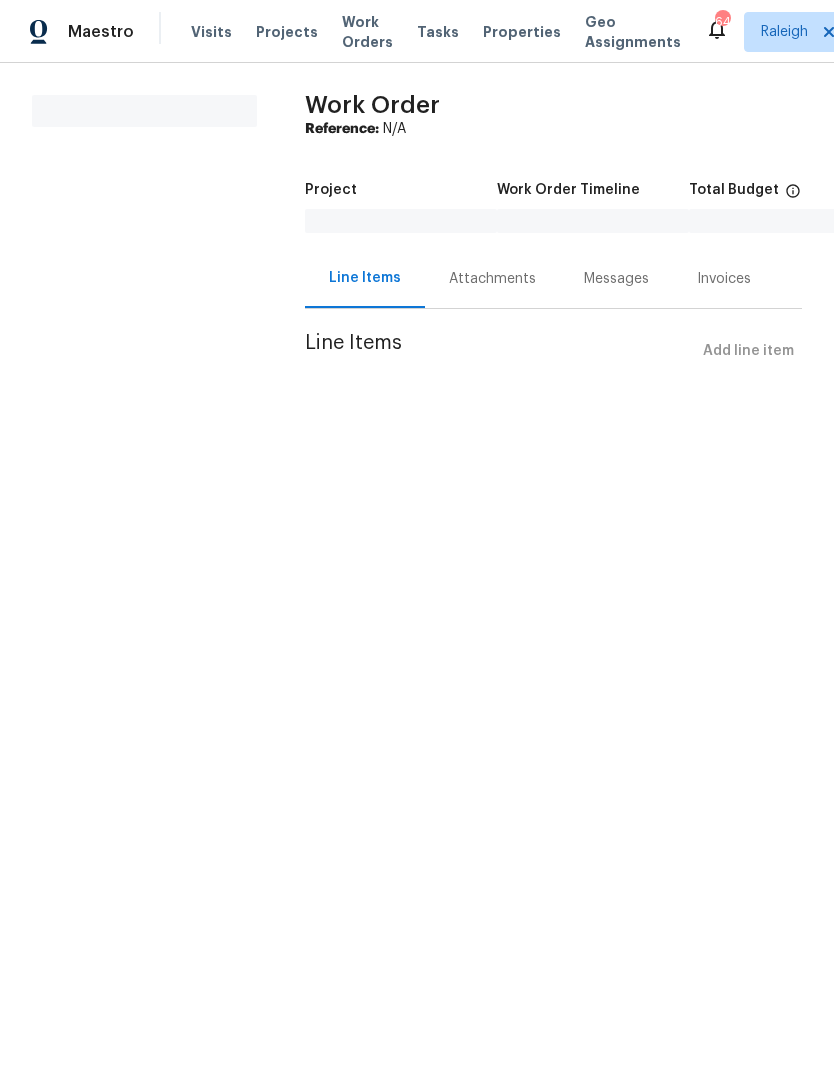 scroll, scrollTop: 0, scrollLeft: 0, axis: both 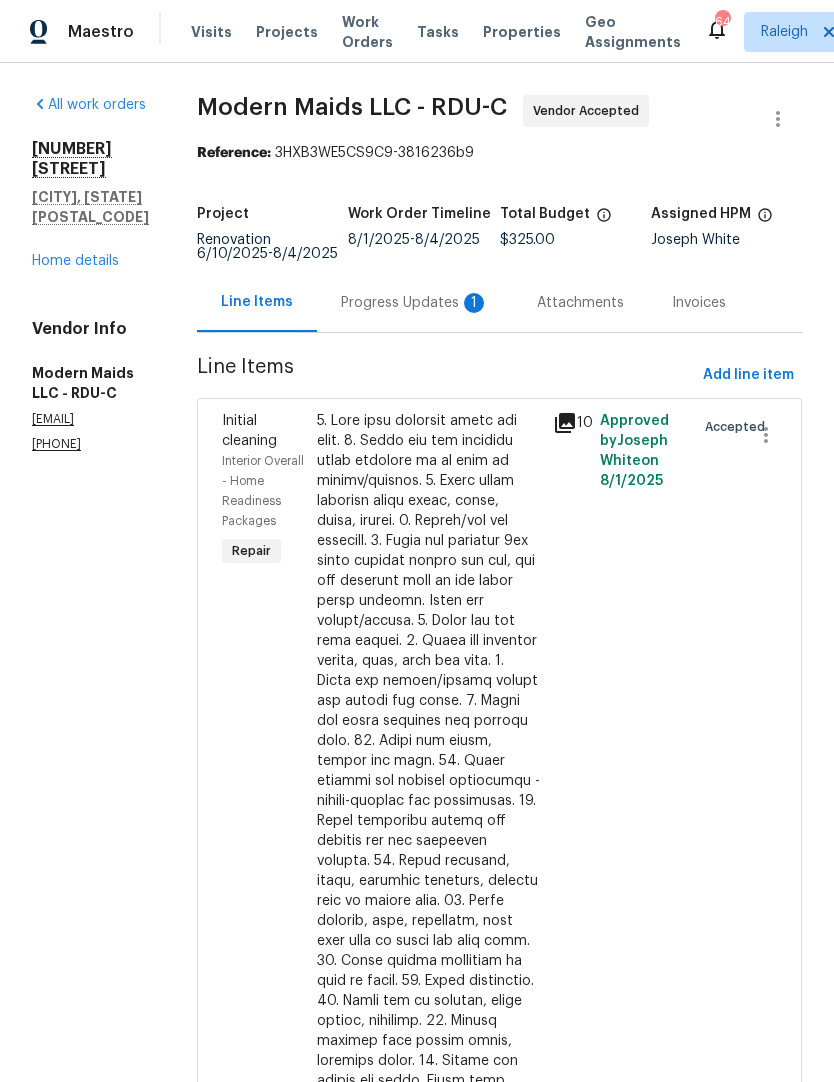 click on "Progress Updates 1" at bounding box center (415, 303) 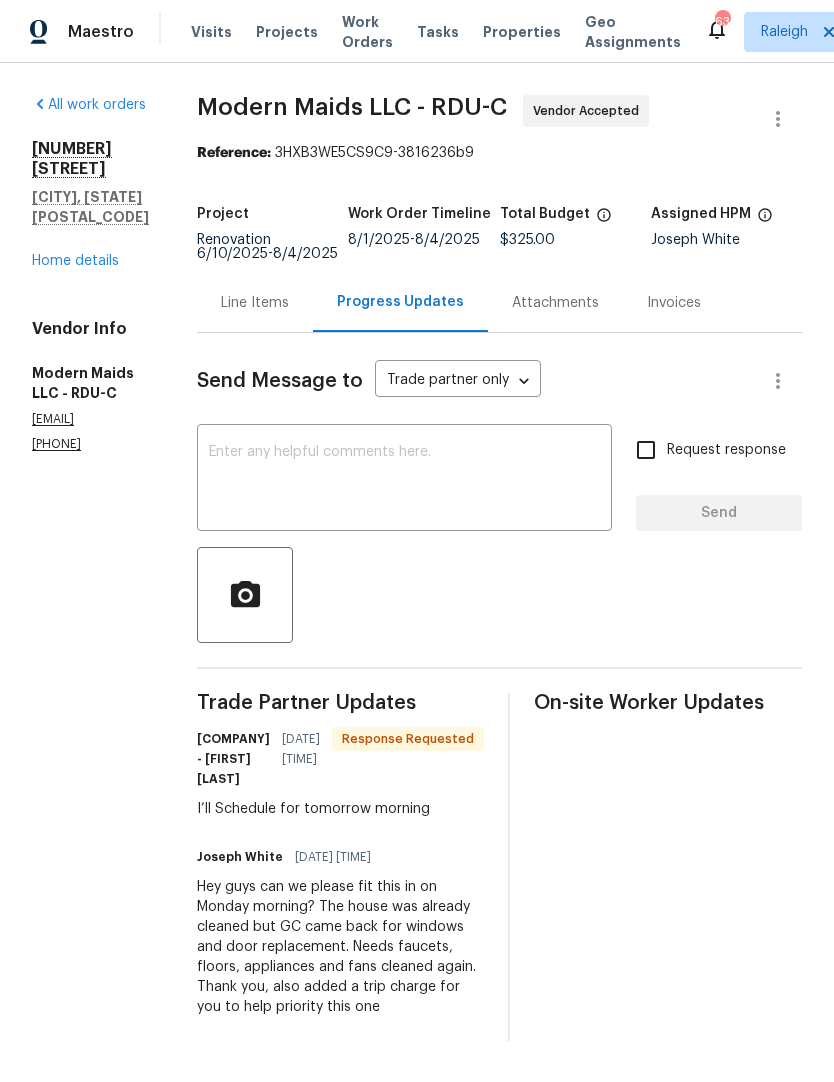 click at bounding box center [404, 480] 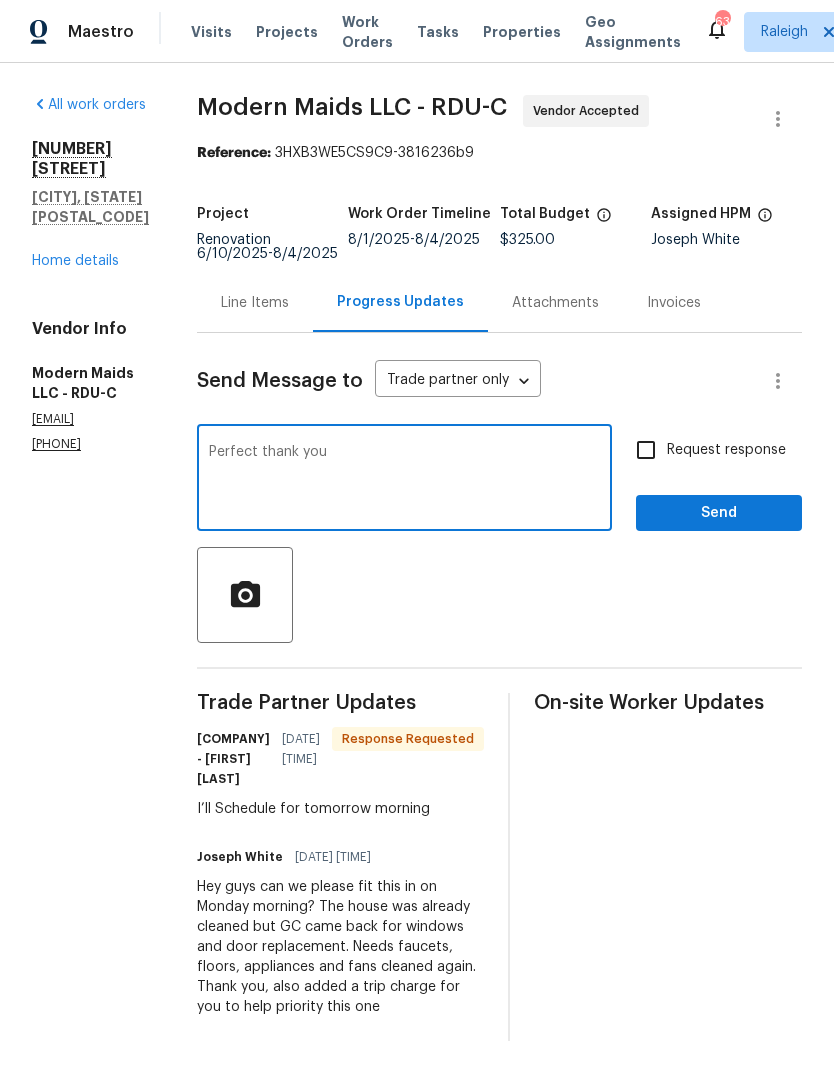 type on "Perfect thank you" 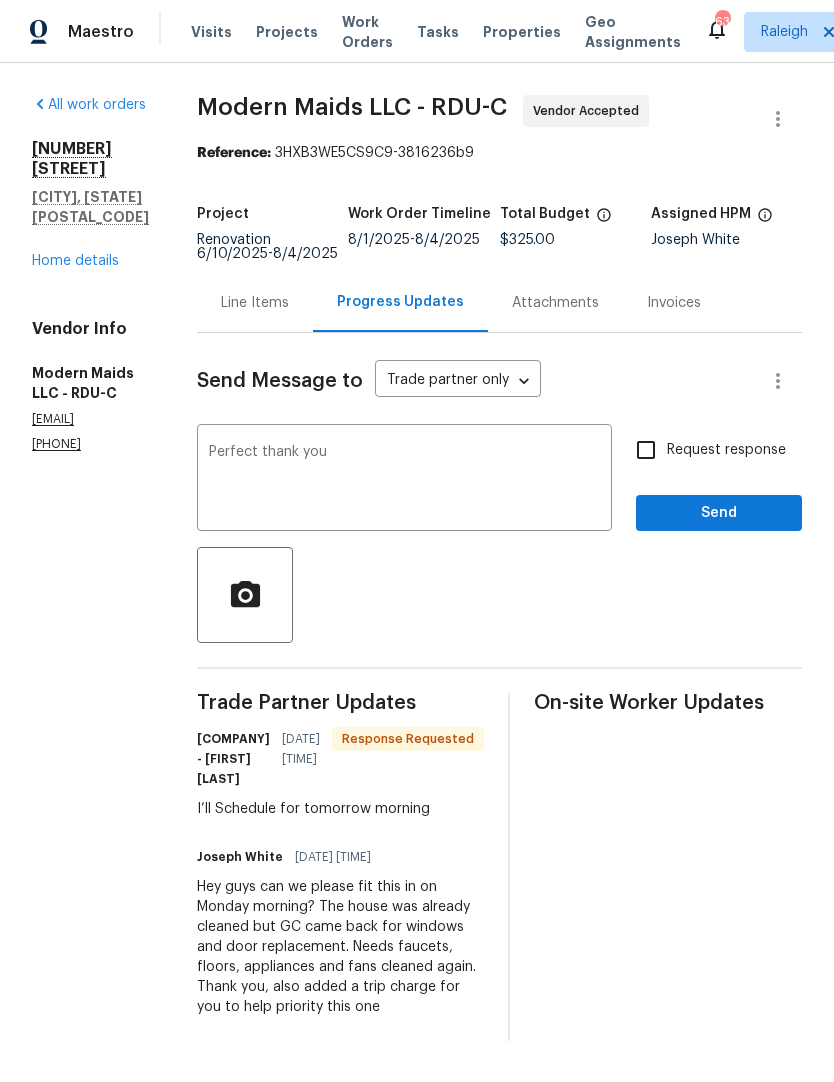 click on "Request response" at bounding box center (646, 450) 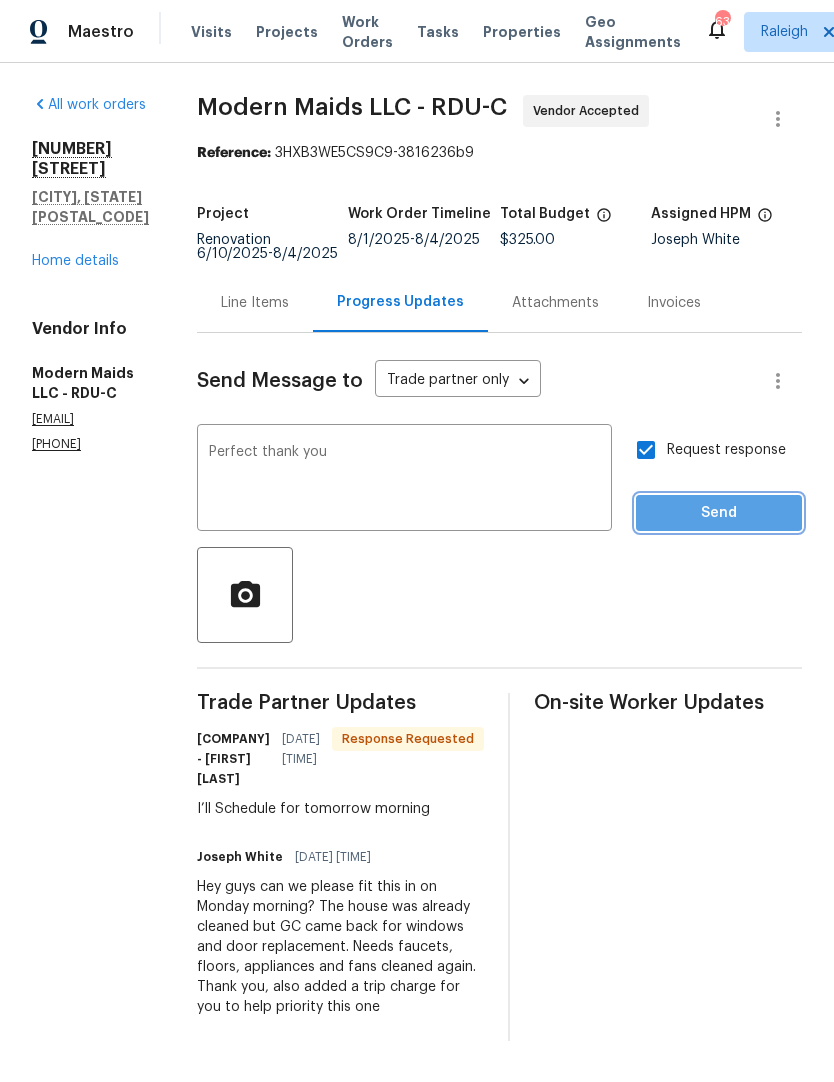 click on "Send" at bounding box center (719, 513) 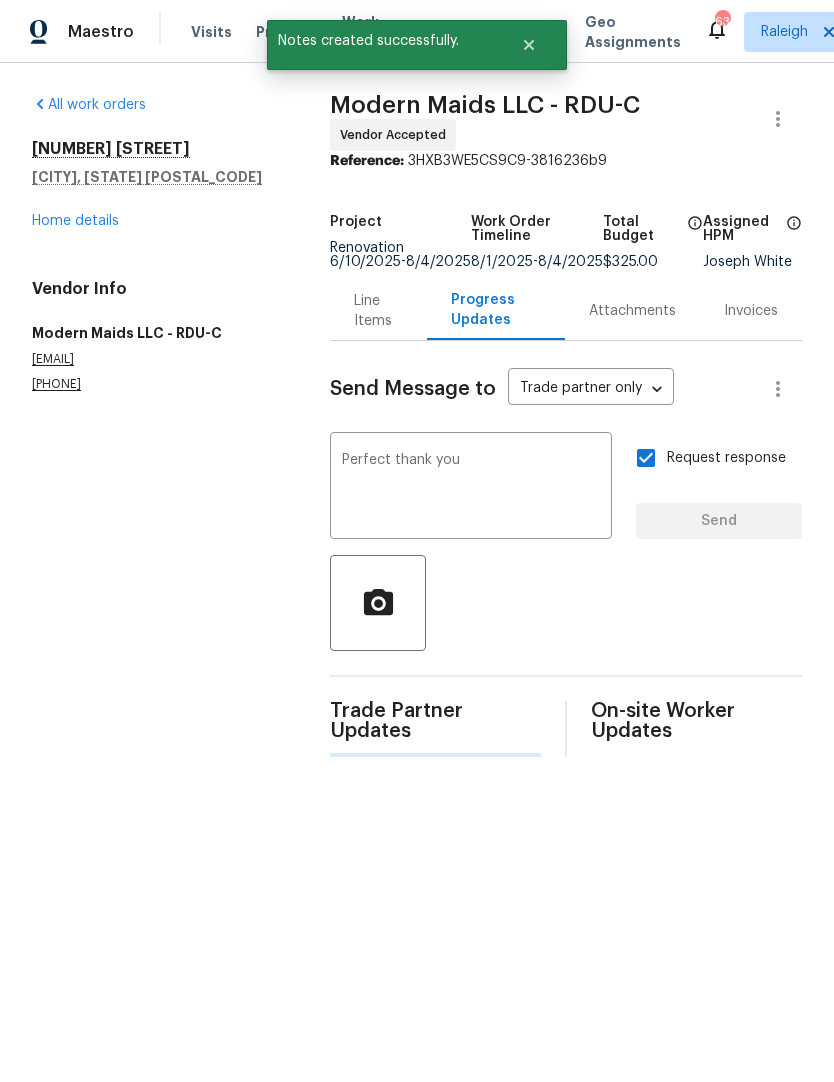 type 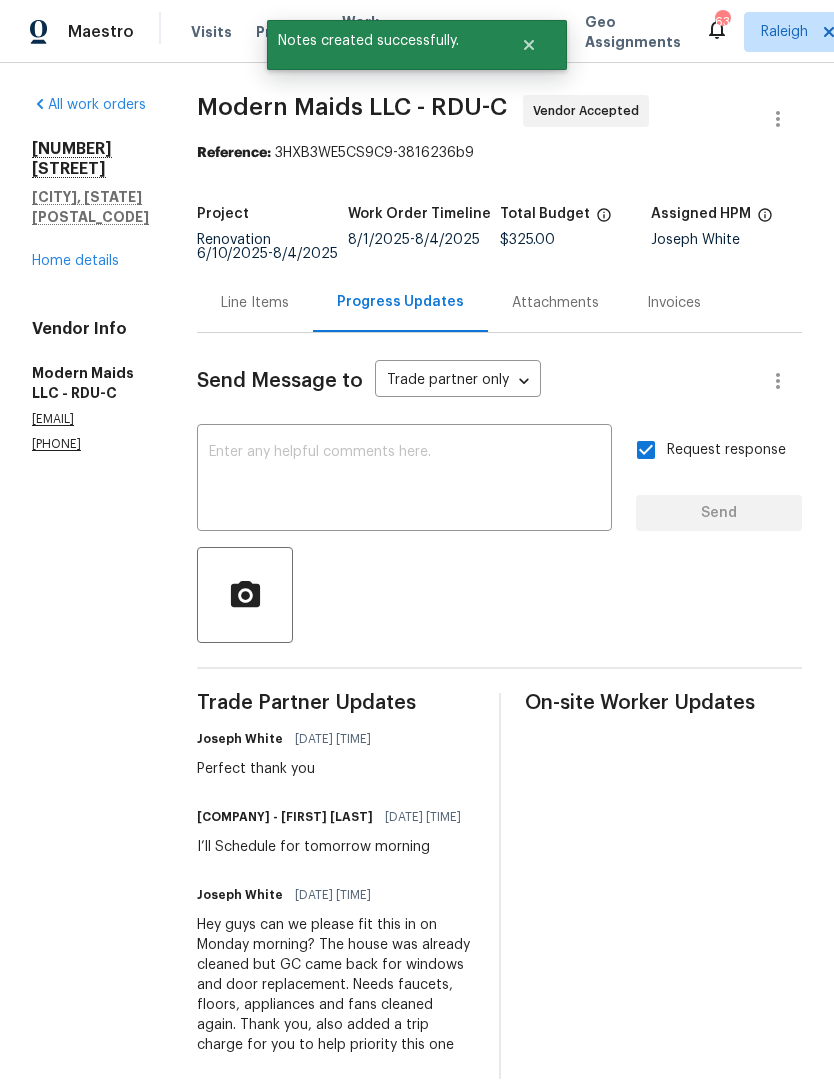 click on "Home details" at bounding box center [75, 261] 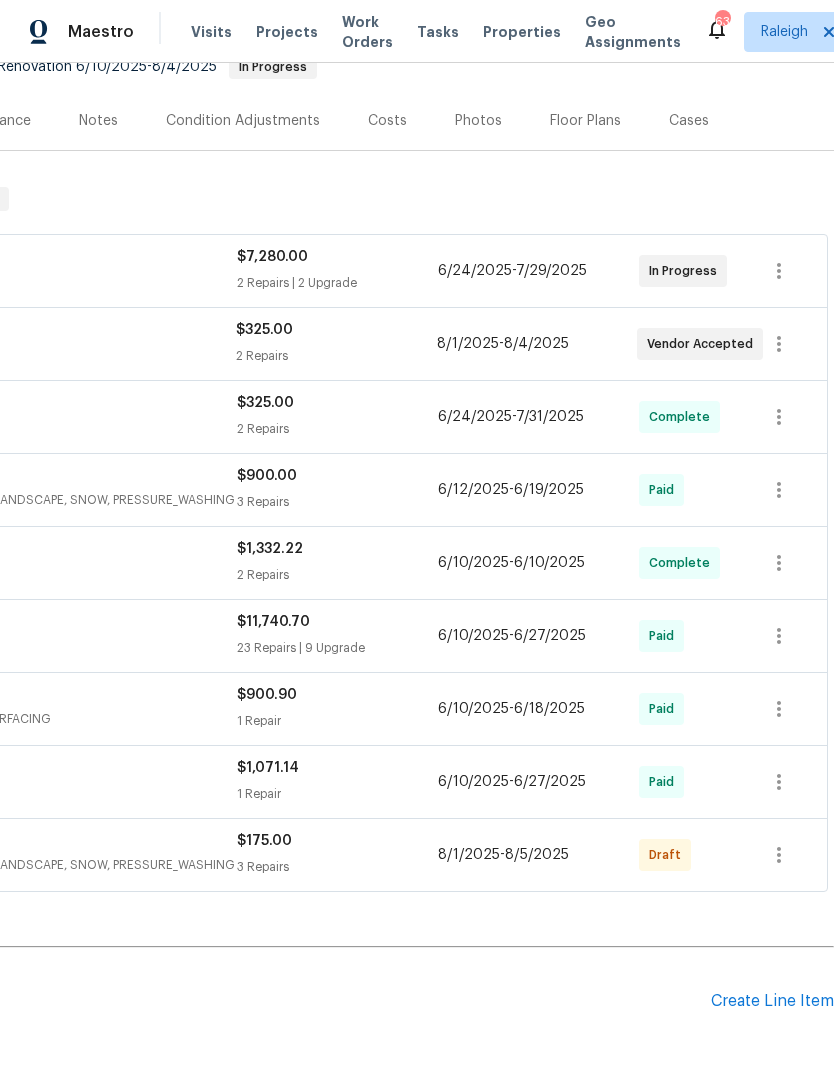 scroll, scrollTop: 251, scrollLeft: 296, axis: both 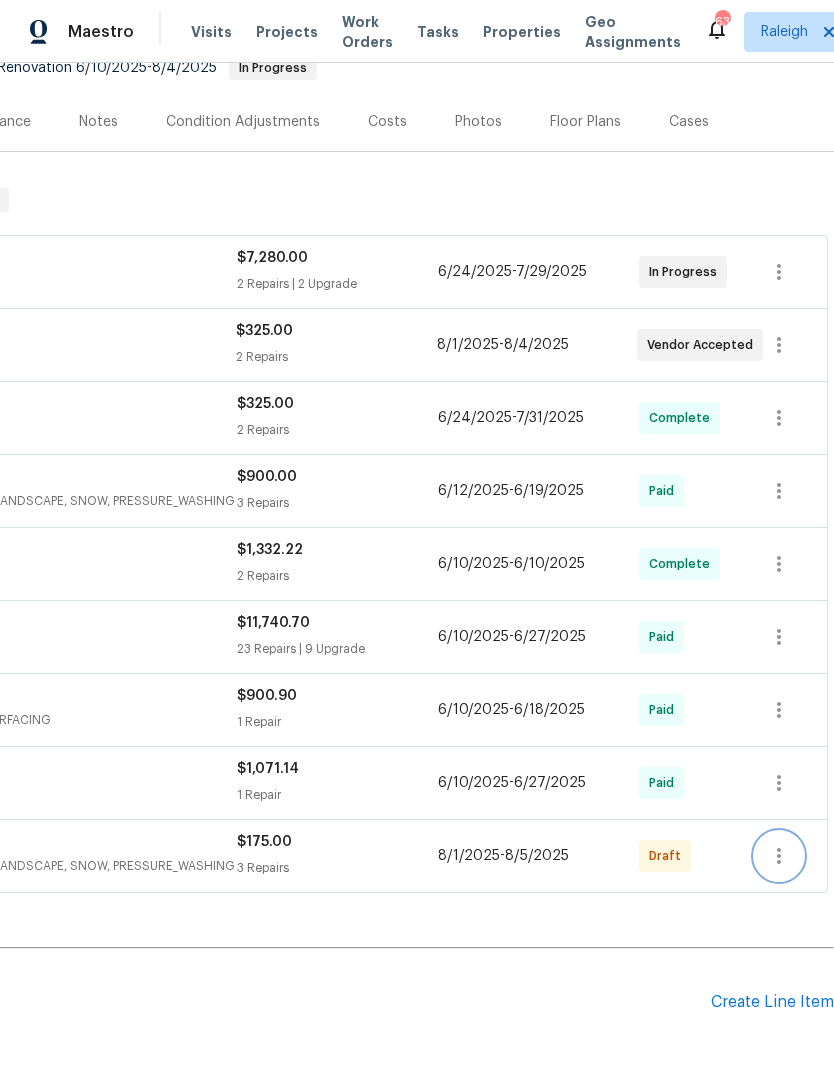 click 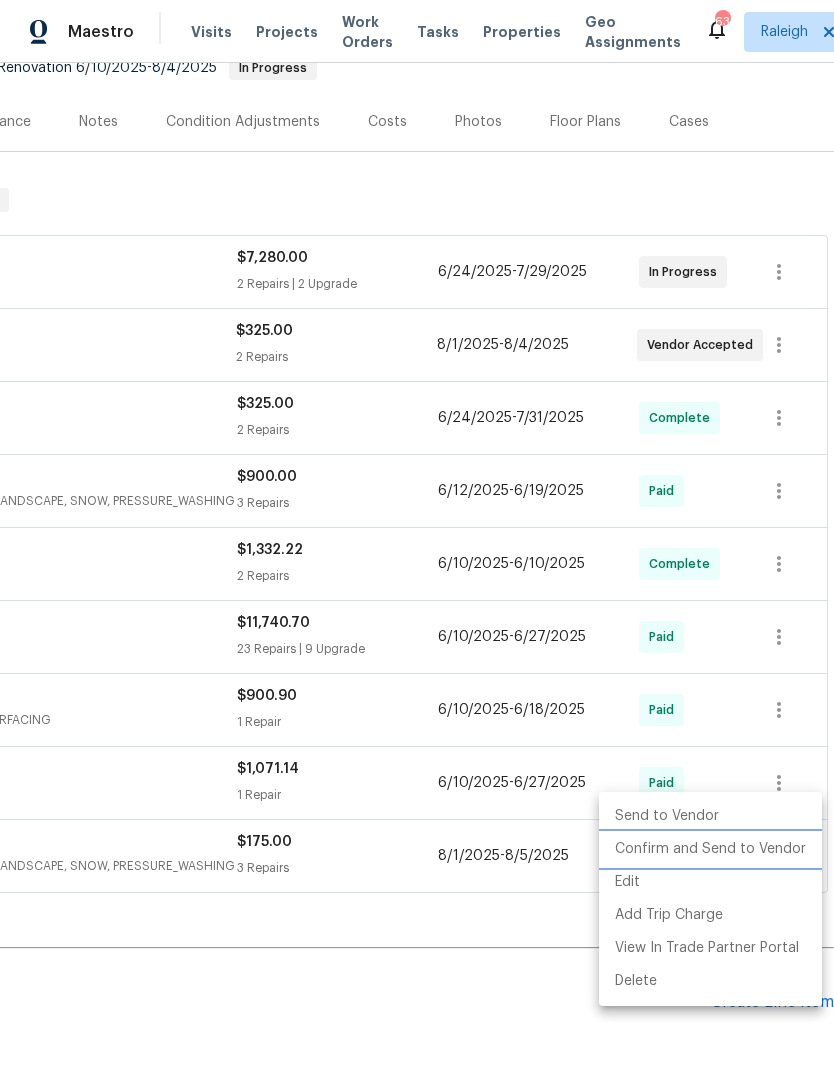 click on "Confirm and Send to Vendor" at bounding box center [710, 849] 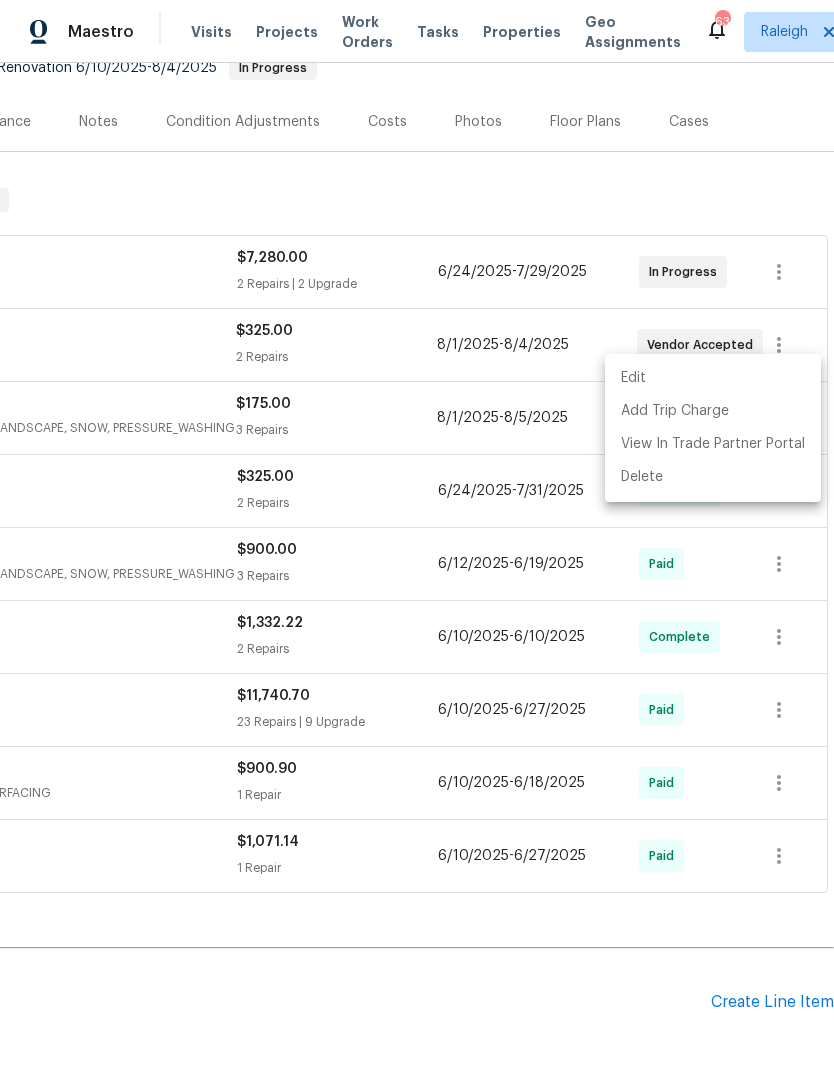 click at bounding box center [417, 541] 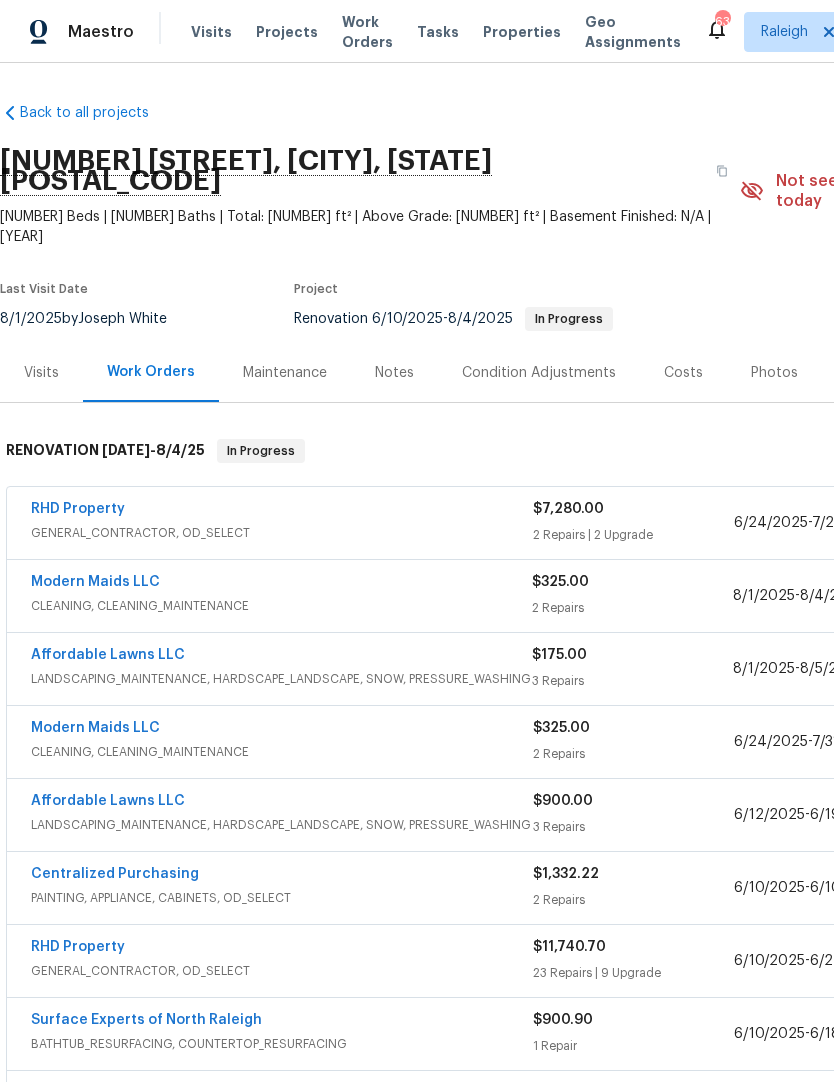 scroll, scrollTop: 0, scrollLeft: 0, axis: both 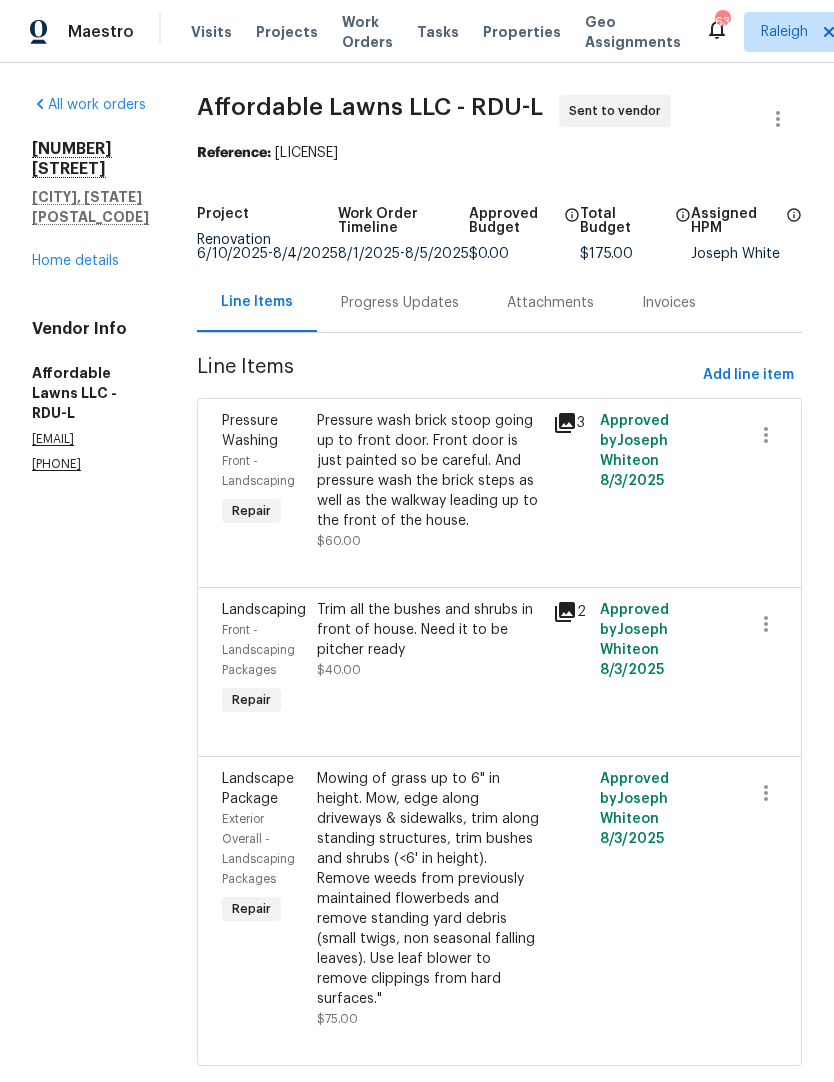 click on "Progress Updates" at bounding box center [400, 303] 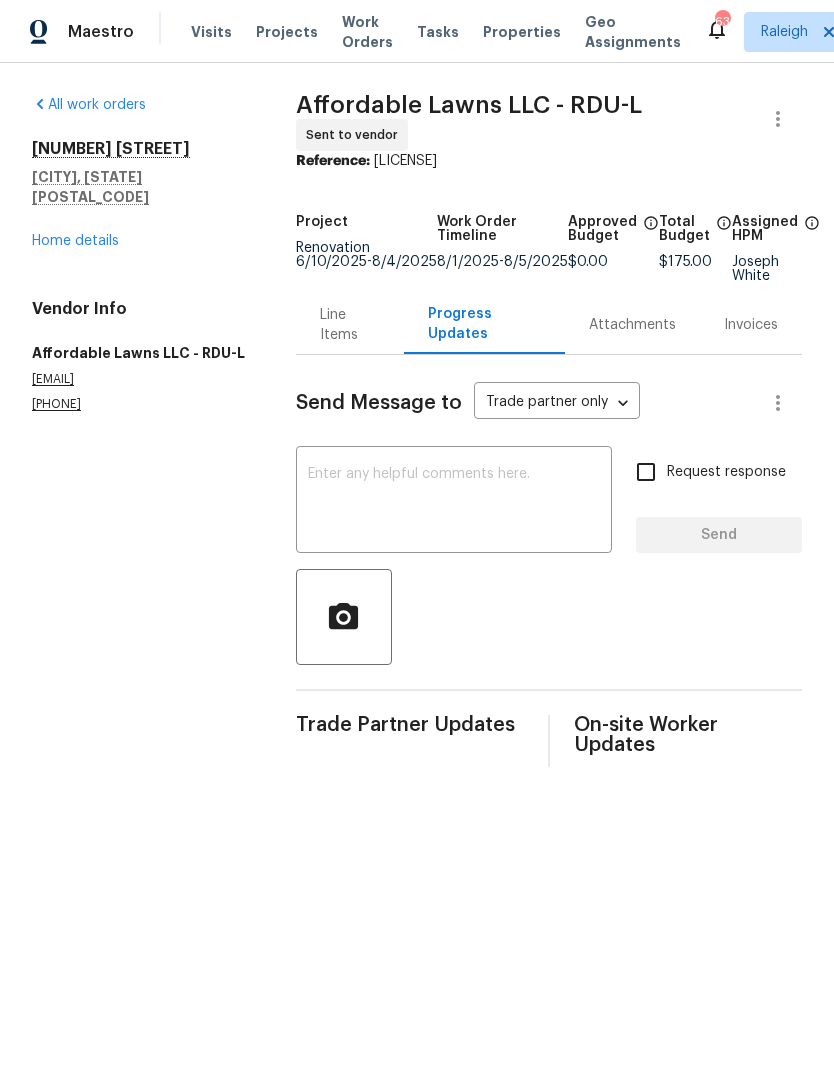 click at bounding box center [454, 502] 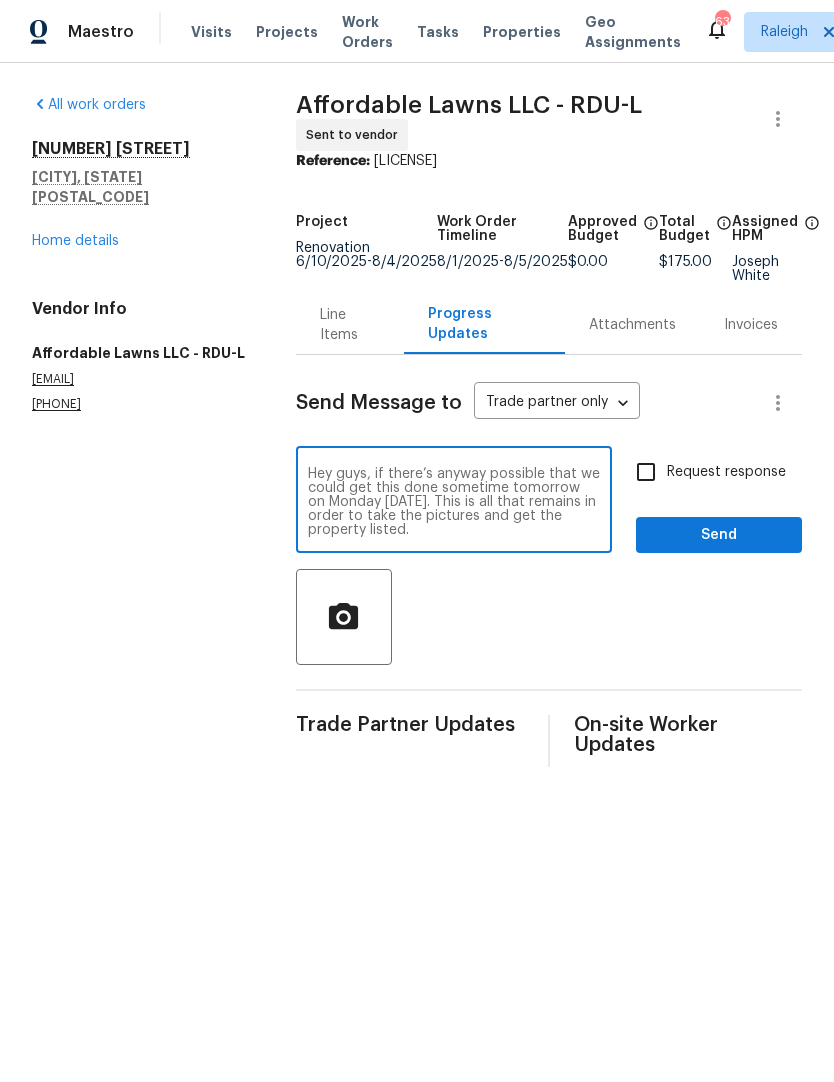 type on "Hey guys, if there’s anyway possible that we could get this done sometime tomorrow on Monday 8/4. This is all that remains in order to take the pictures and get the property listed." 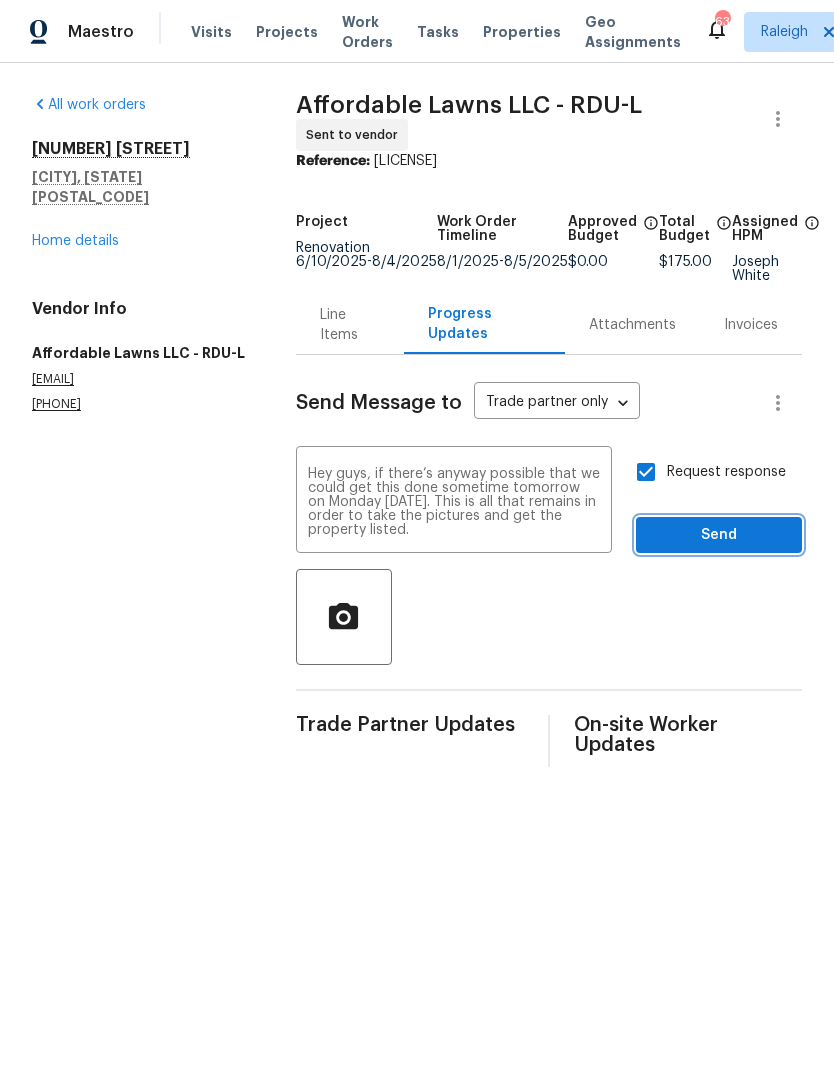 click on "Send" at bounding box center [719, 535] 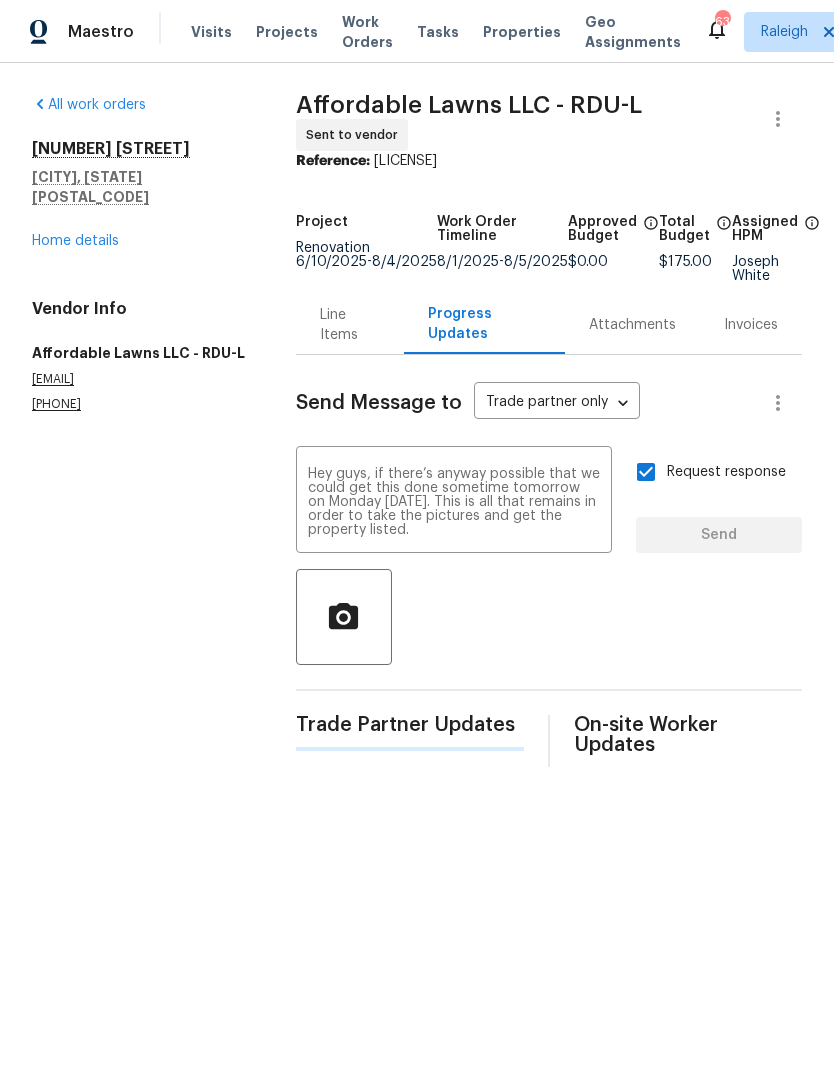type 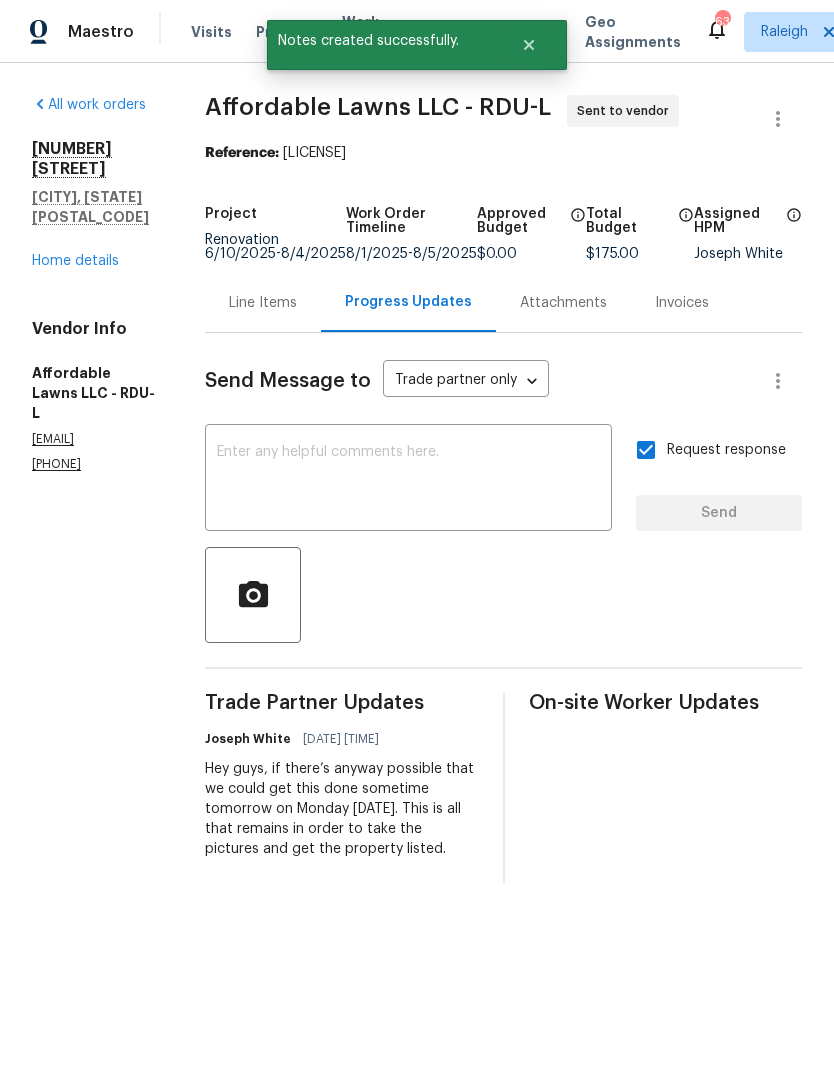 click on "Home details" at bounding box center (75, 261) 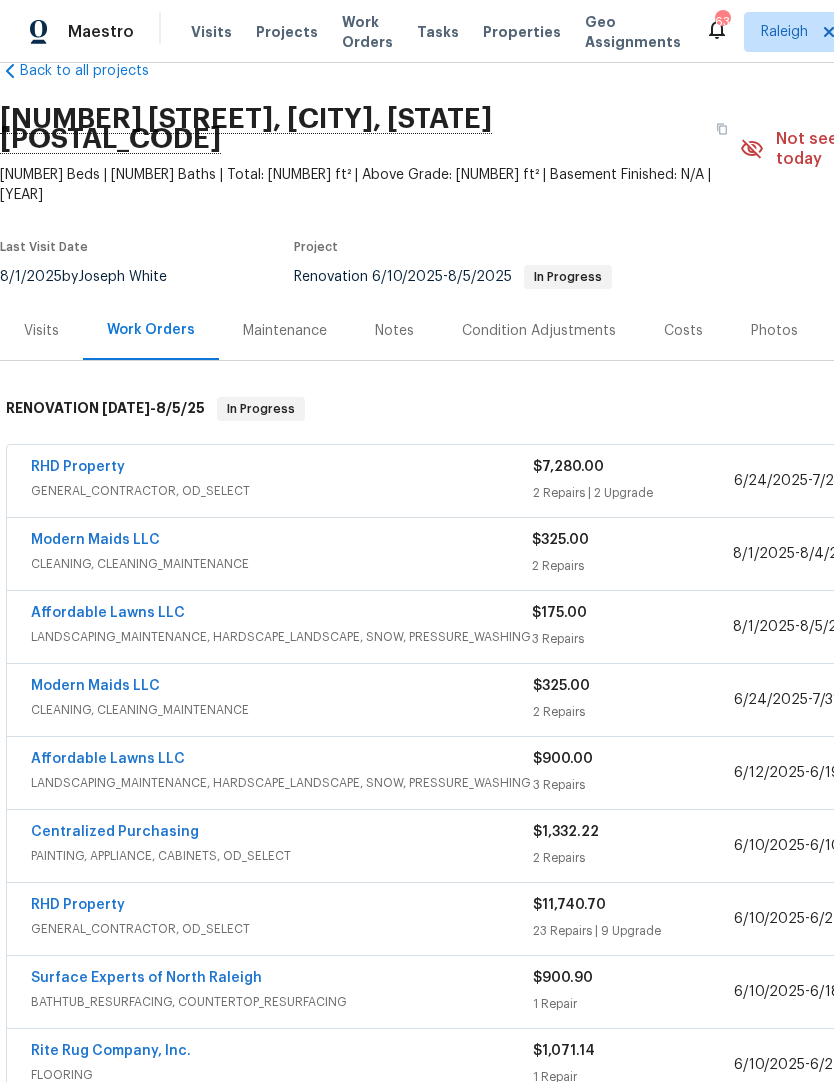 scroll, scrollTop: 42, scrollLeft: 0, axis: vertical 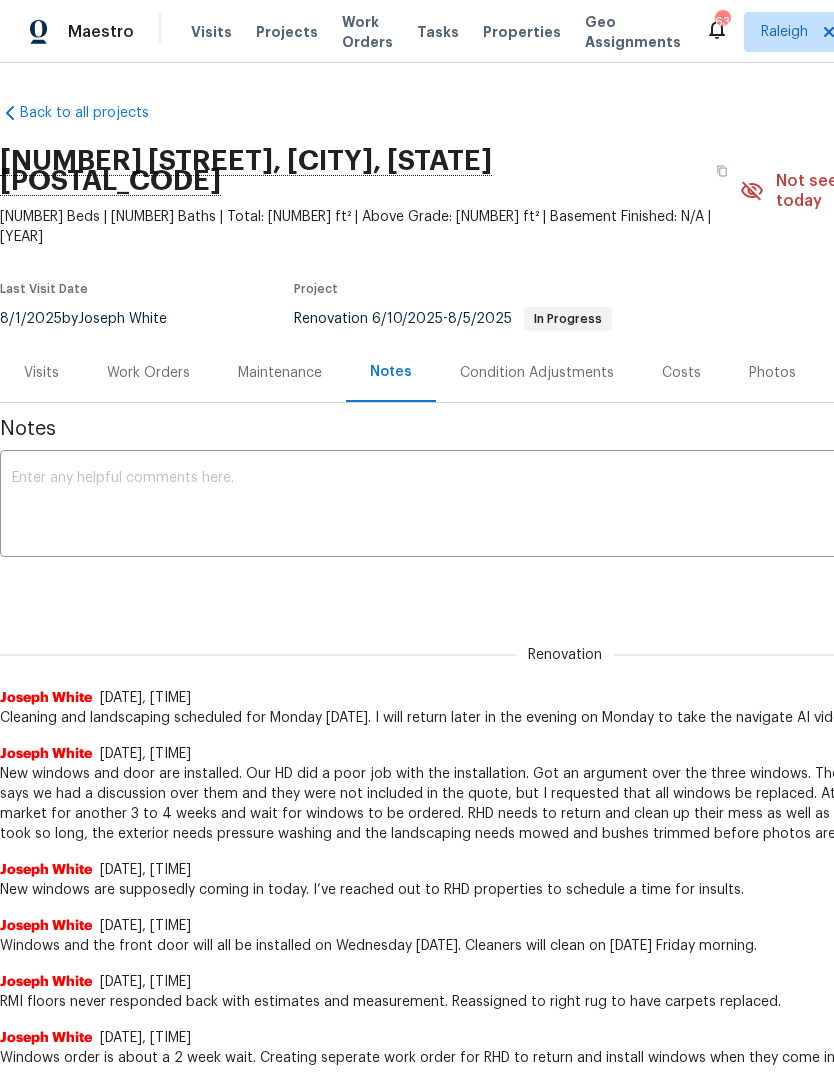 click at bounding box center (565, 506) 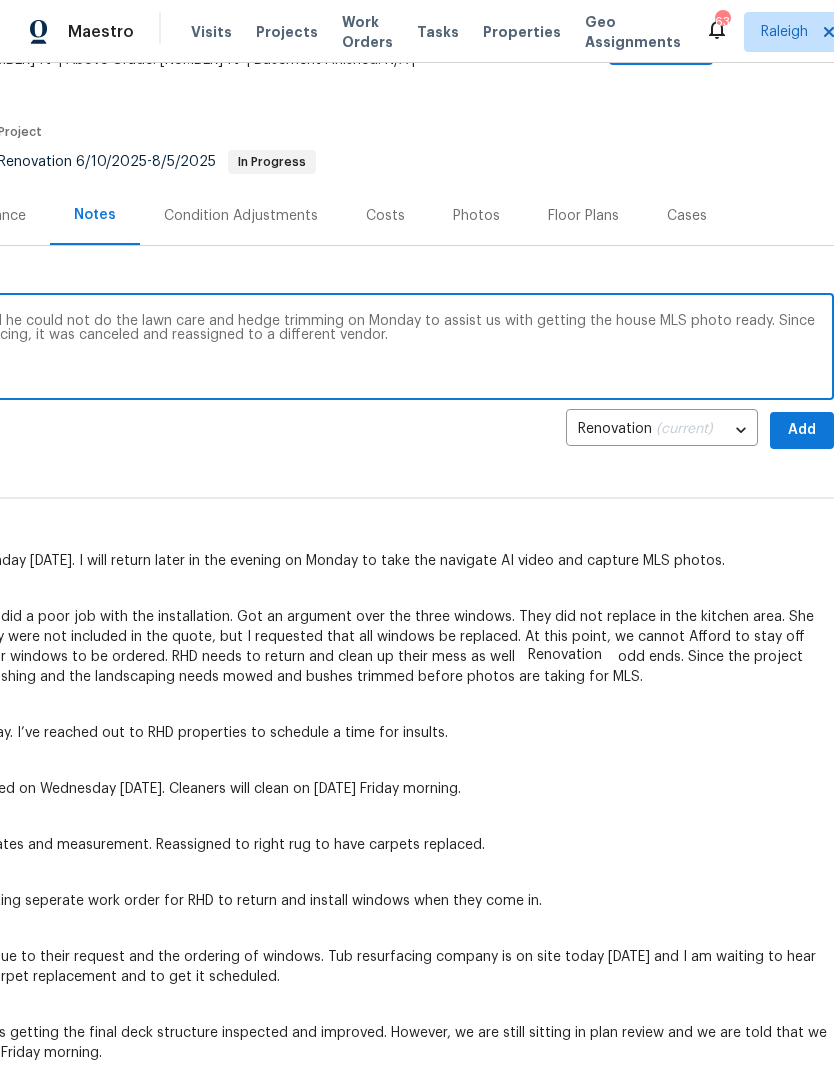 scroll, scrollTop: 157, scrollLeft: 296, axis: both 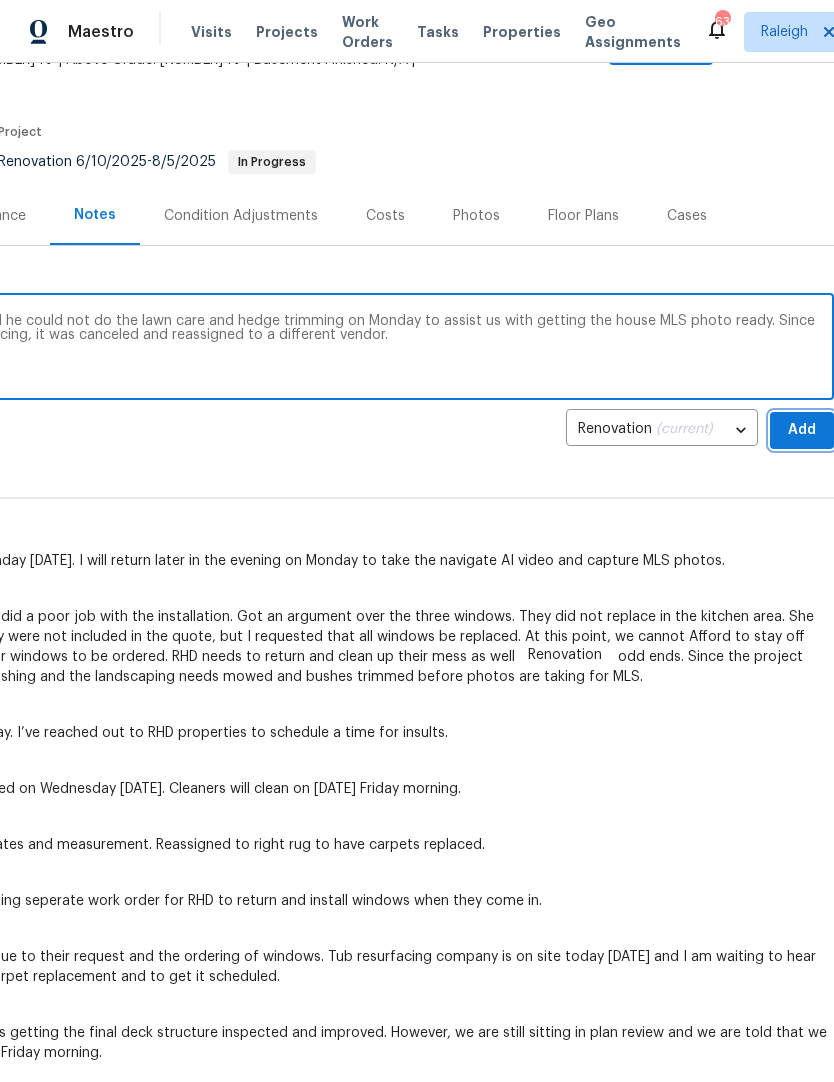 click on "Add" at bounding box center (802, 430) 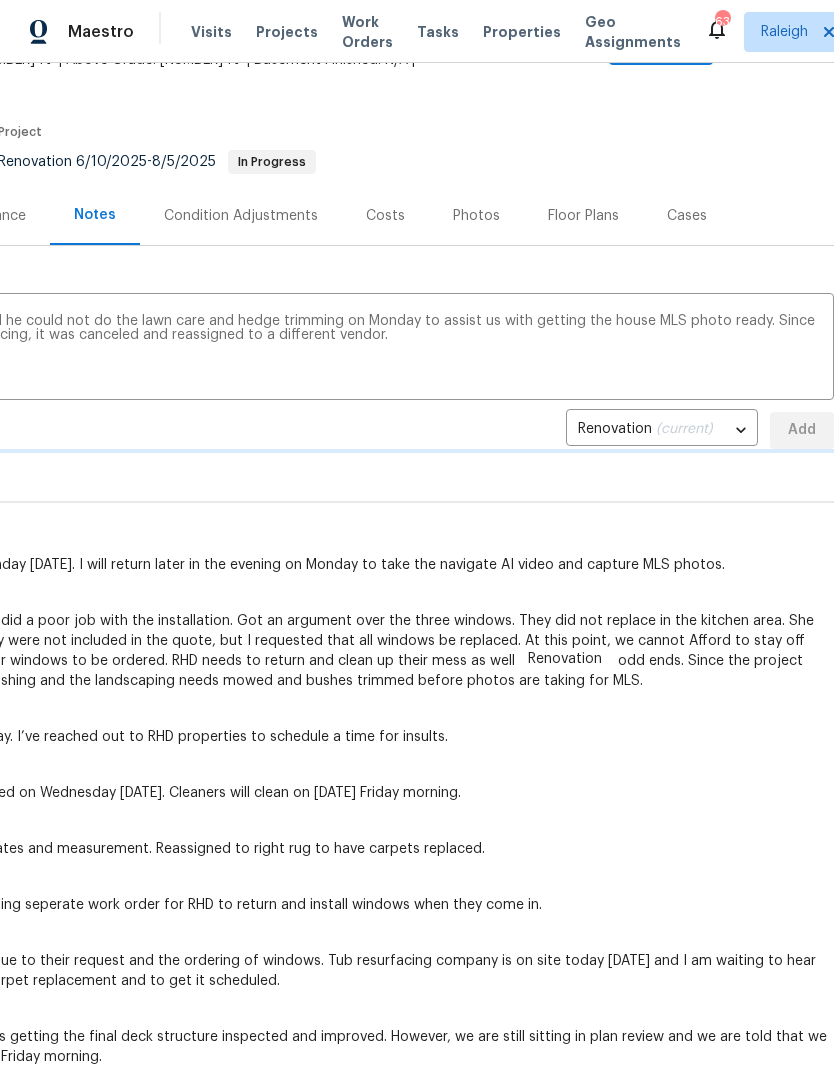 type 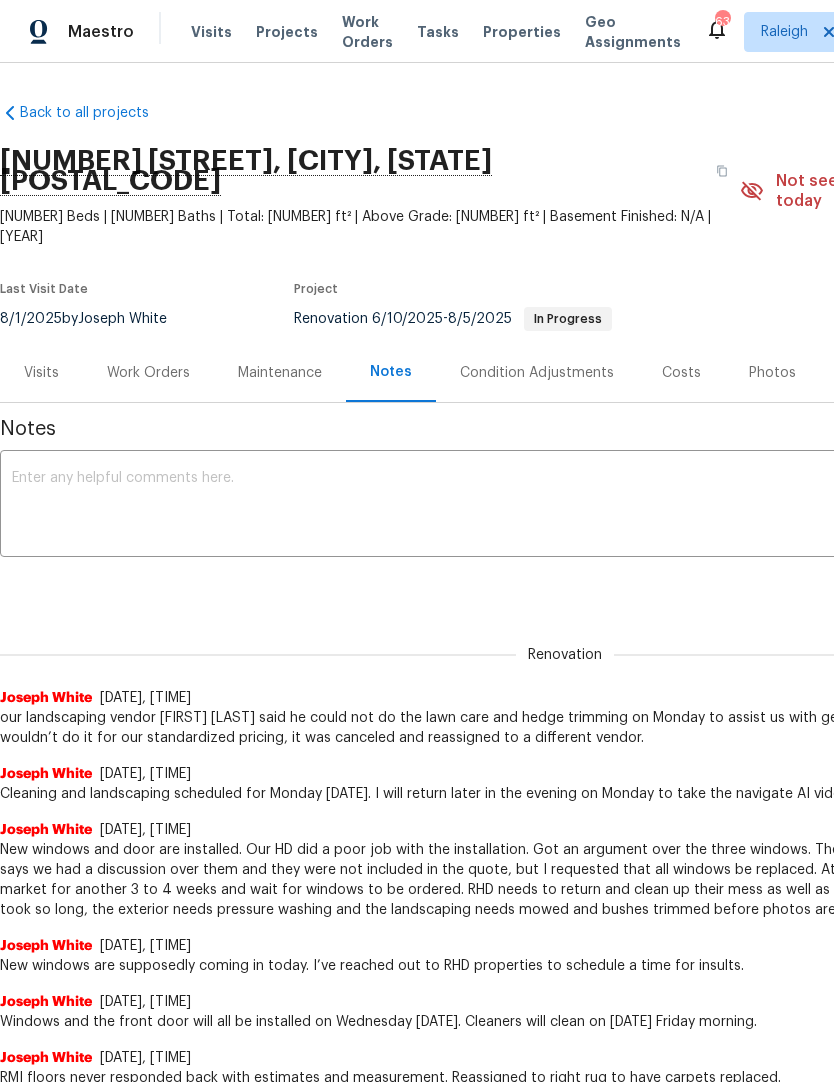 scroll, scrollTop: 0, scrollLeft: 0, axis: both 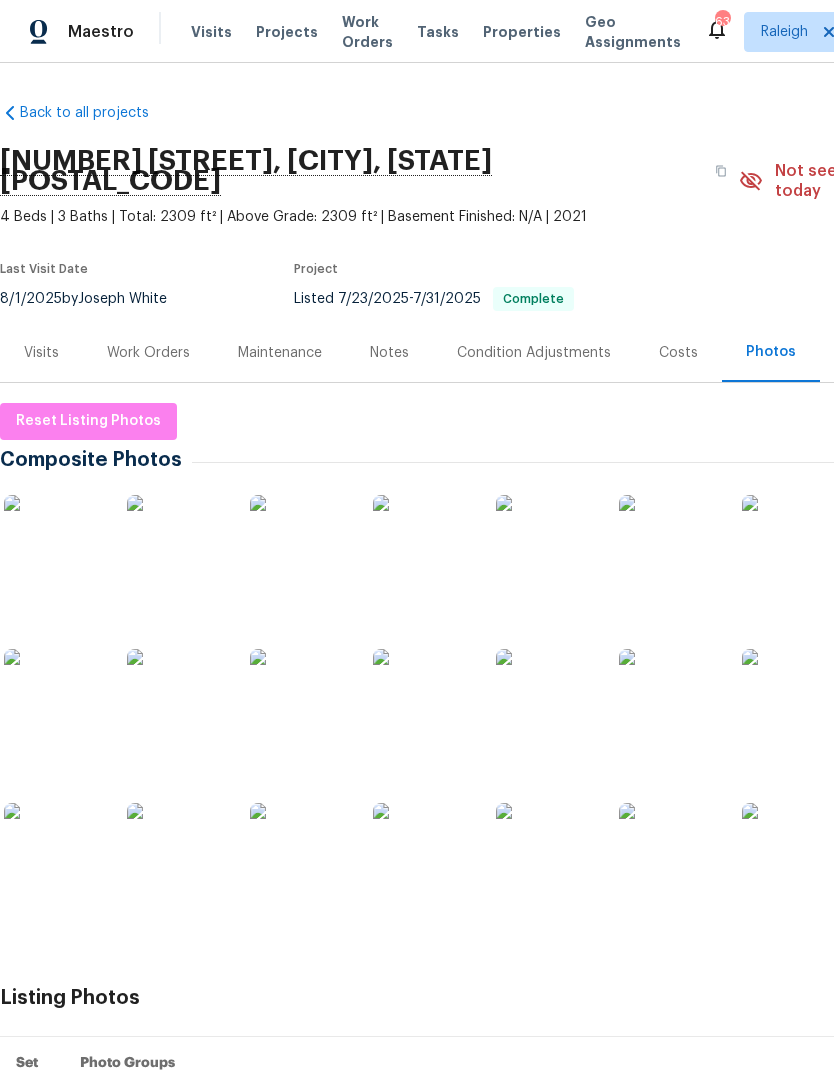 click at bounding box center [54, 853] 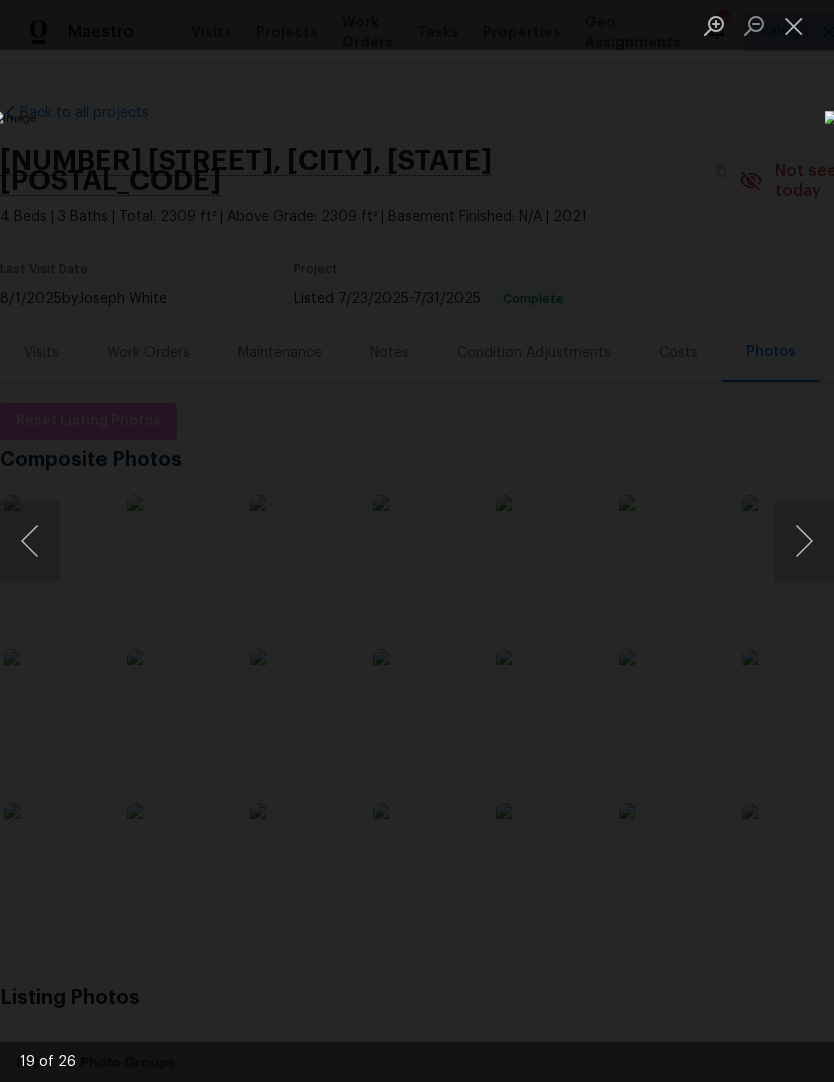 click at bounding box center (804, 541) 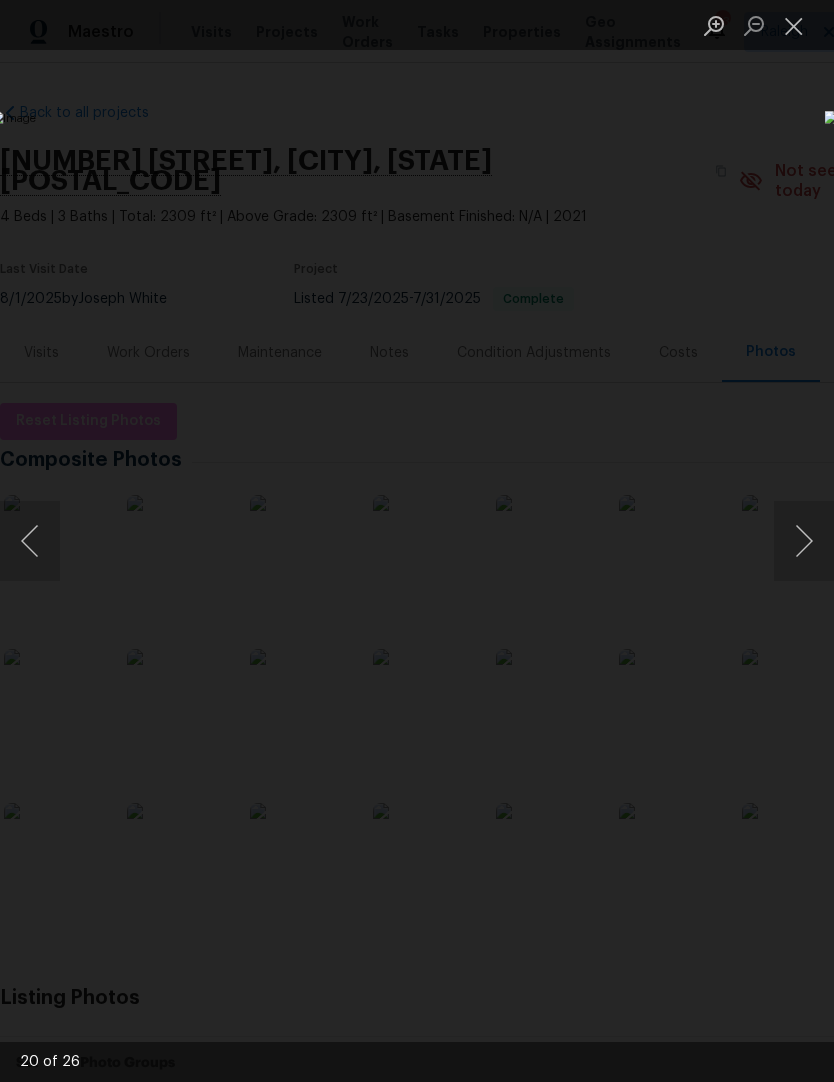 click at bounding box center [804, 541] 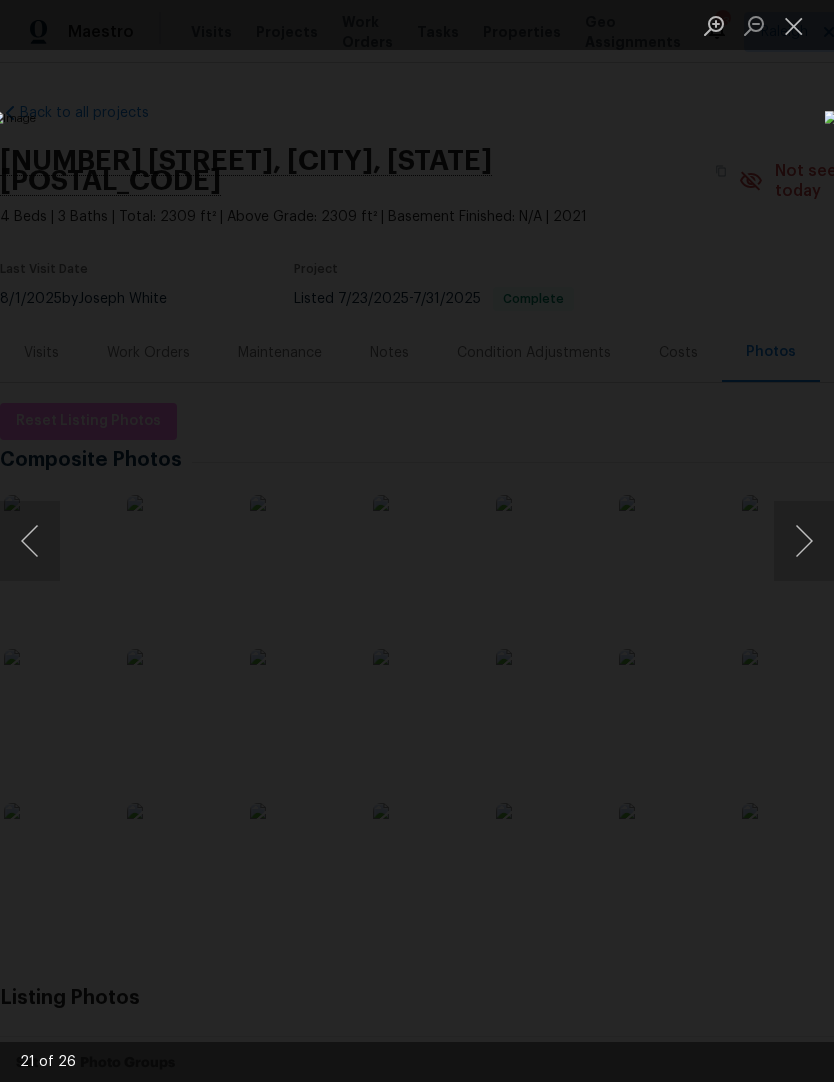 click at bounding box center [804, 541] 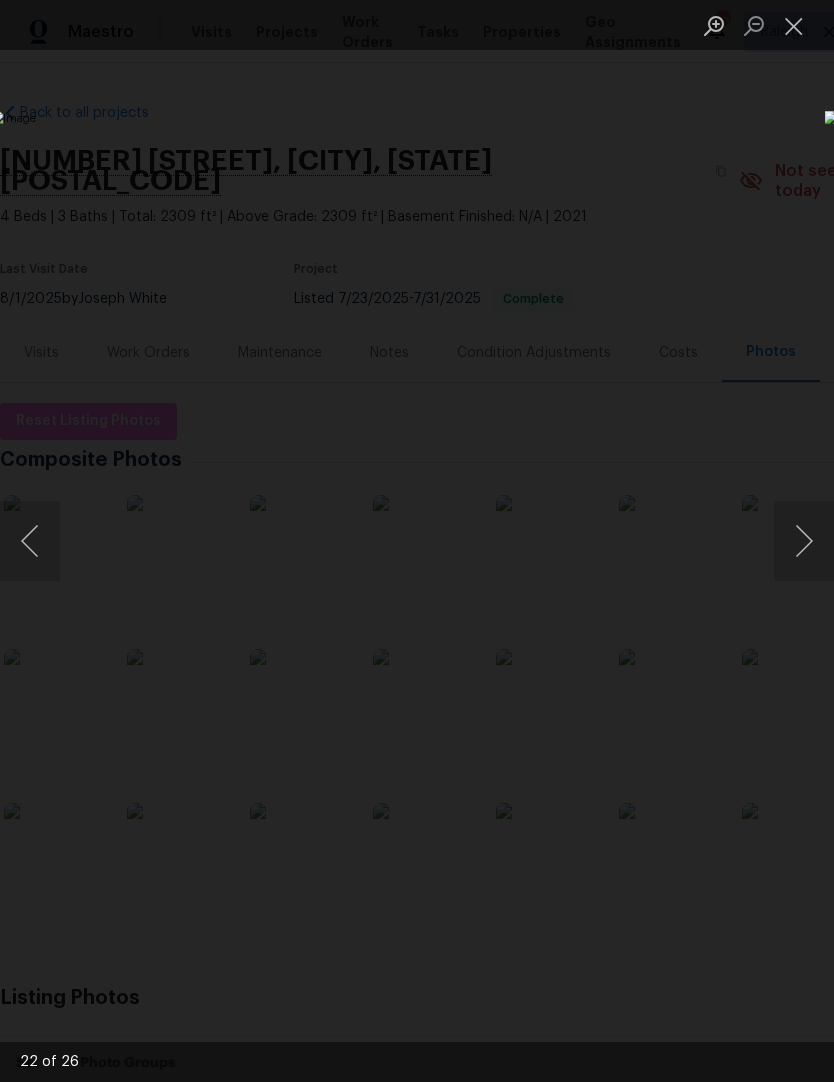 click at bounding box center (804, 541) 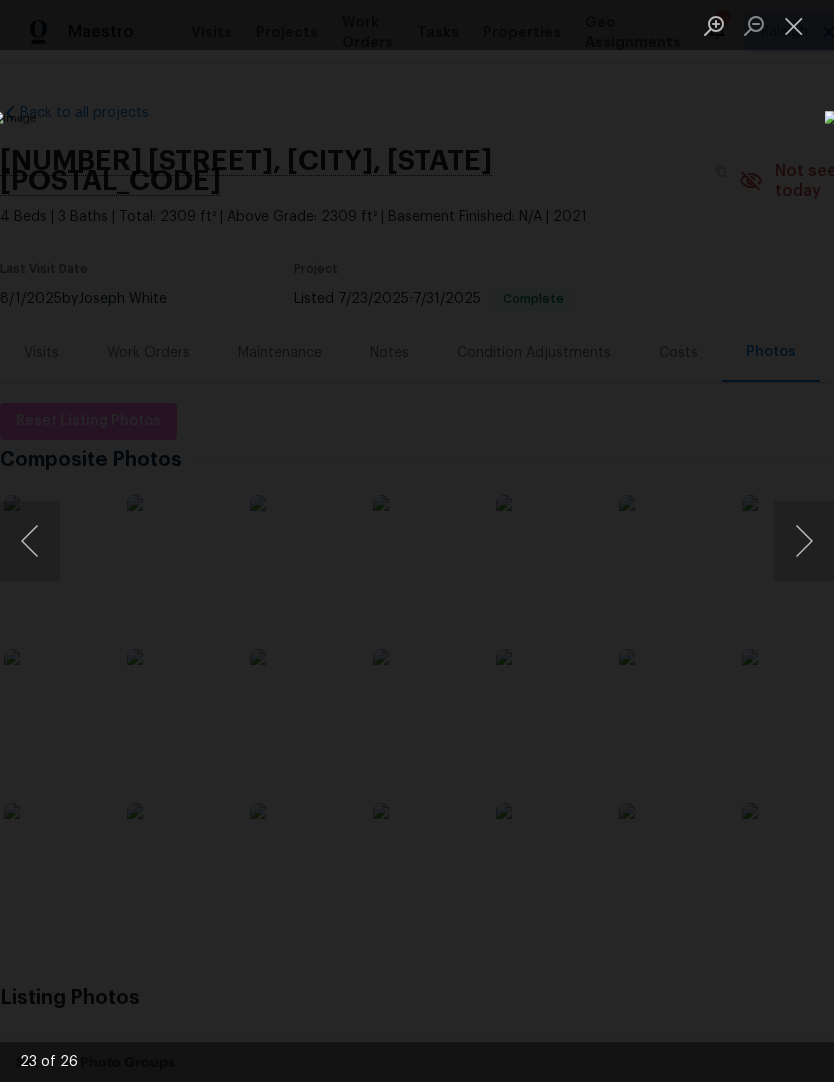 click at bounding box center [804, 541] 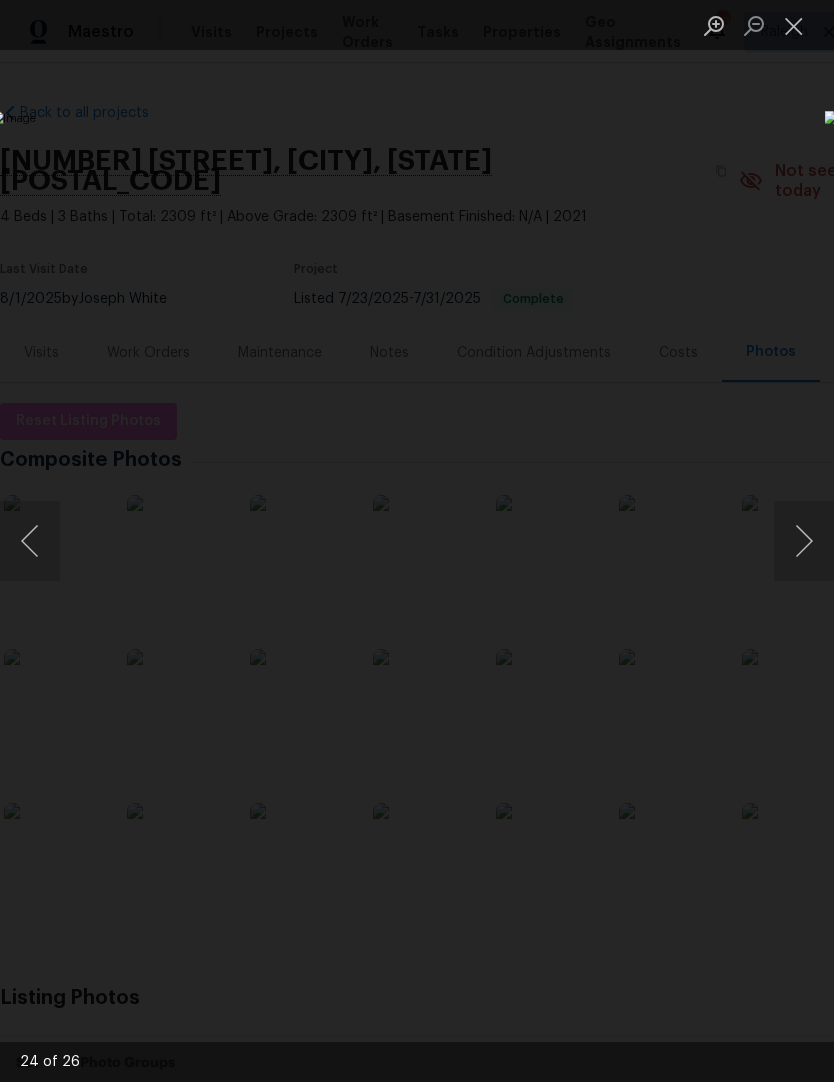click at bounding box center [804, 541] 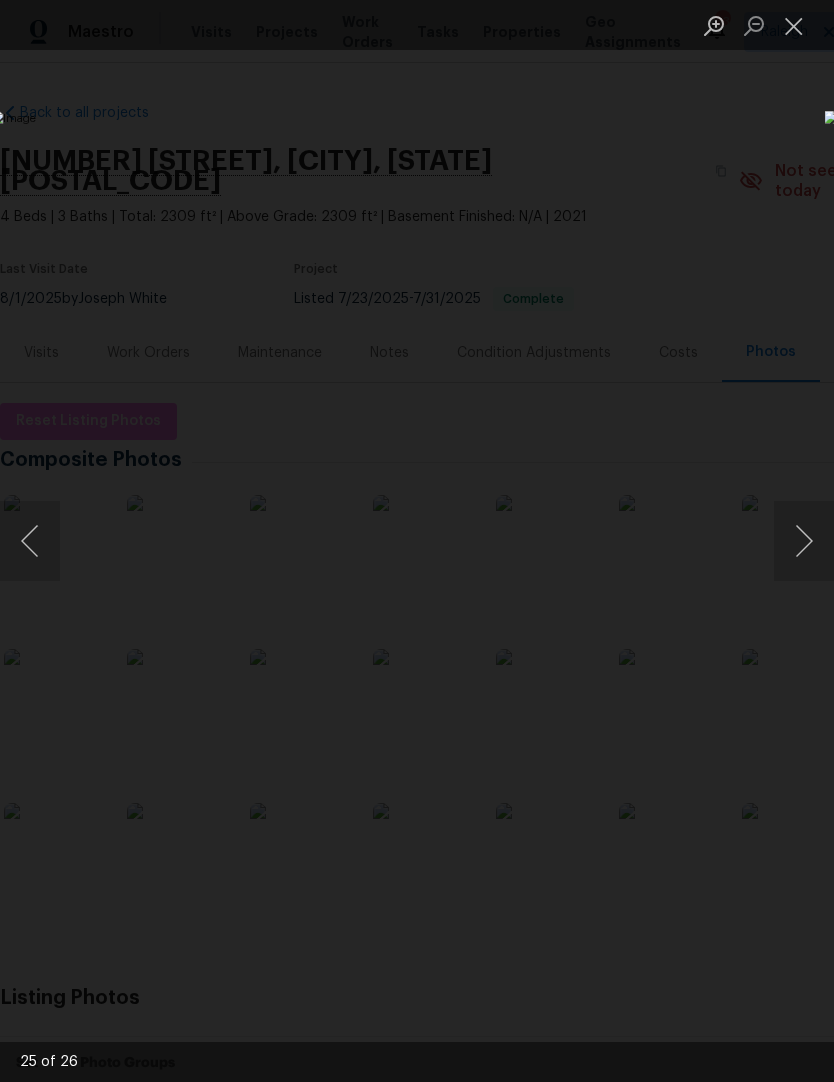 click at bounding box center [804, 541] 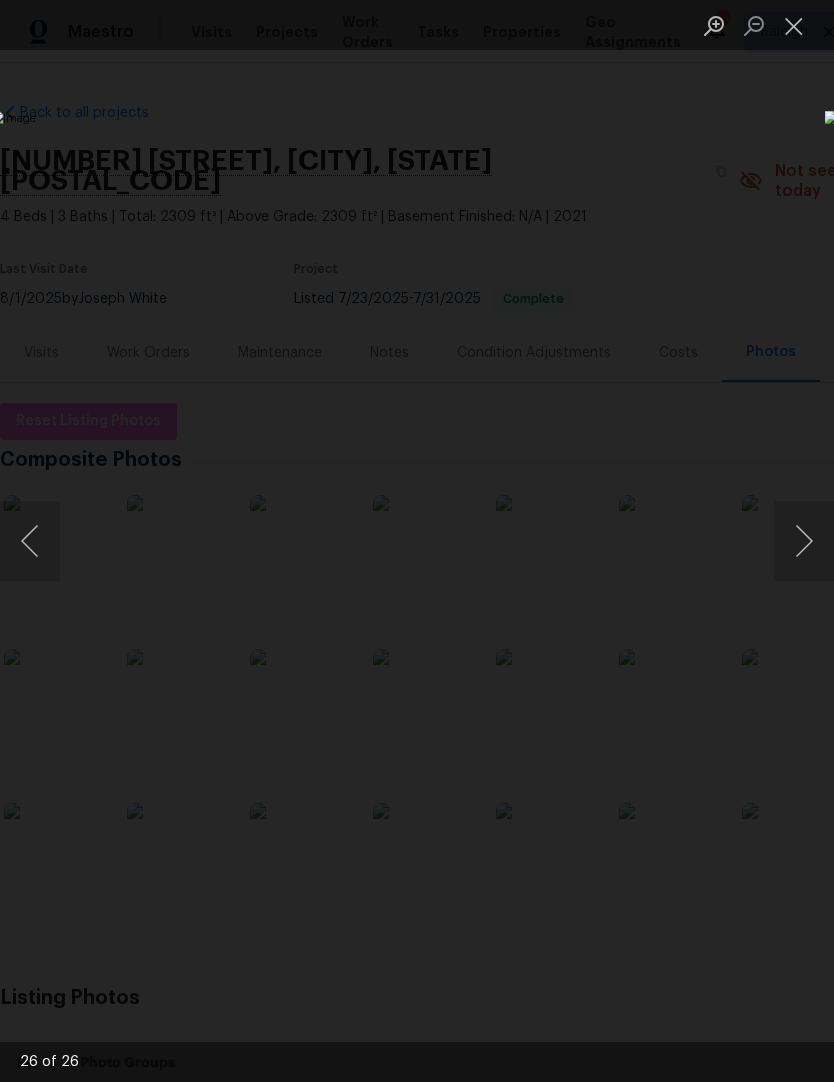 click at bounding box center [804, 541] 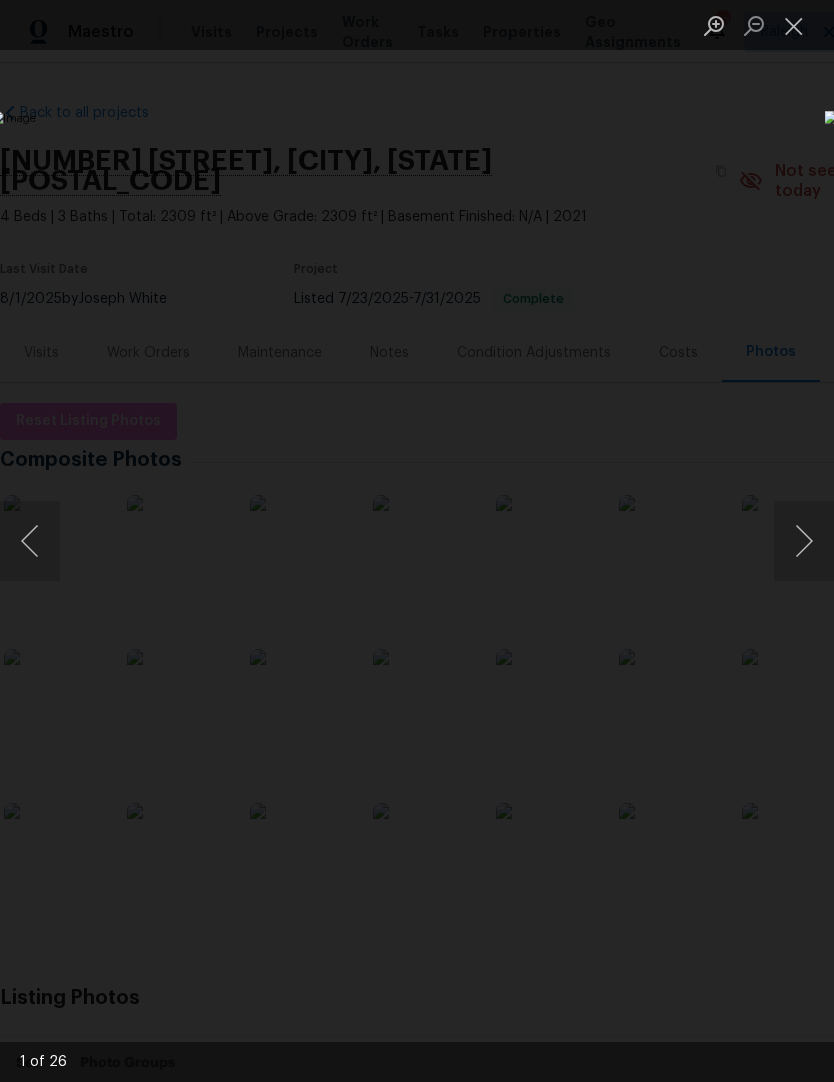 click at bounding box center (804, 541) 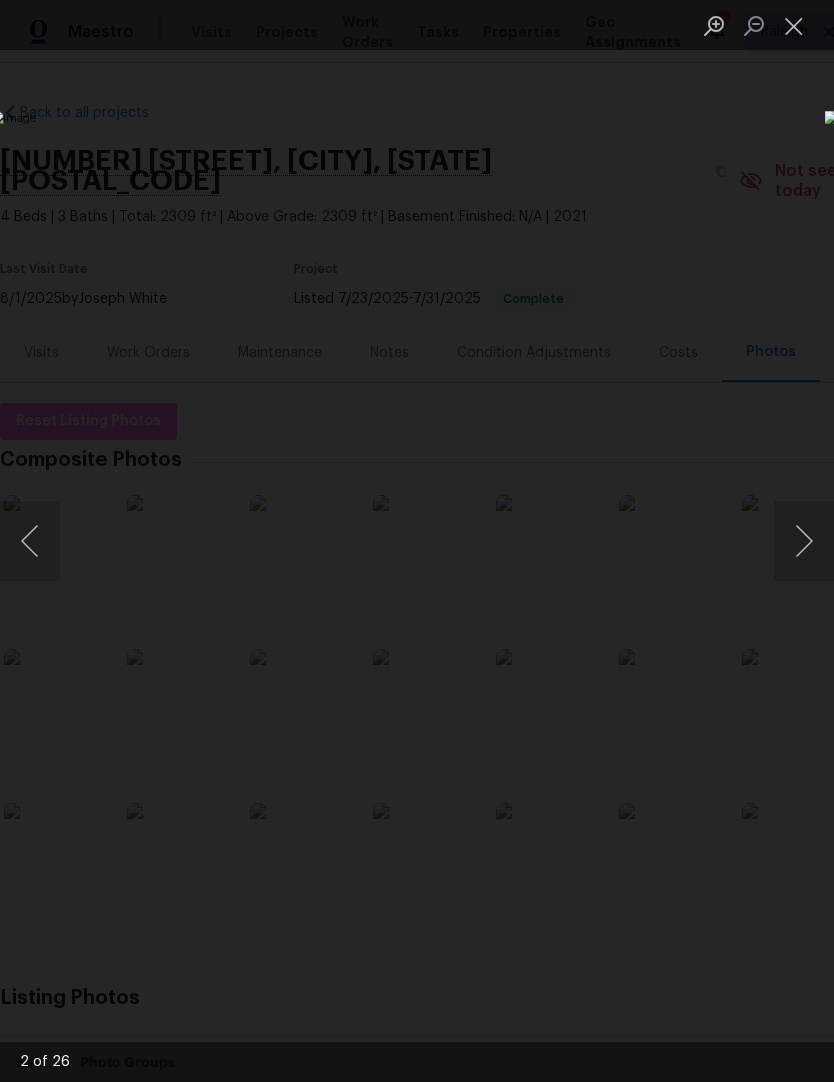 click at bounding box center [804, 541] 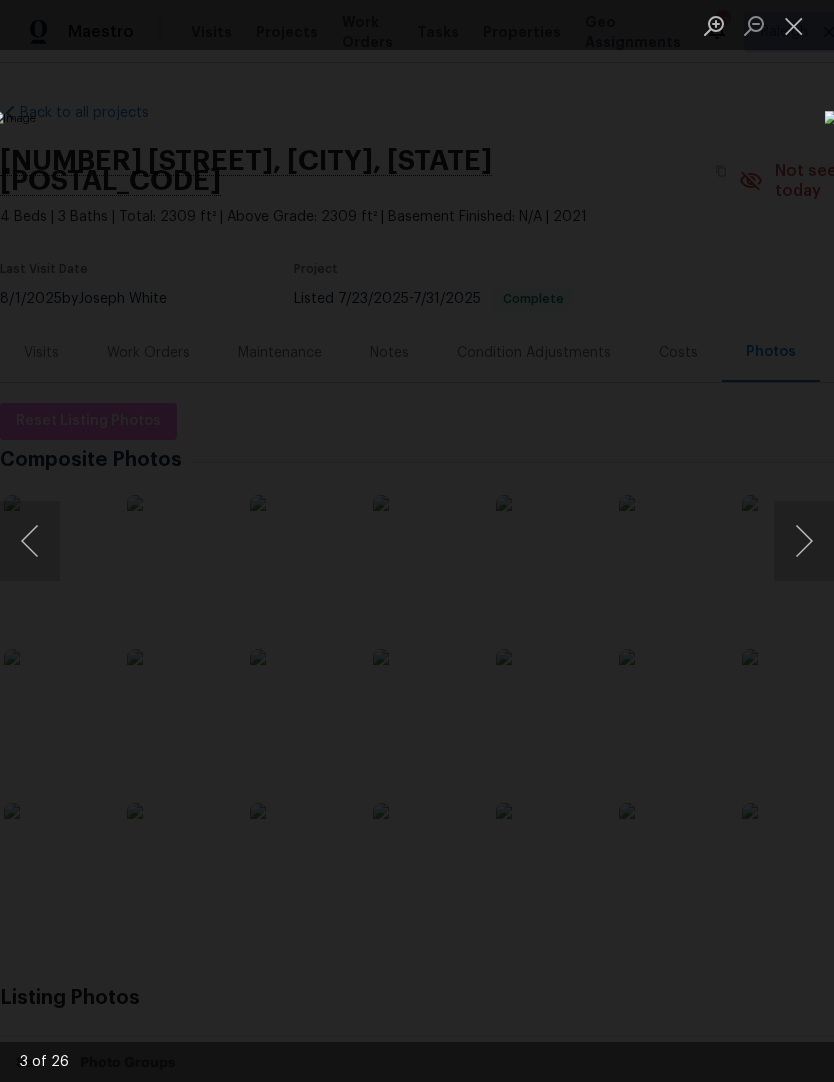 click at bounding box center [30, 541] 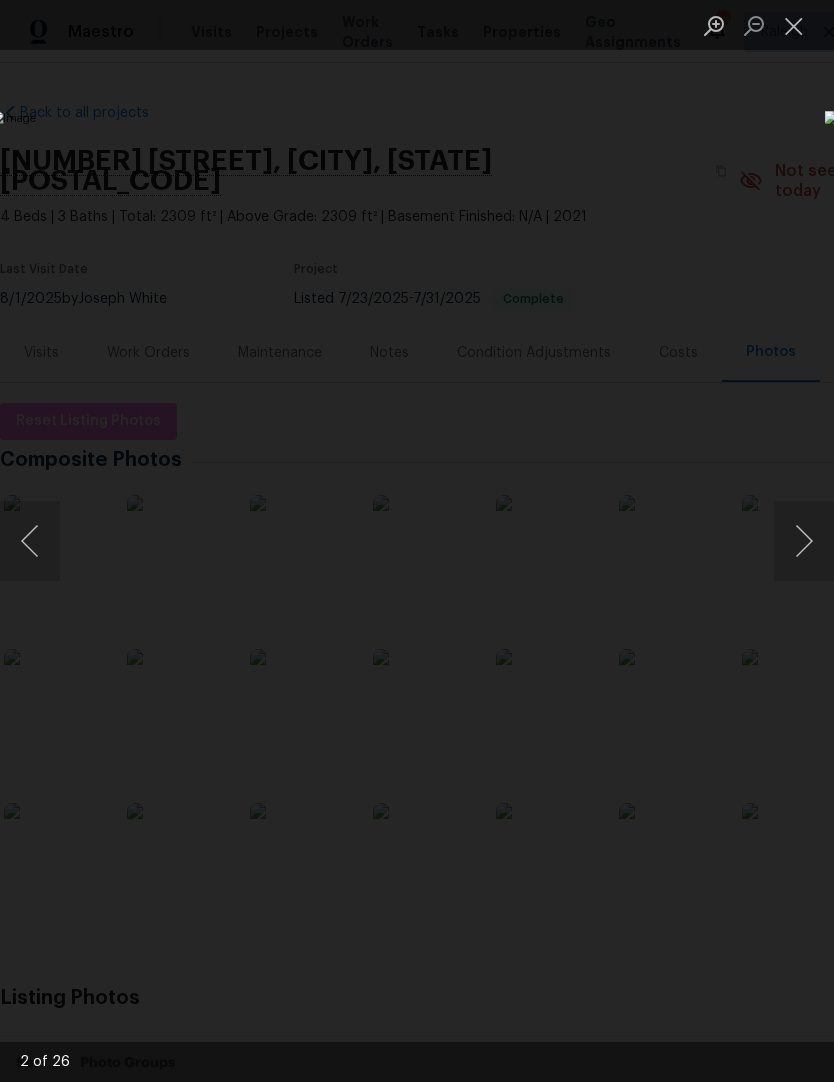 click at bounding box center [804, 541] 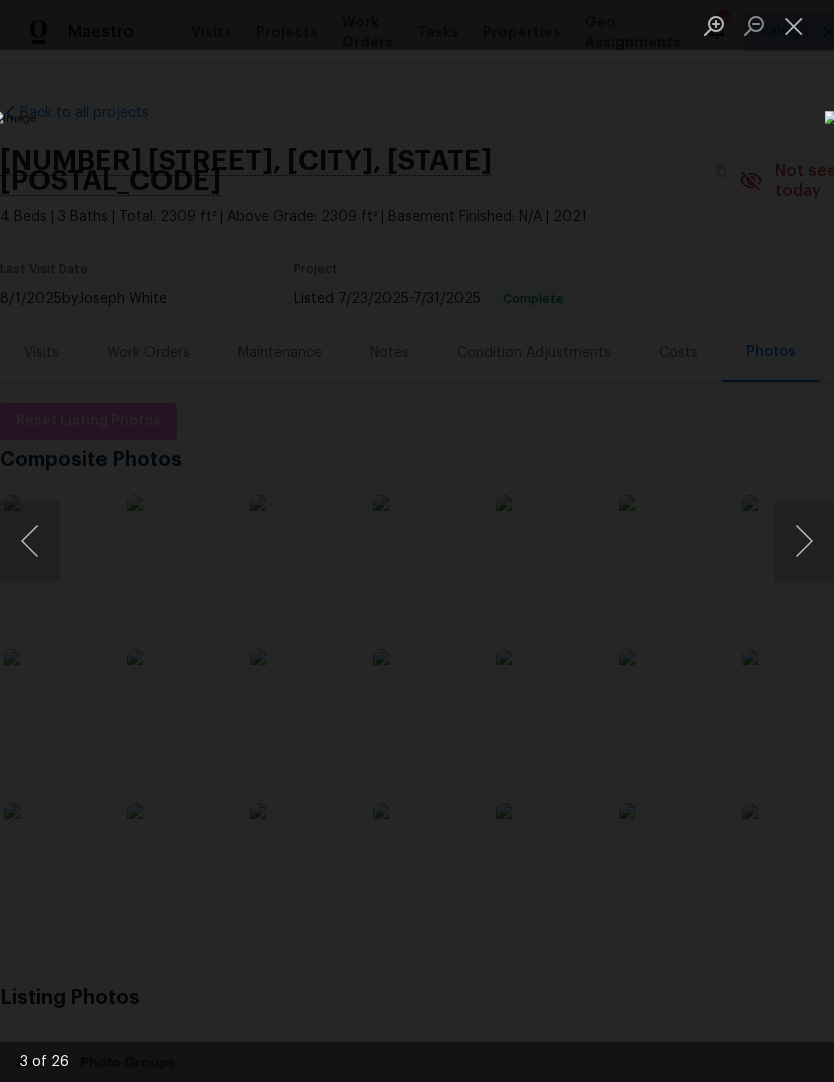 click at bounding box center (804, 541) 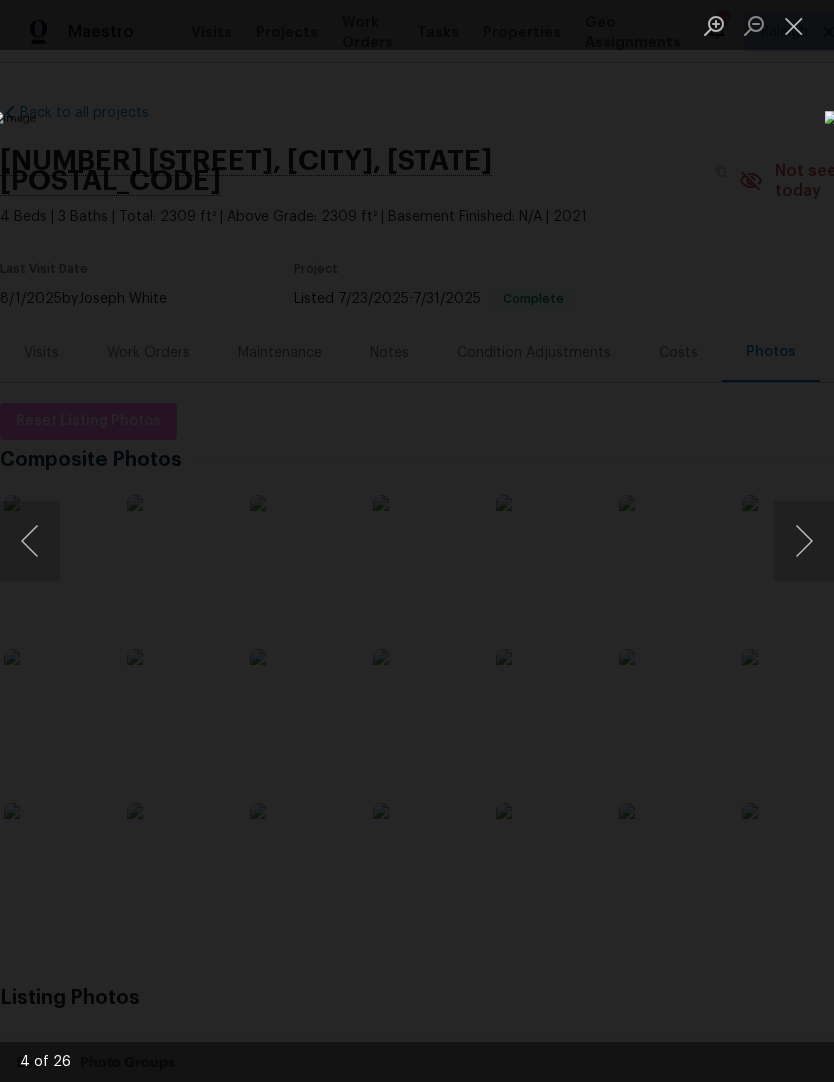 click at bounding box center [804, 541] 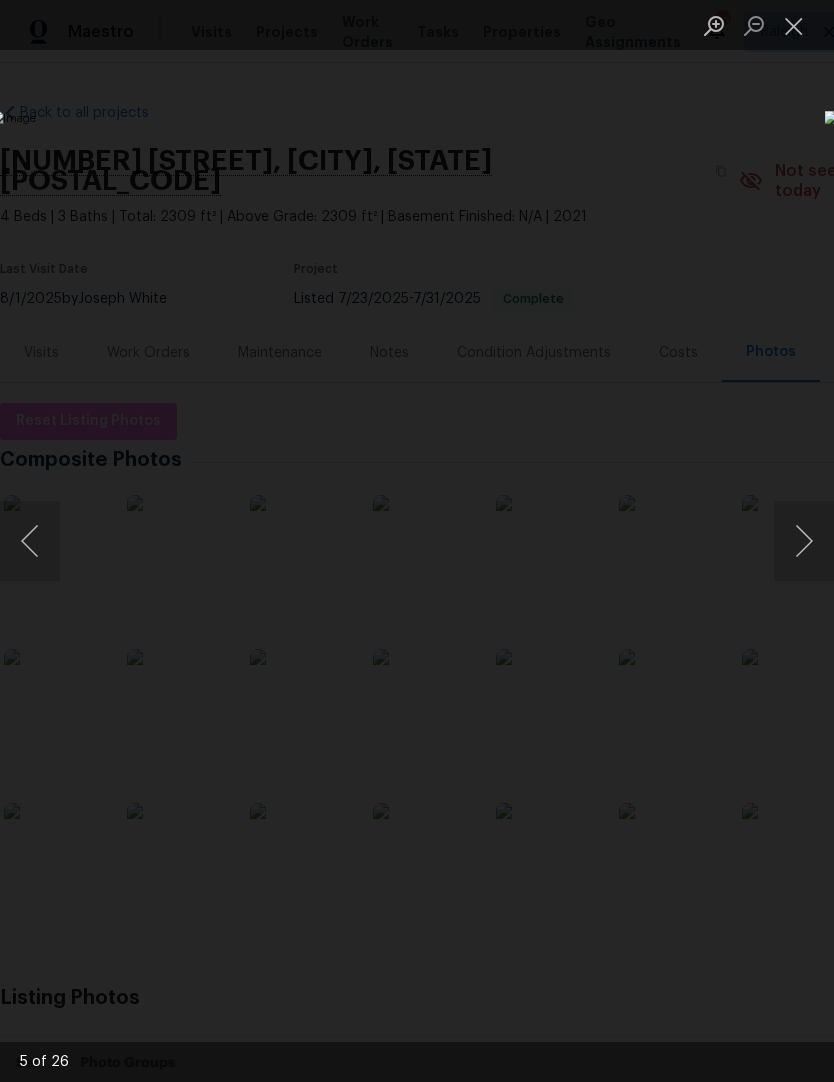 click at bounding box center [804, 541] 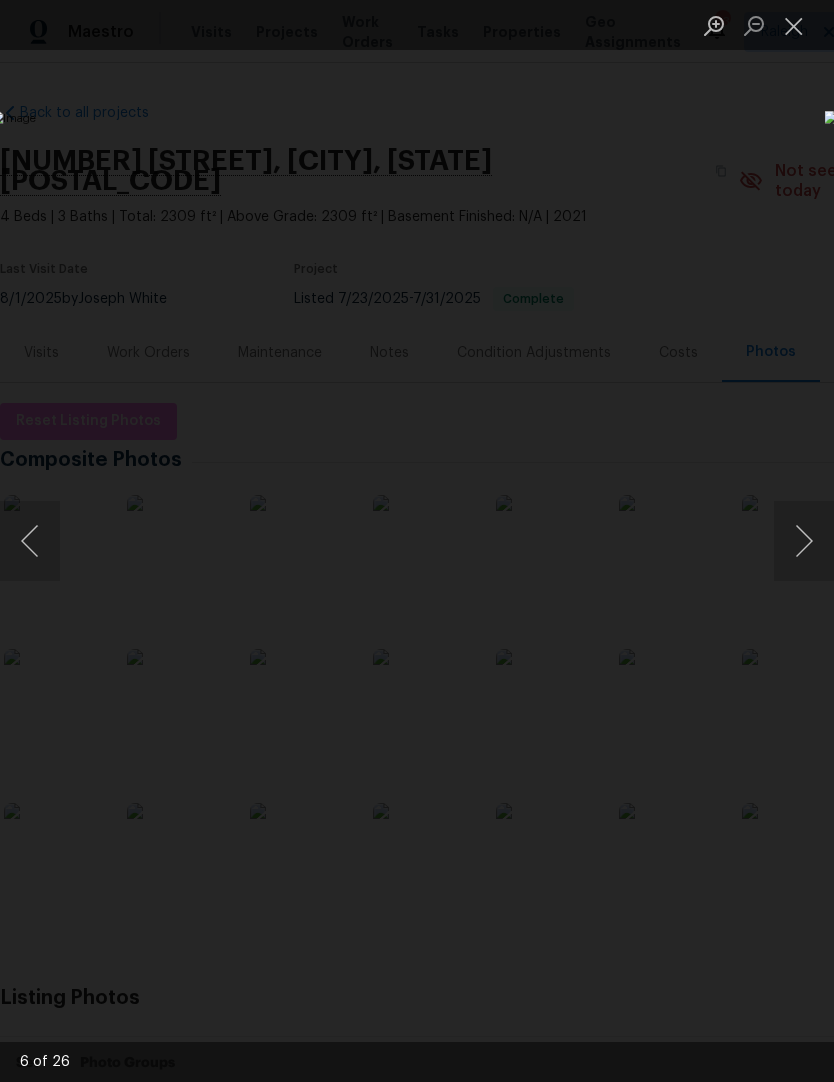click at bounding box center (804, 541) 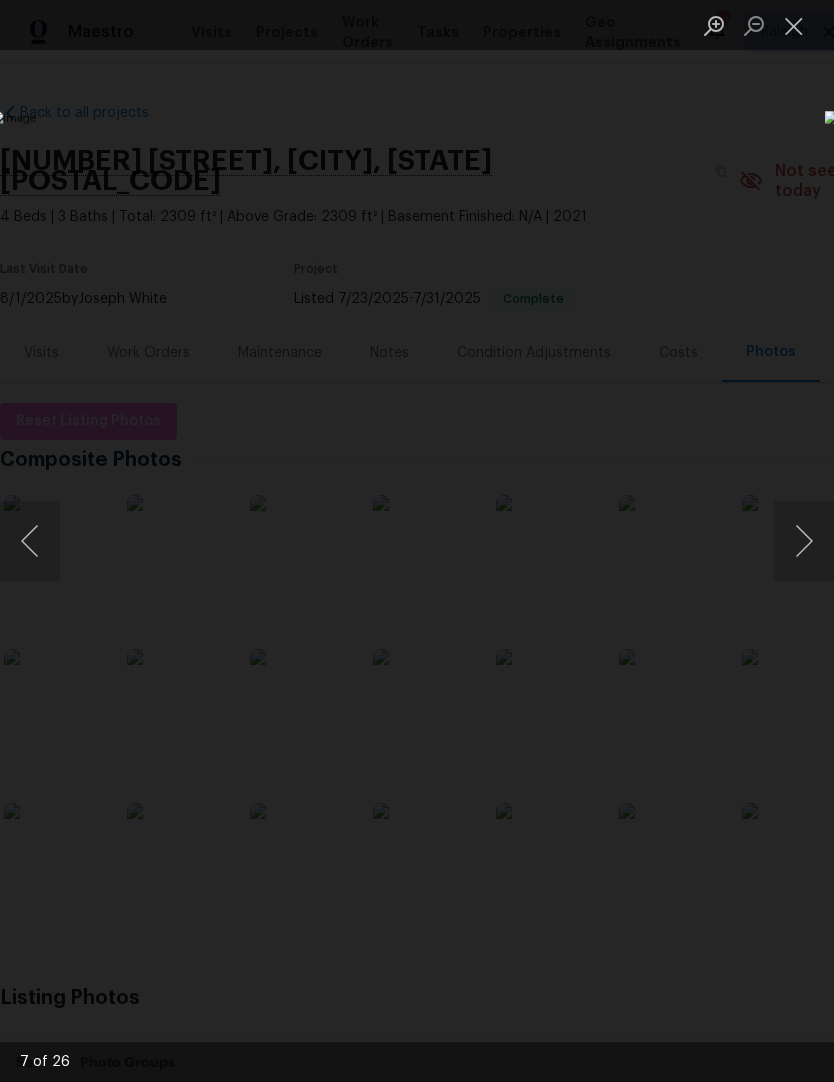 click at bounding box center (30, 541) 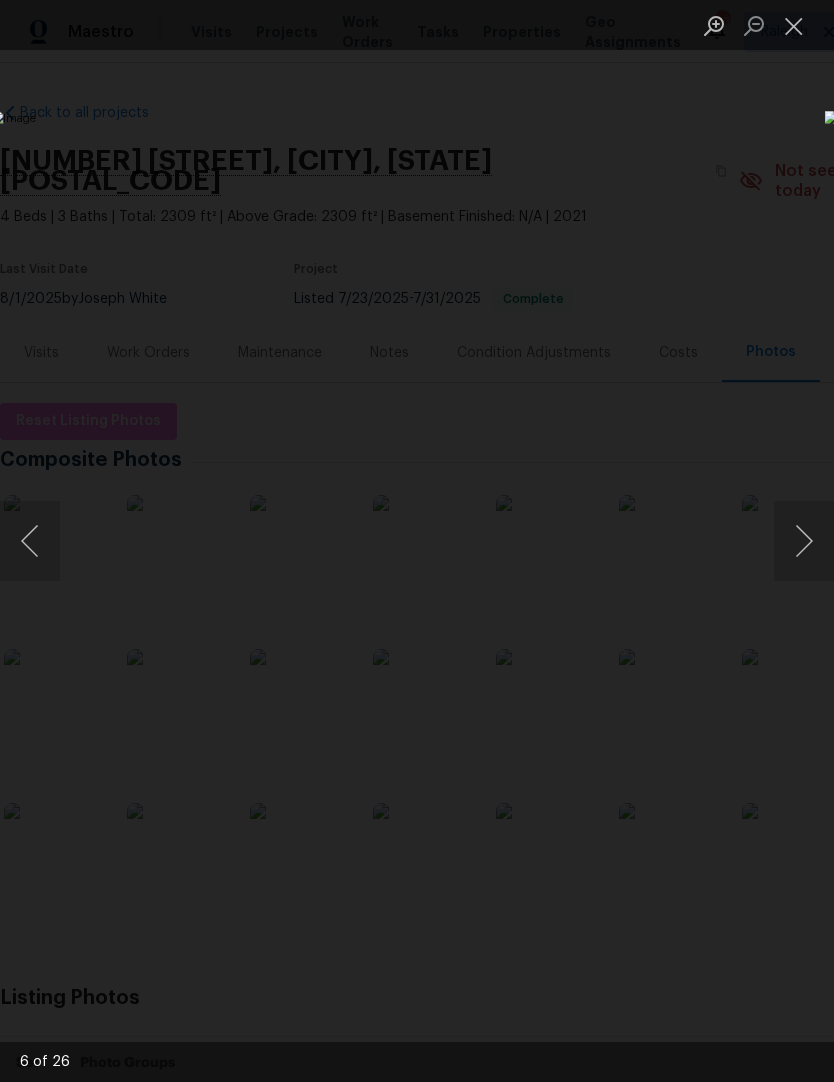 click at bounding box center [804, 541] 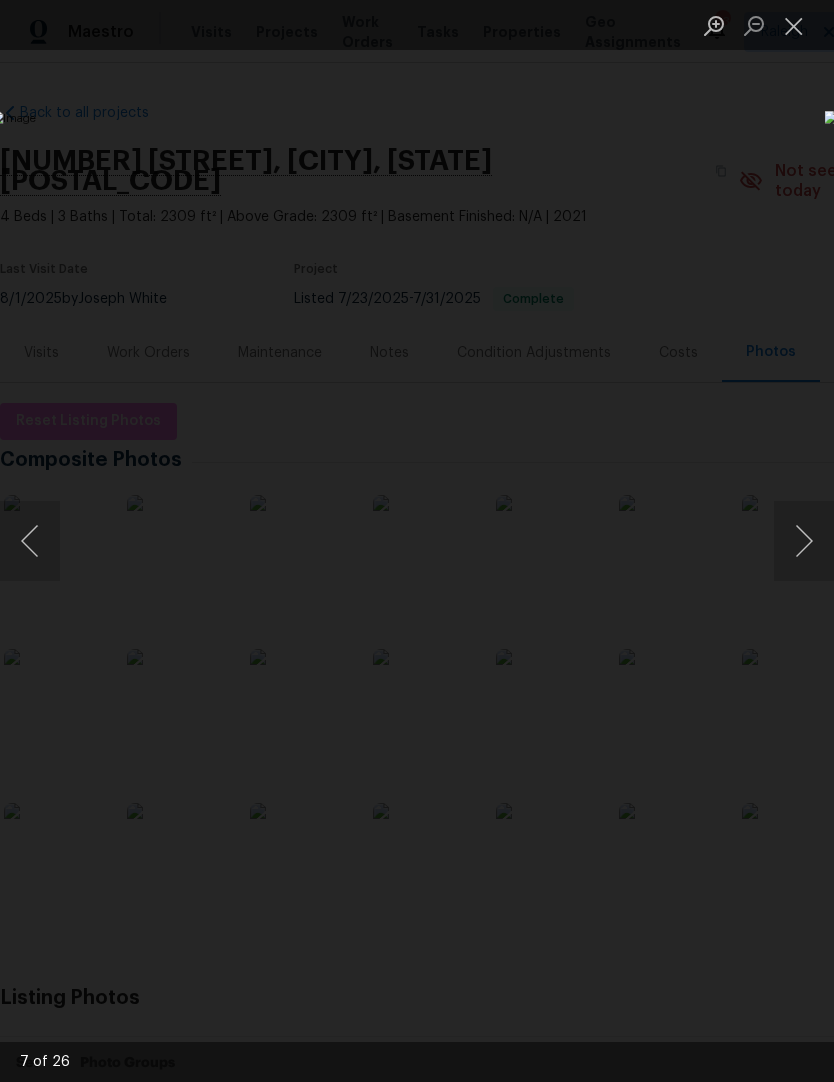 click at bounding box center (804, 541) 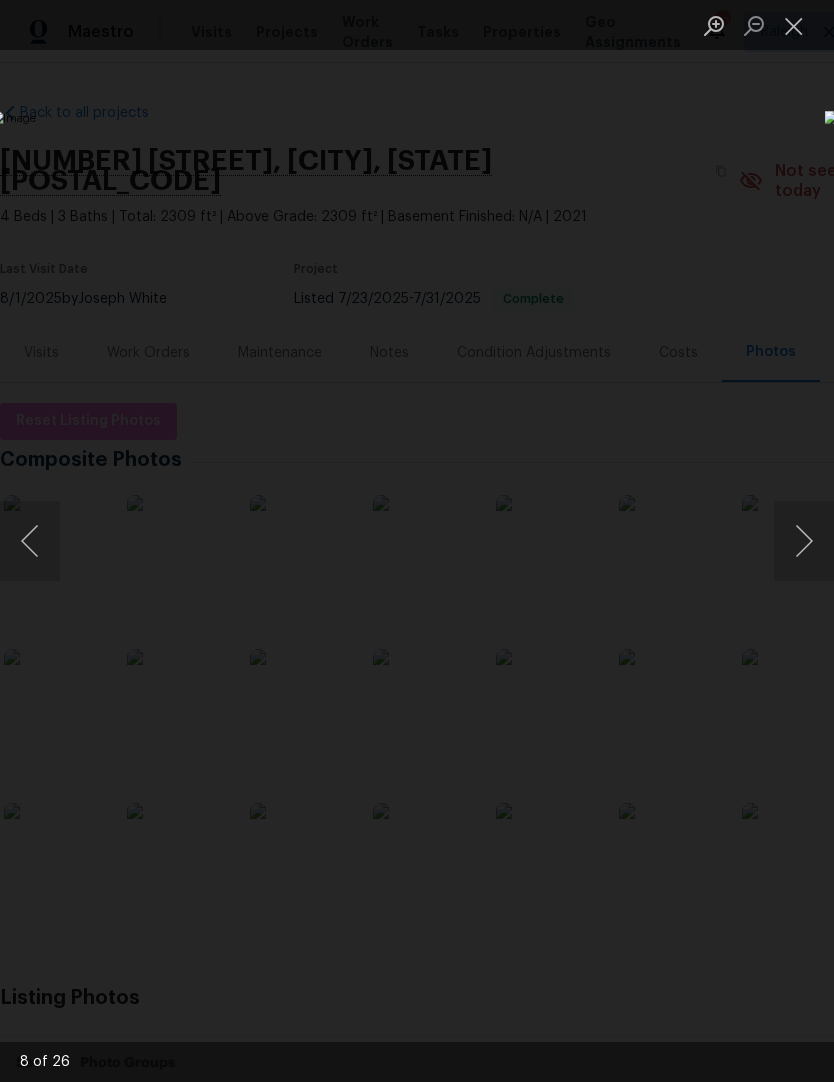 click at bounding box center (804, 541) 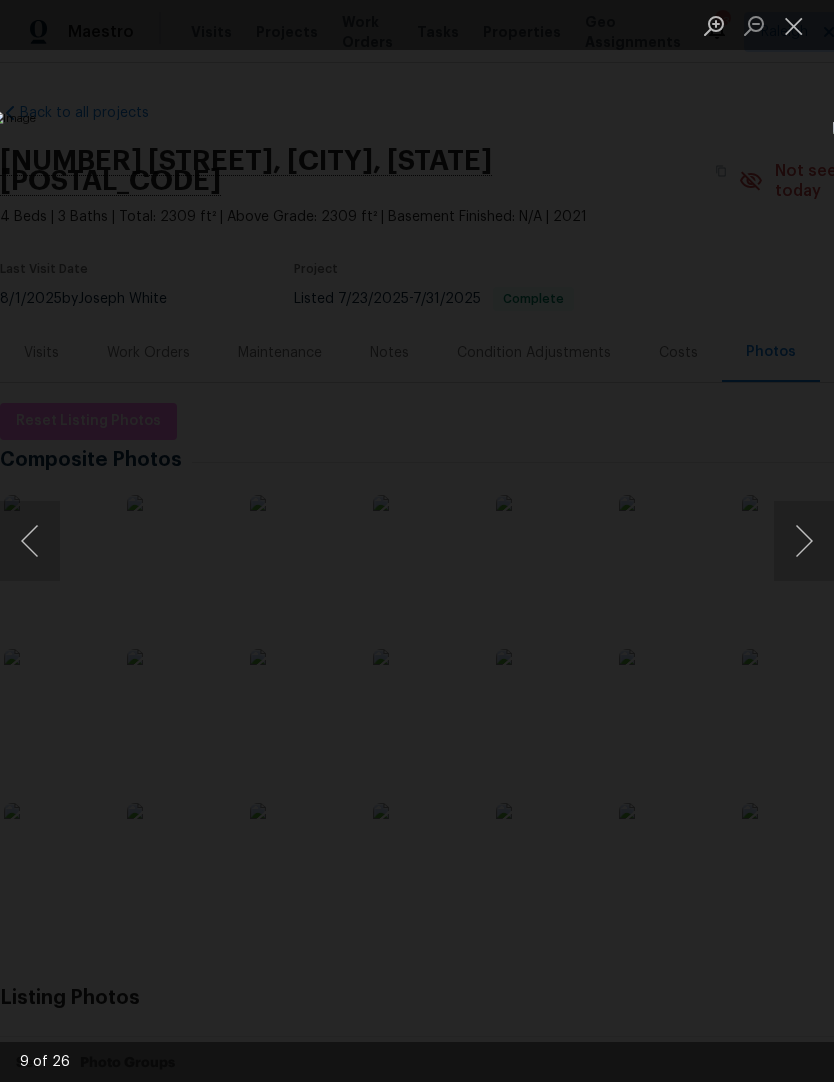 click at bounding box center (804, 541) 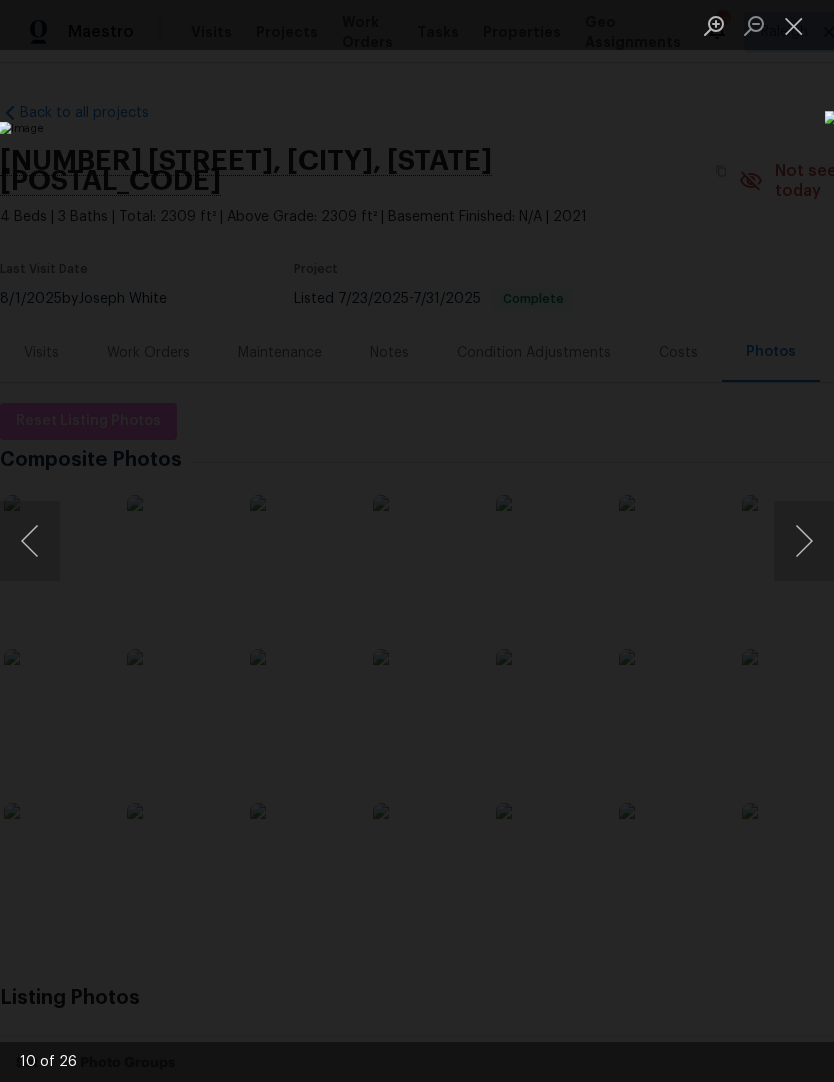 click at bounding box center [804, 541] 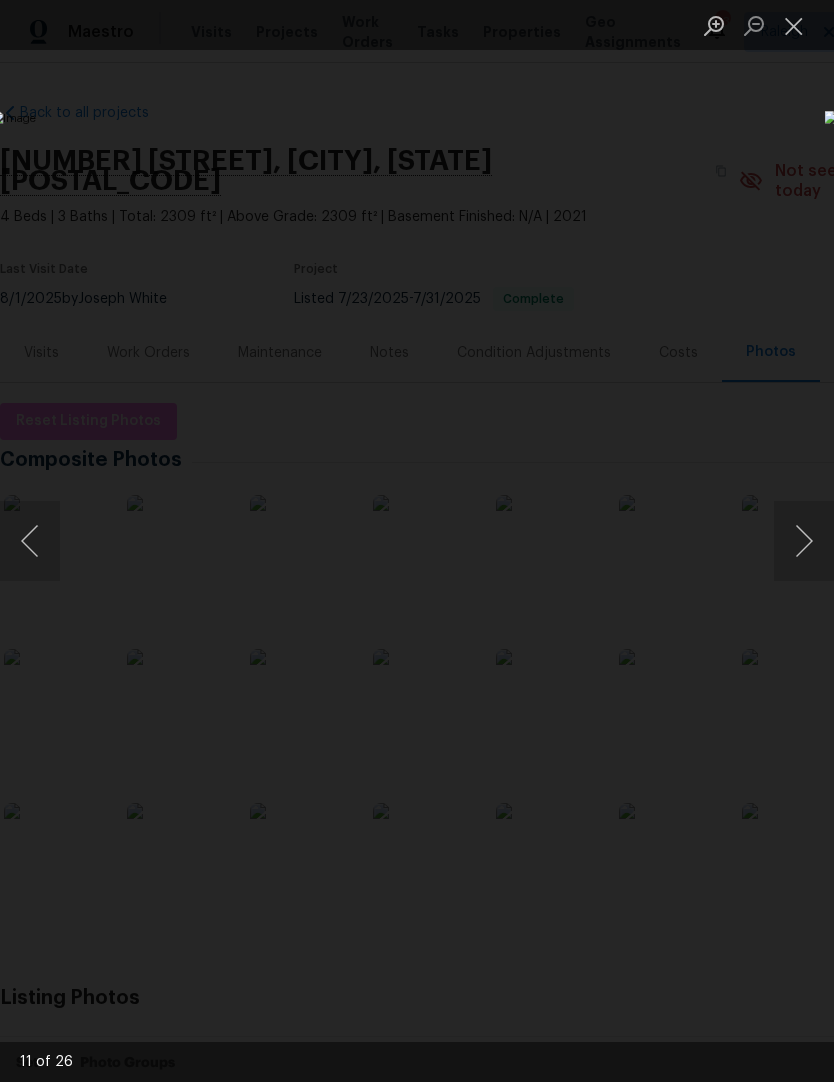 click at bounding box center [804, 541] 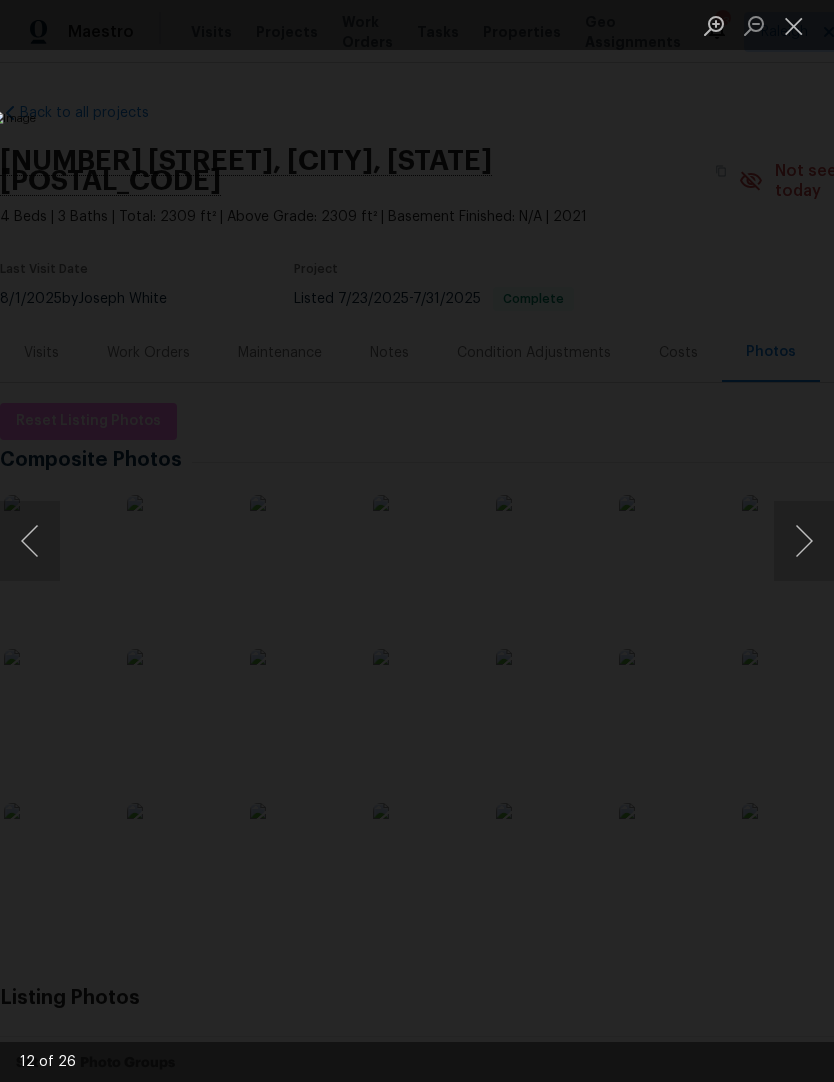 click at bounding box center (804, 541) 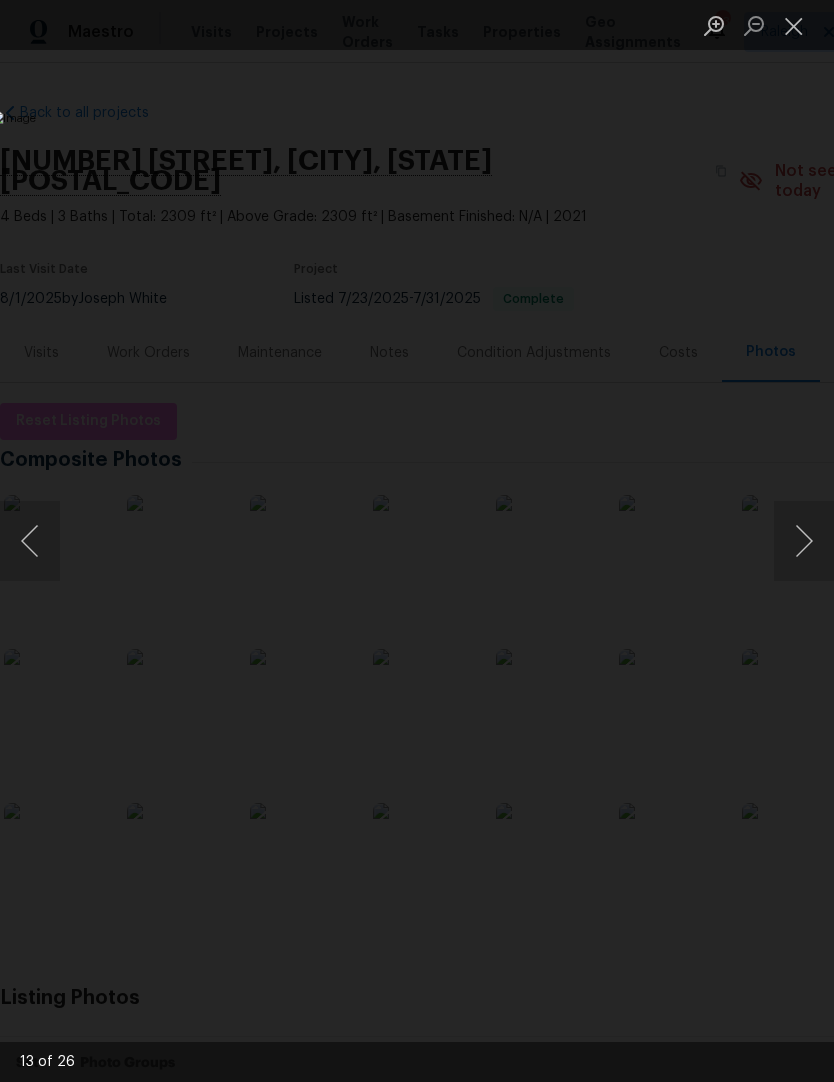 click at bounding box center [804, 541] 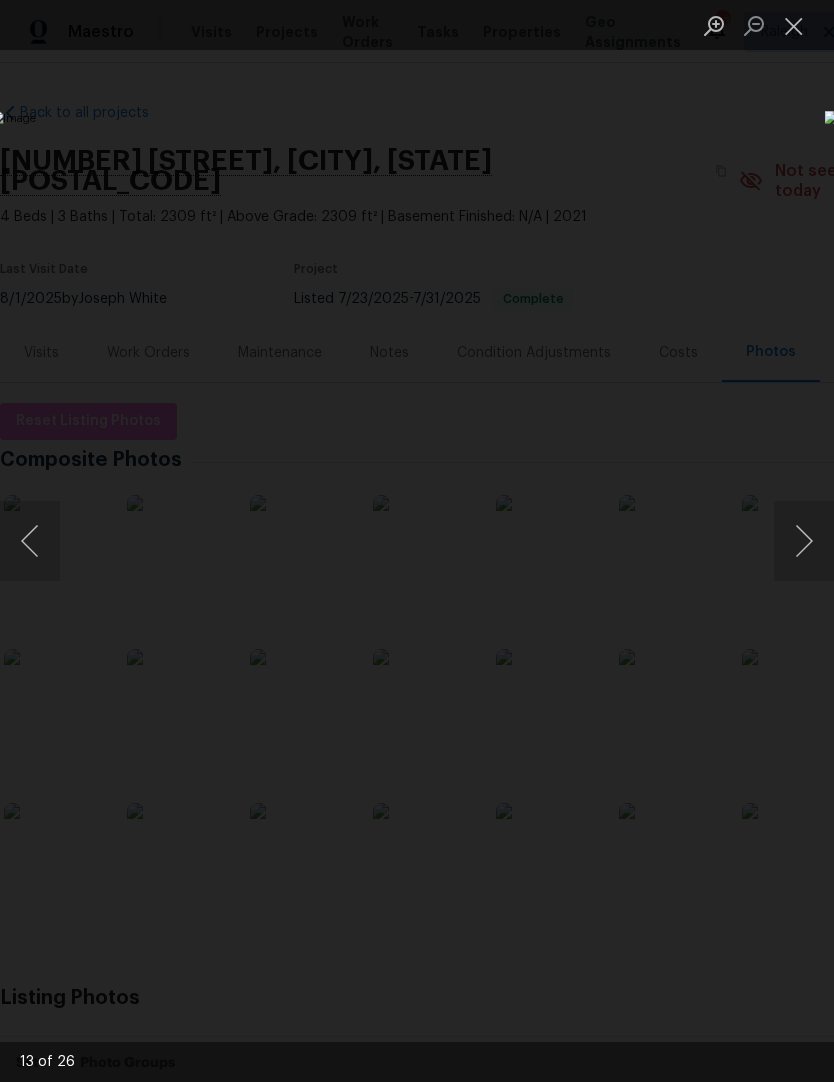 click at bounding box center (804, 541) 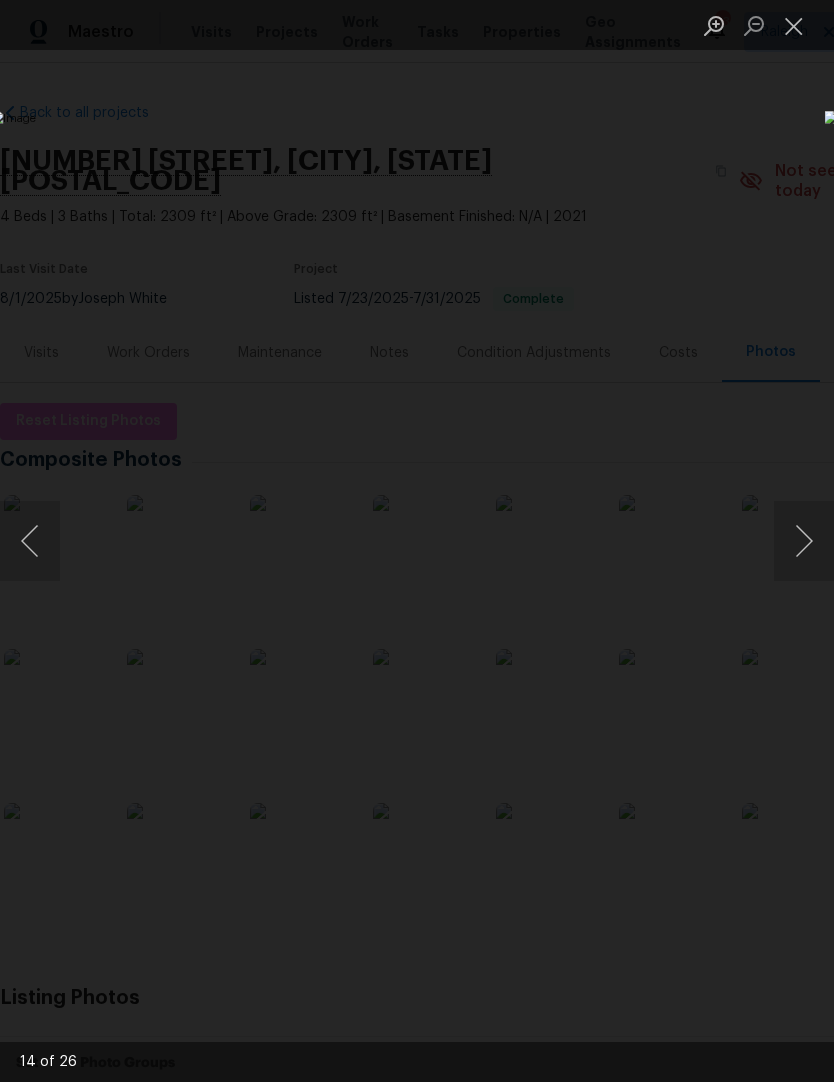 click at bounding box center [804, 541] 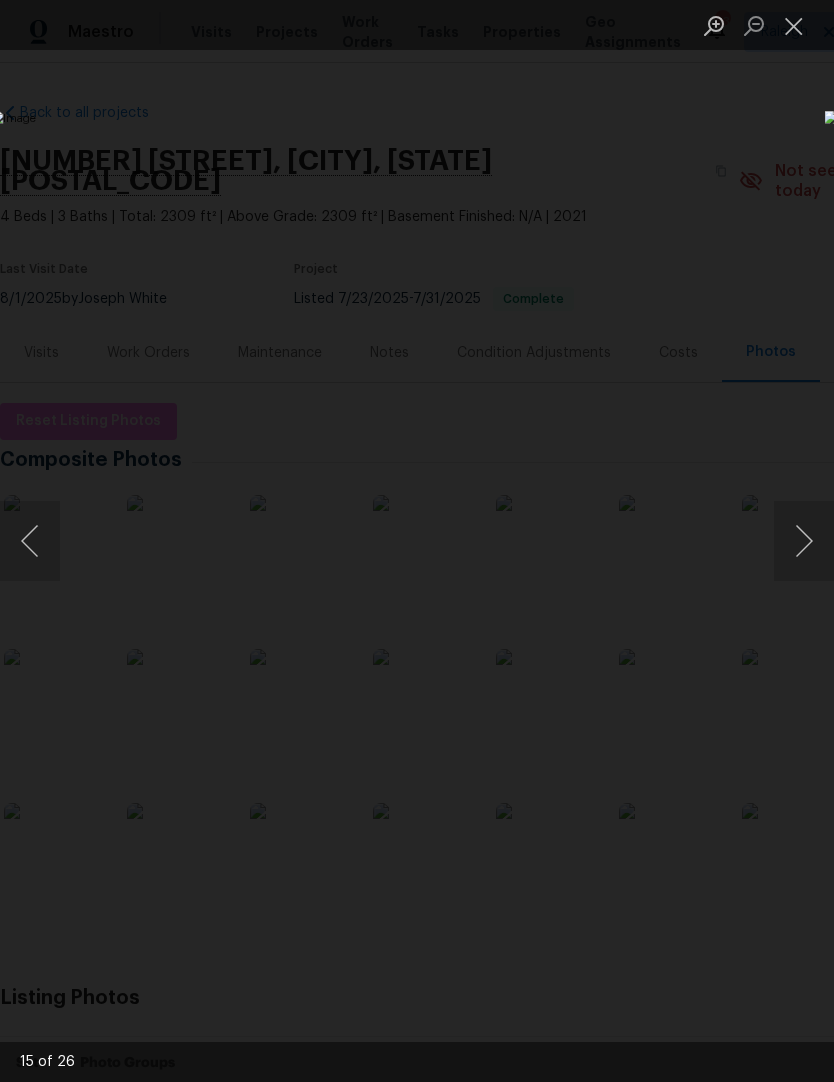 click at bounding box center [804, 541] 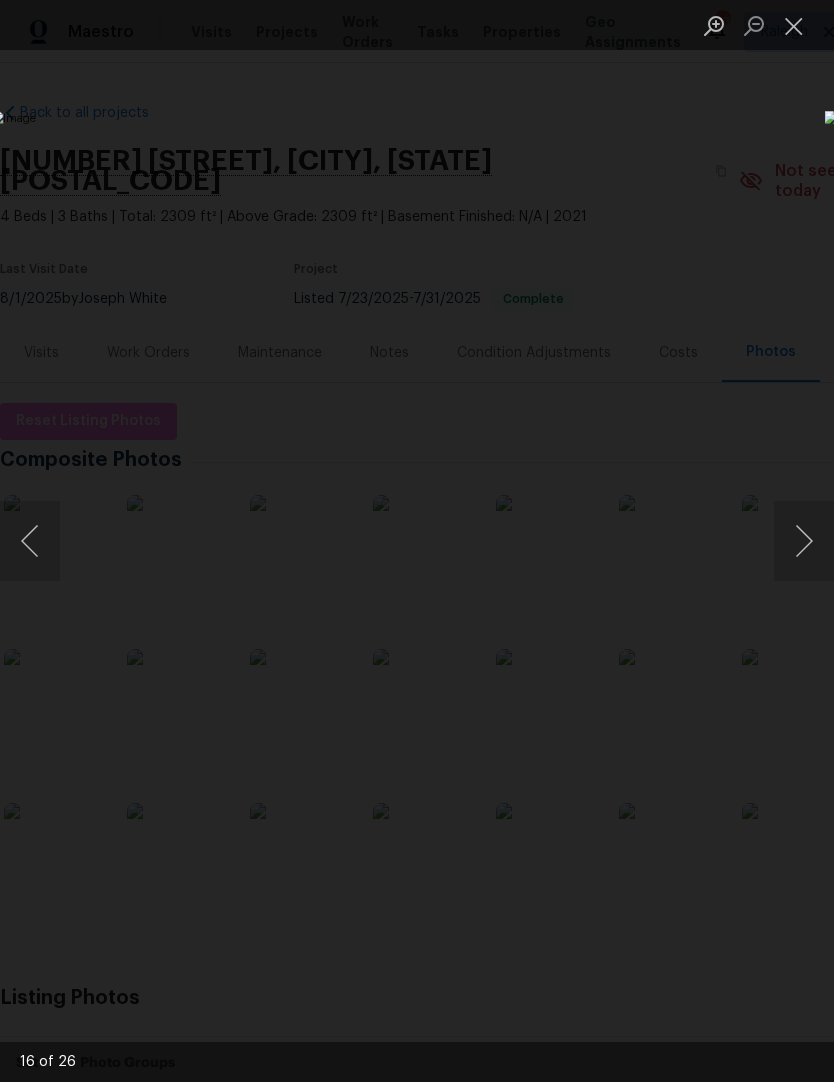 click at bounding box center [804, 541] 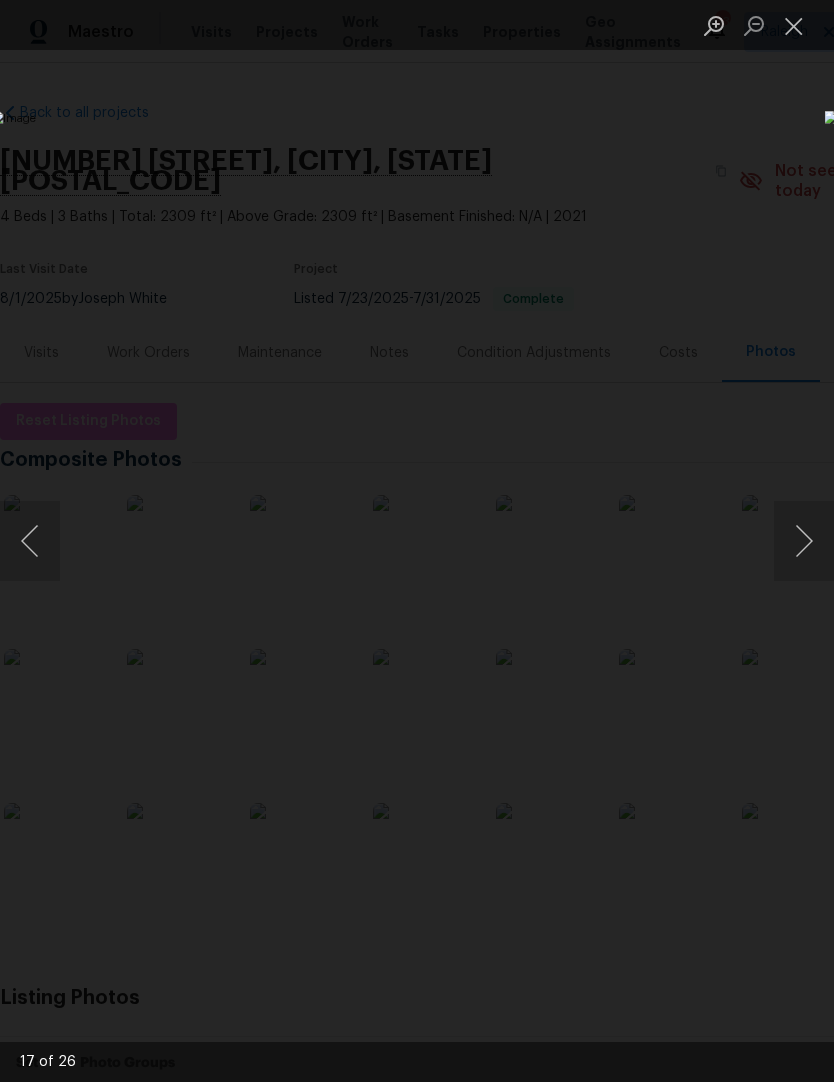 click at bounding box center [804, 541] 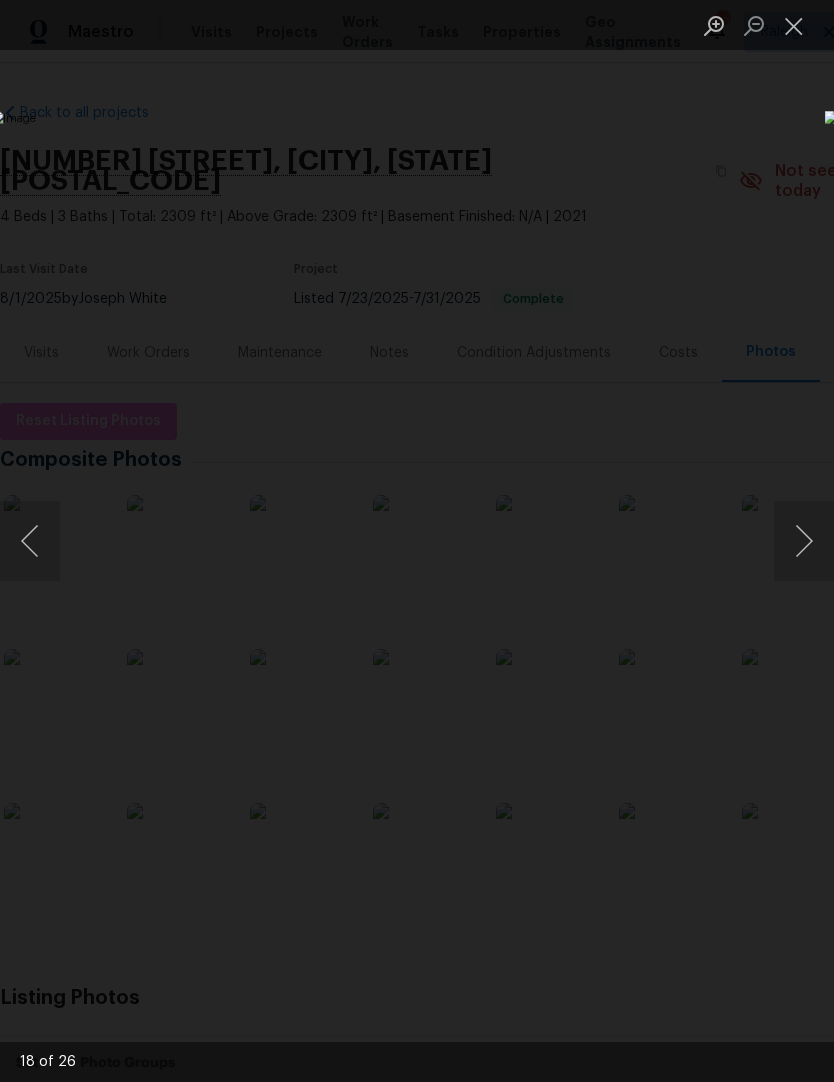 click at bounding box center (804, 541) 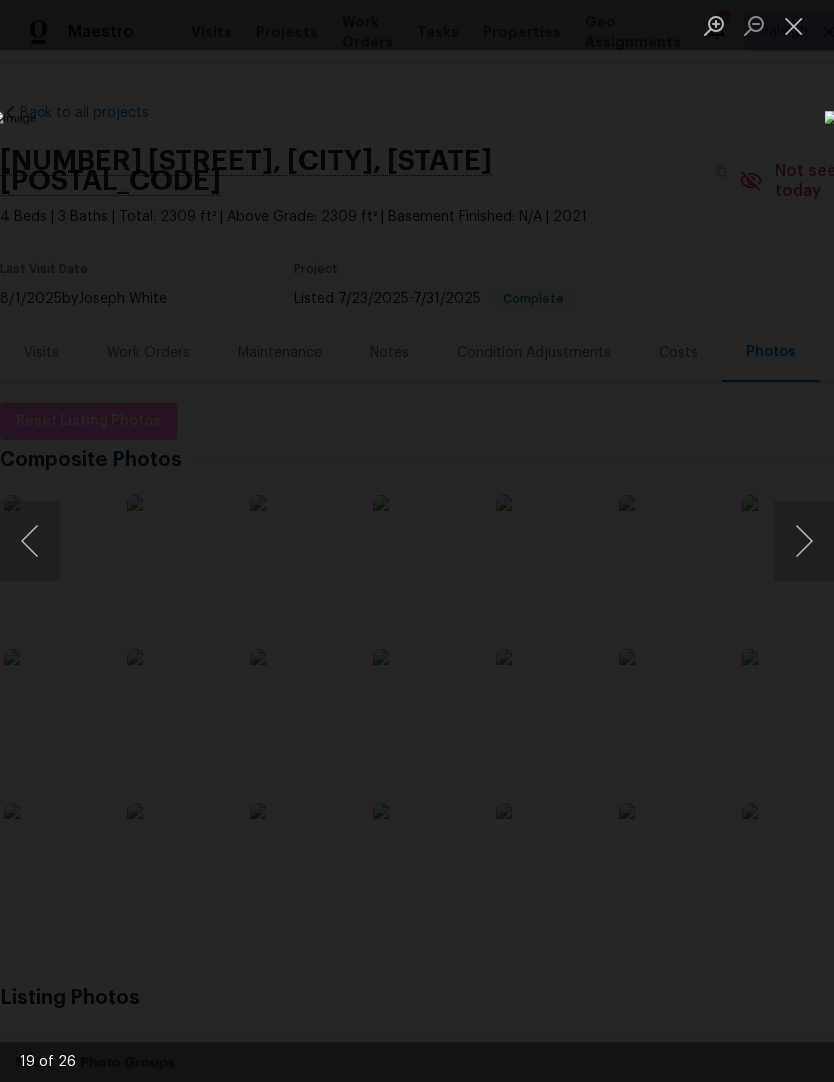 click at bounding box center [804, 541] 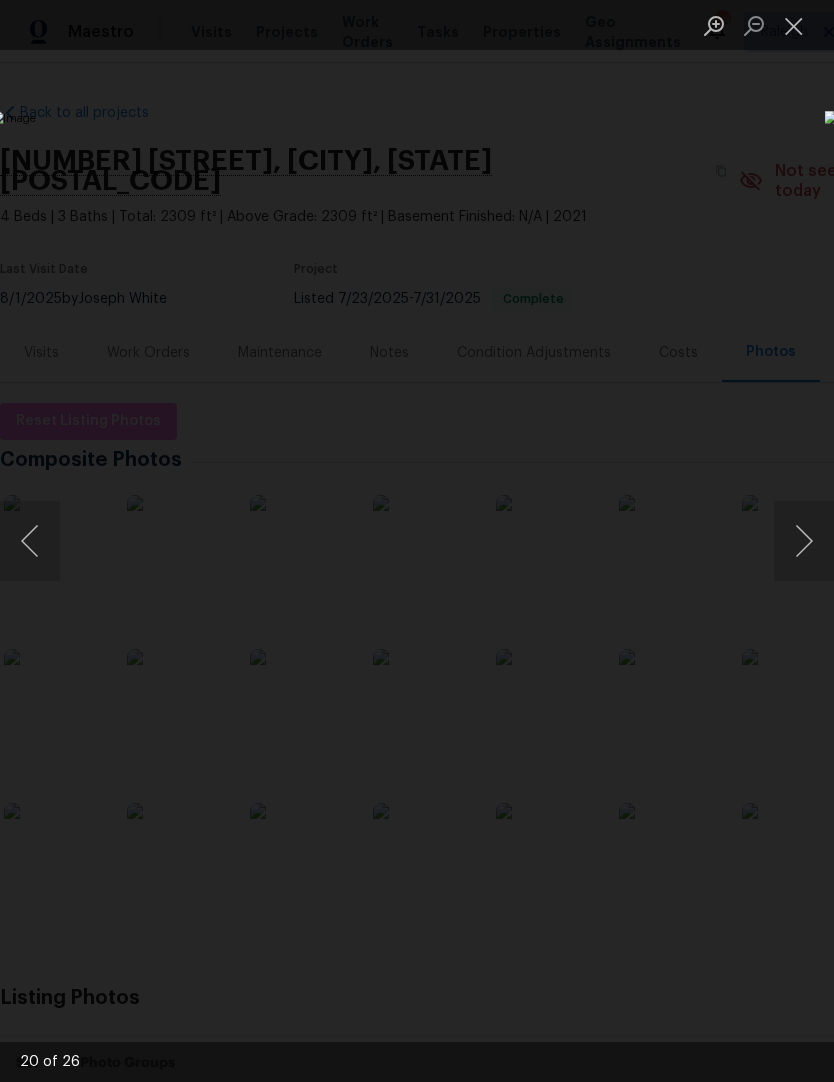 click at bounding box center (794, 25) 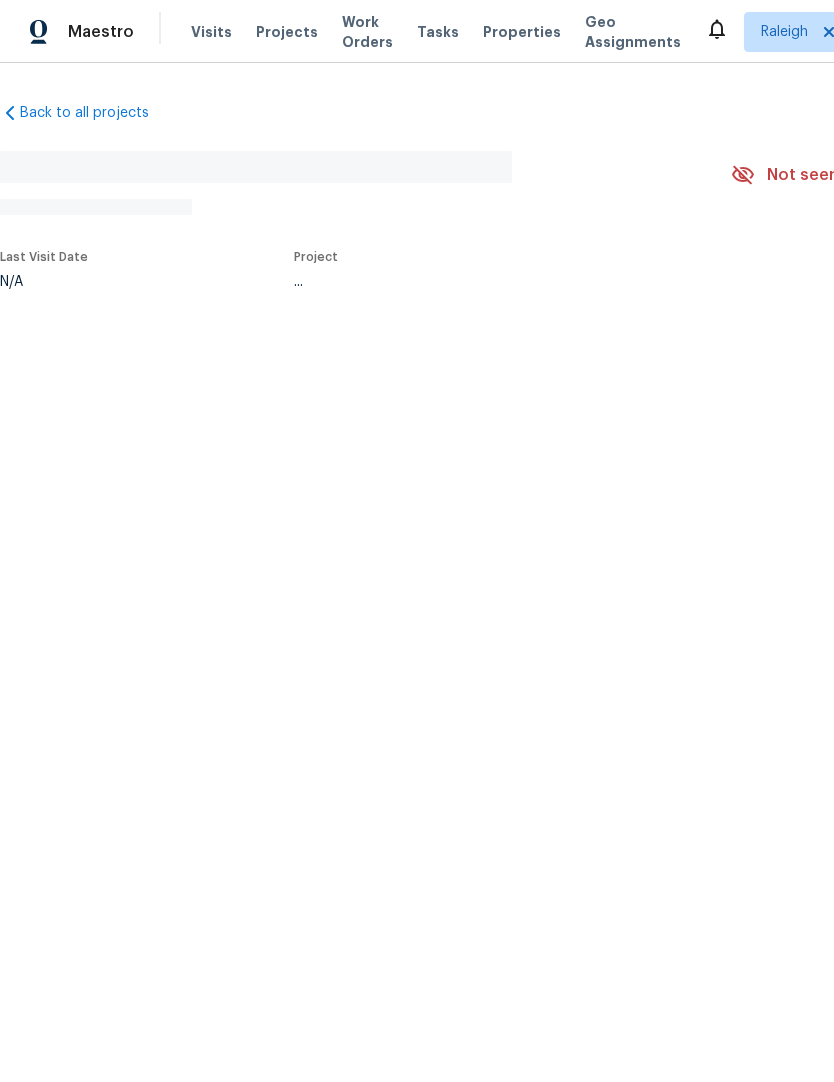 scroll, scrollTop: 0, scrollLeft: 0, axis: both 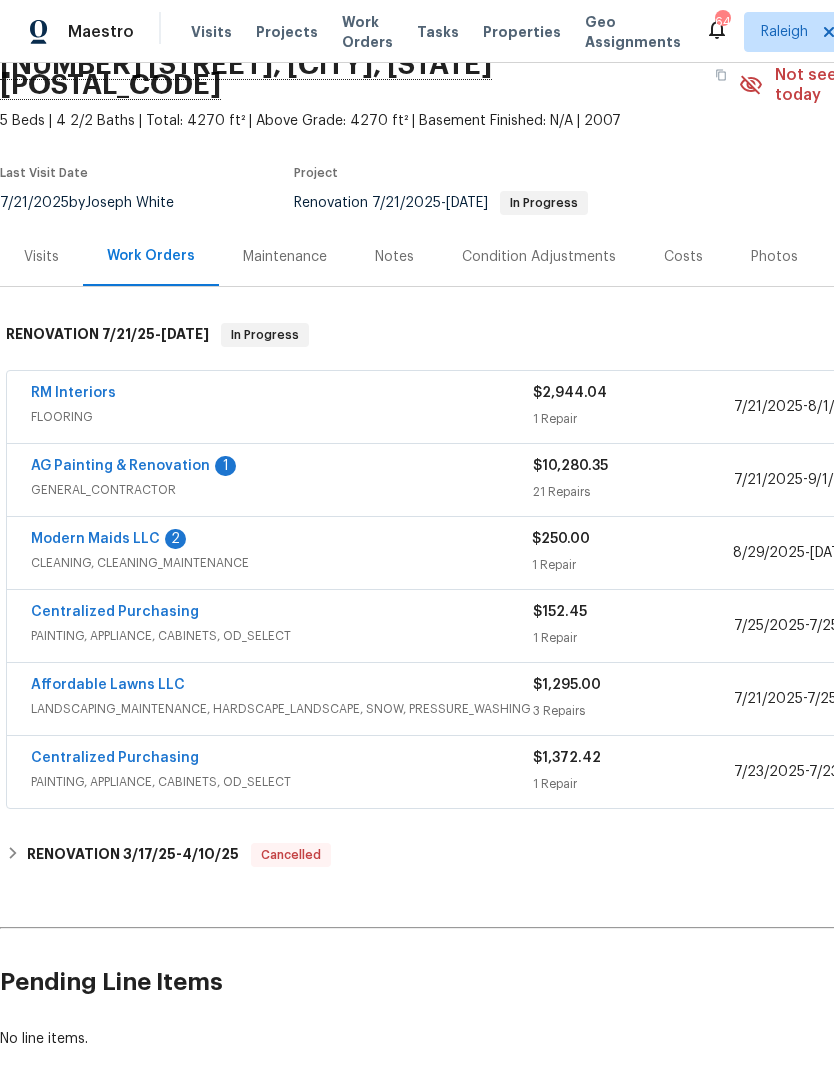 click on "AG Painting & Renovation" at bounding box center (120, 466) 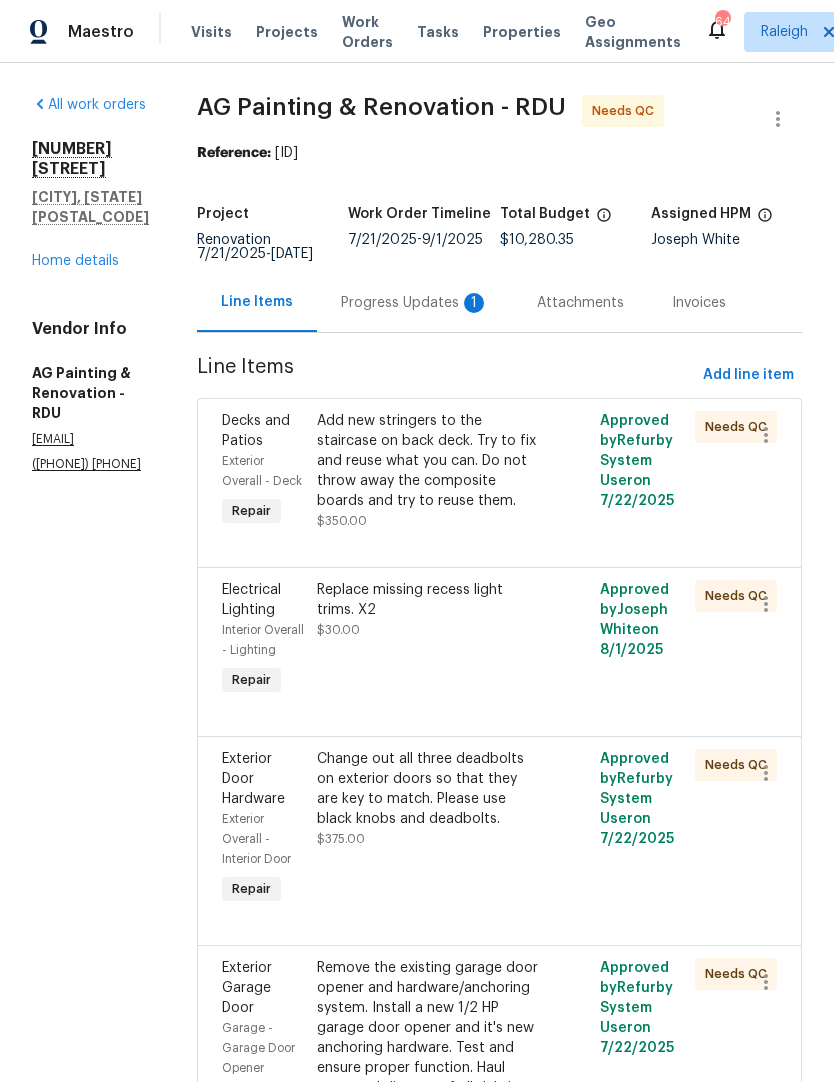 click on "Progress Updates 1" at bounding box center [415, 303] 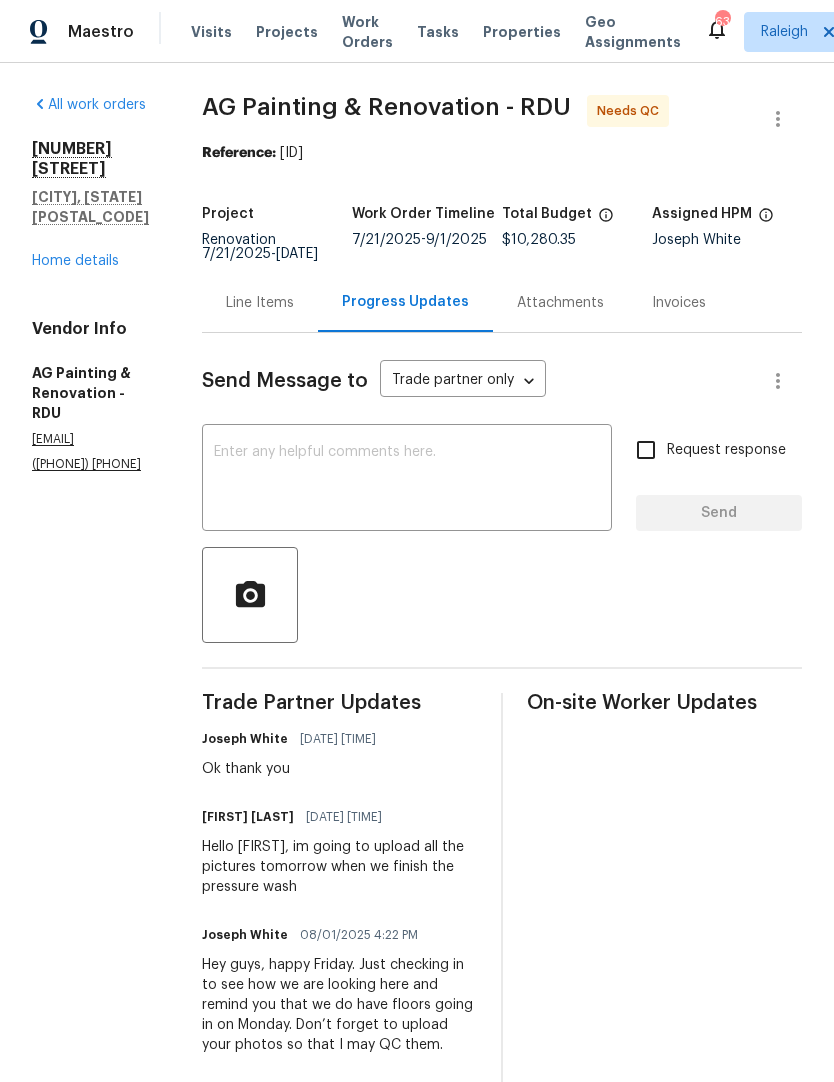 click on "Line Items" at bounding box center (260, 302) 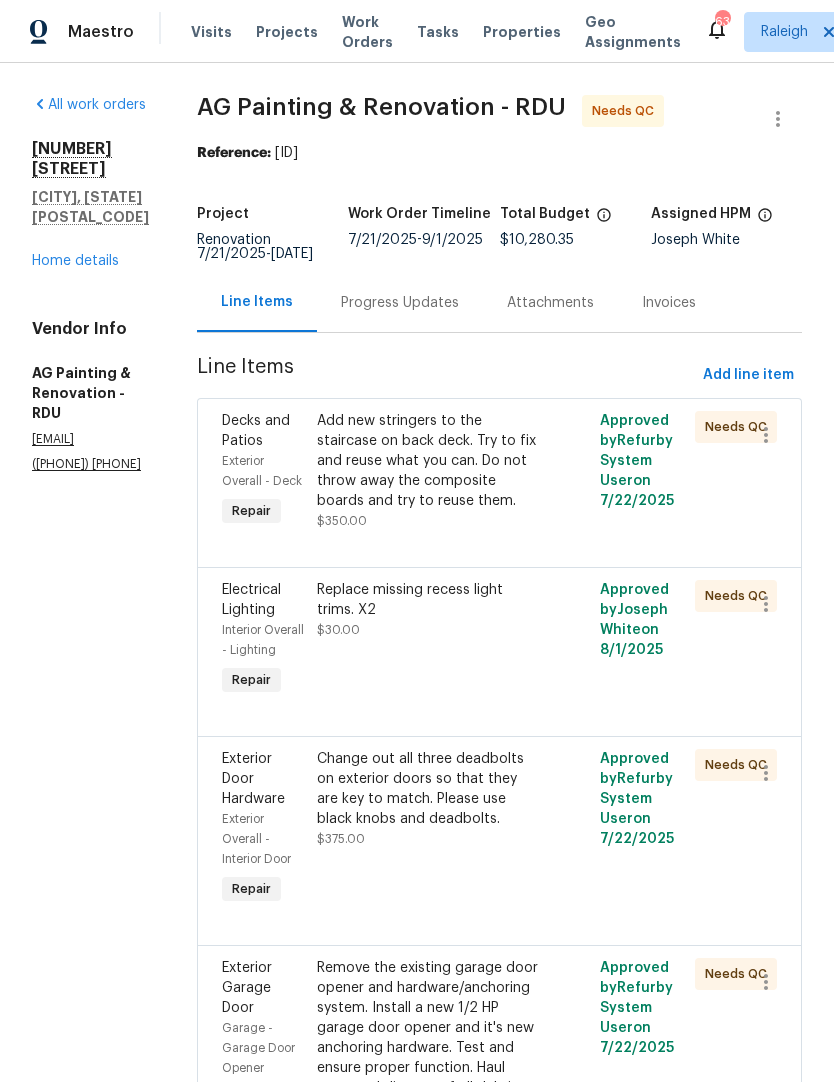 click on "Add new stringers to the staircase on back deck. Try to fix and reuse what you can. Do not throw away the composite boards and try to reuse them." at bounding box center (429, 461) 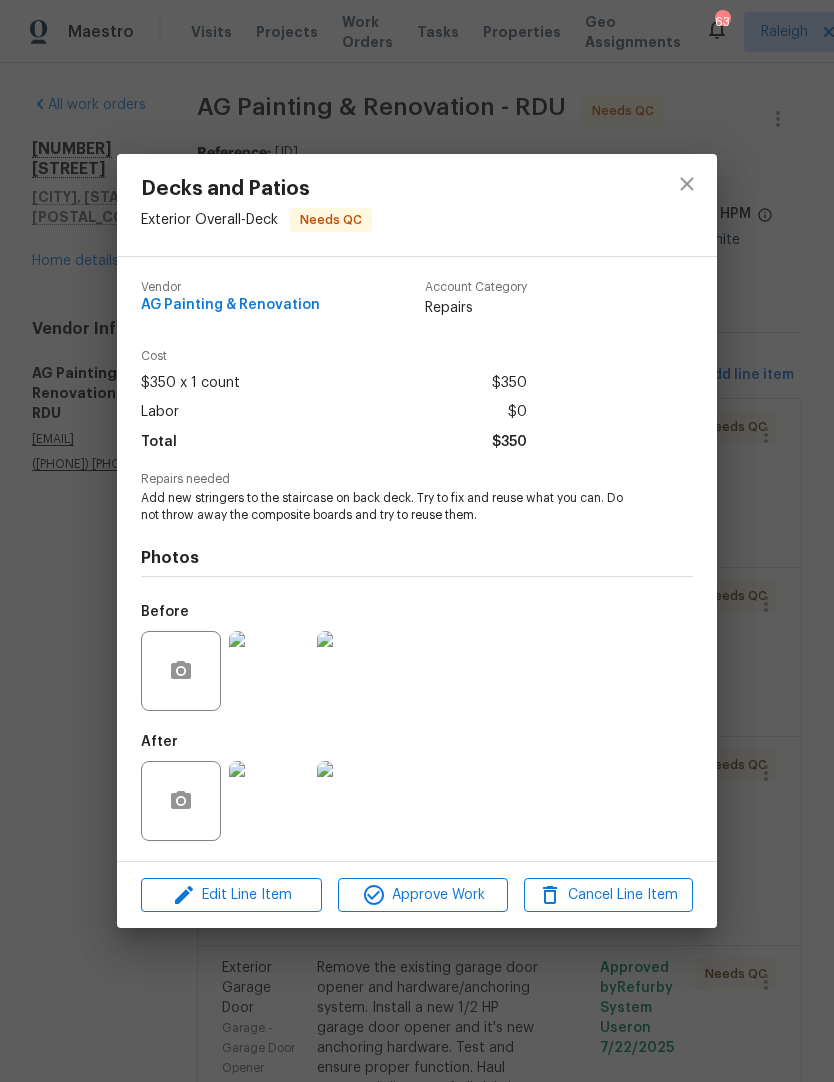 click at bounding box center [269, 801] 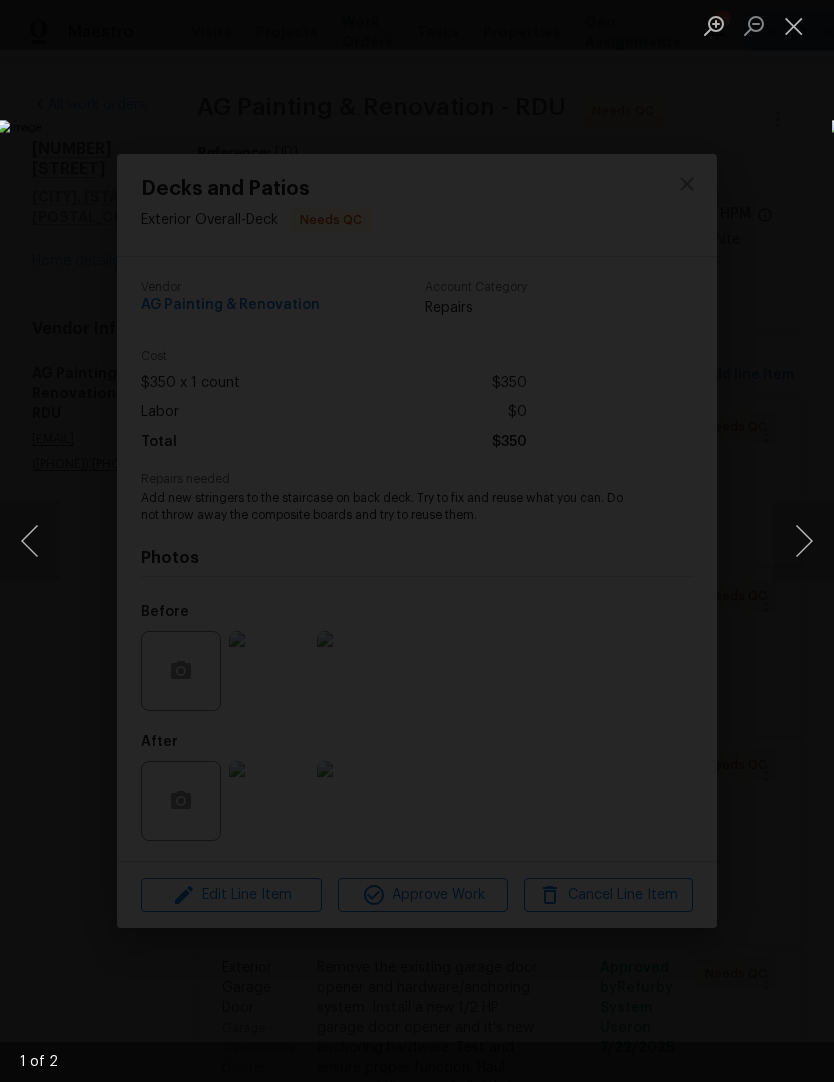 click at bounding box center (804, 541) 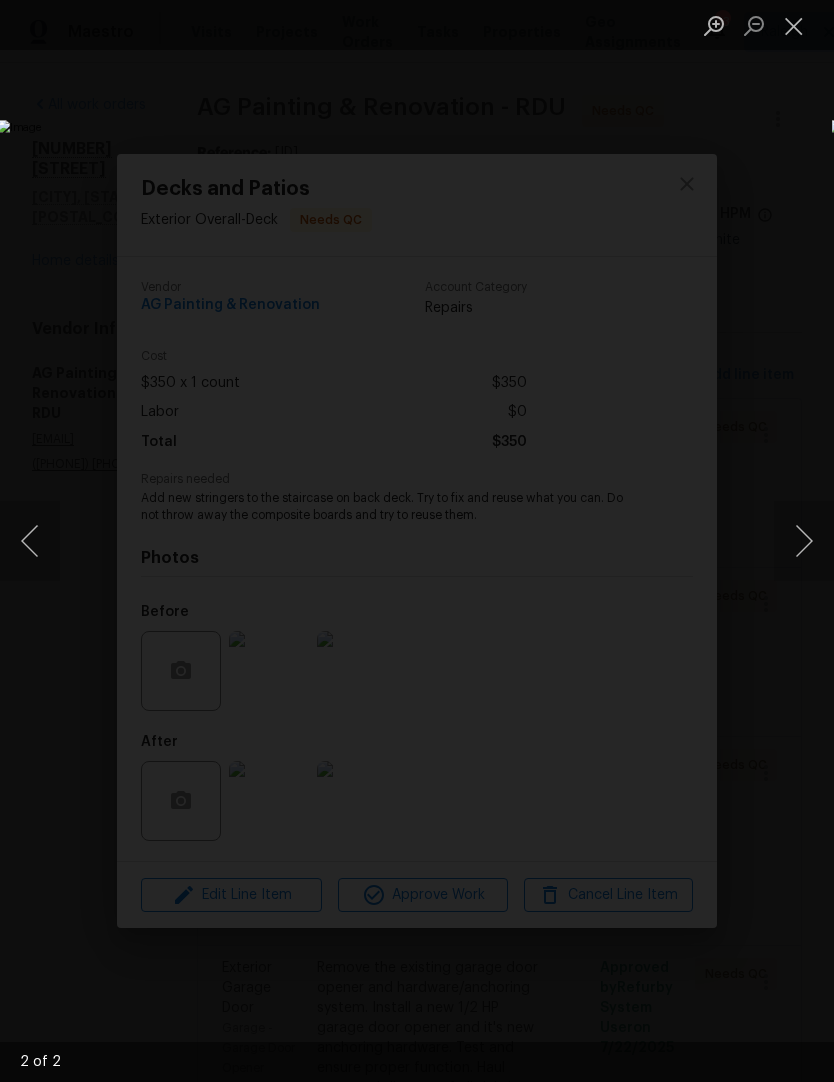 click at bounding box center [794, 25] 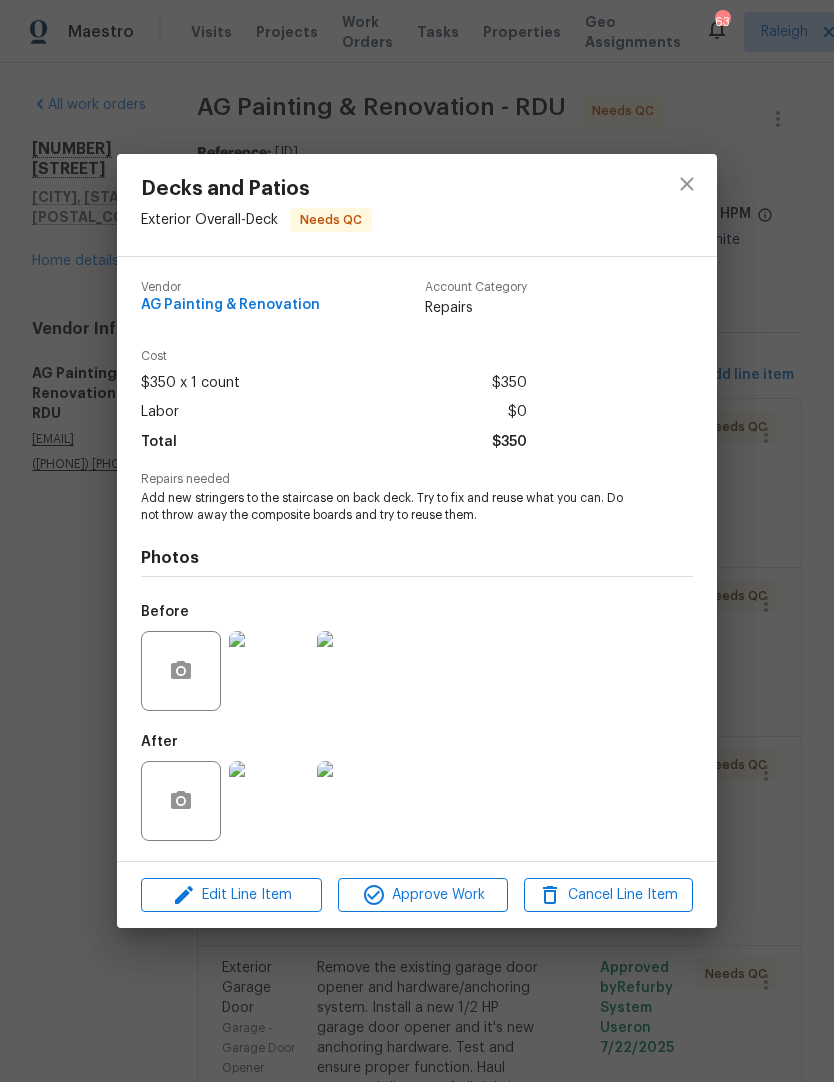 click on "Approve Work" at bounding box center [422, 895] 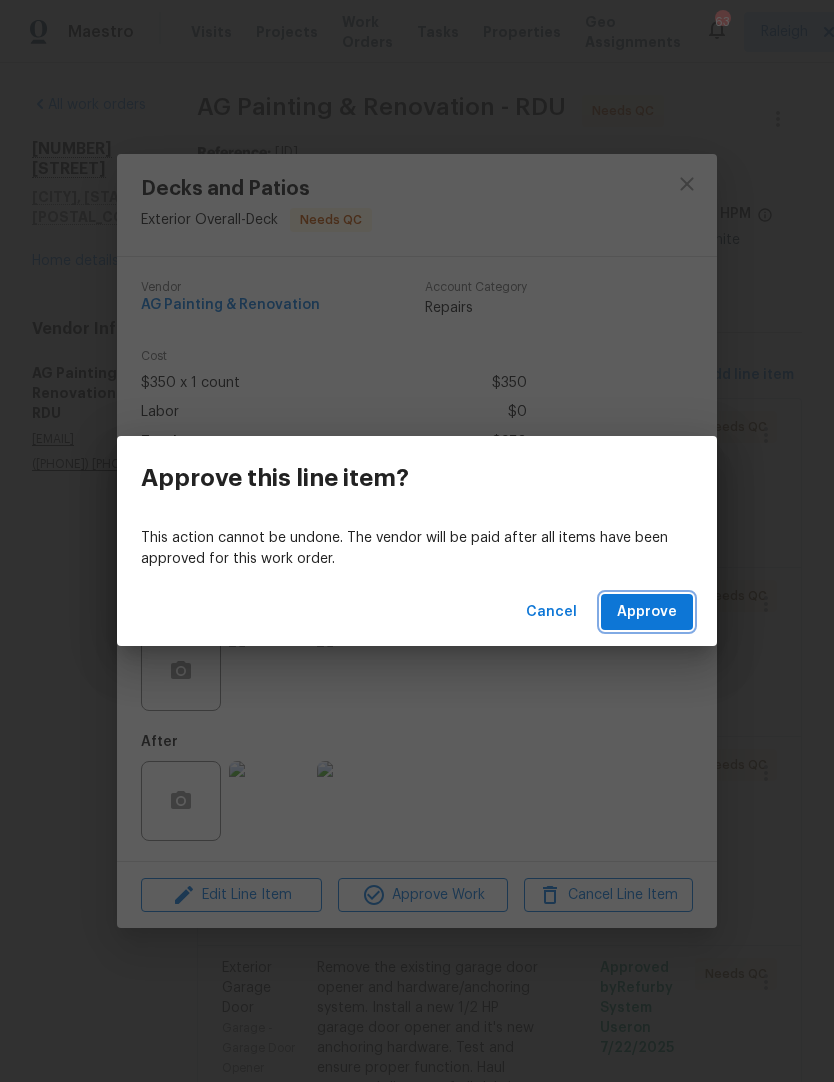 click on "Approve" at bounding box center (647, 612) 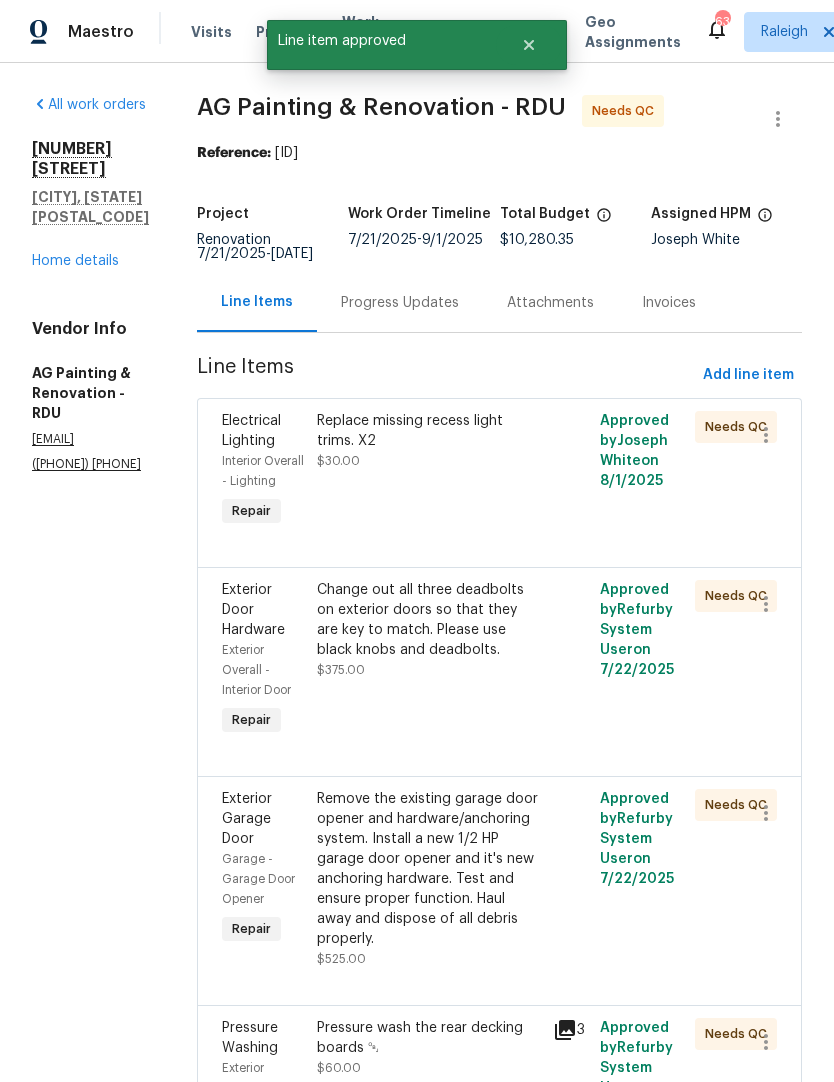 click on "Replace missing recess light trims. X2 $30.00" at bounding box center [429, 441] 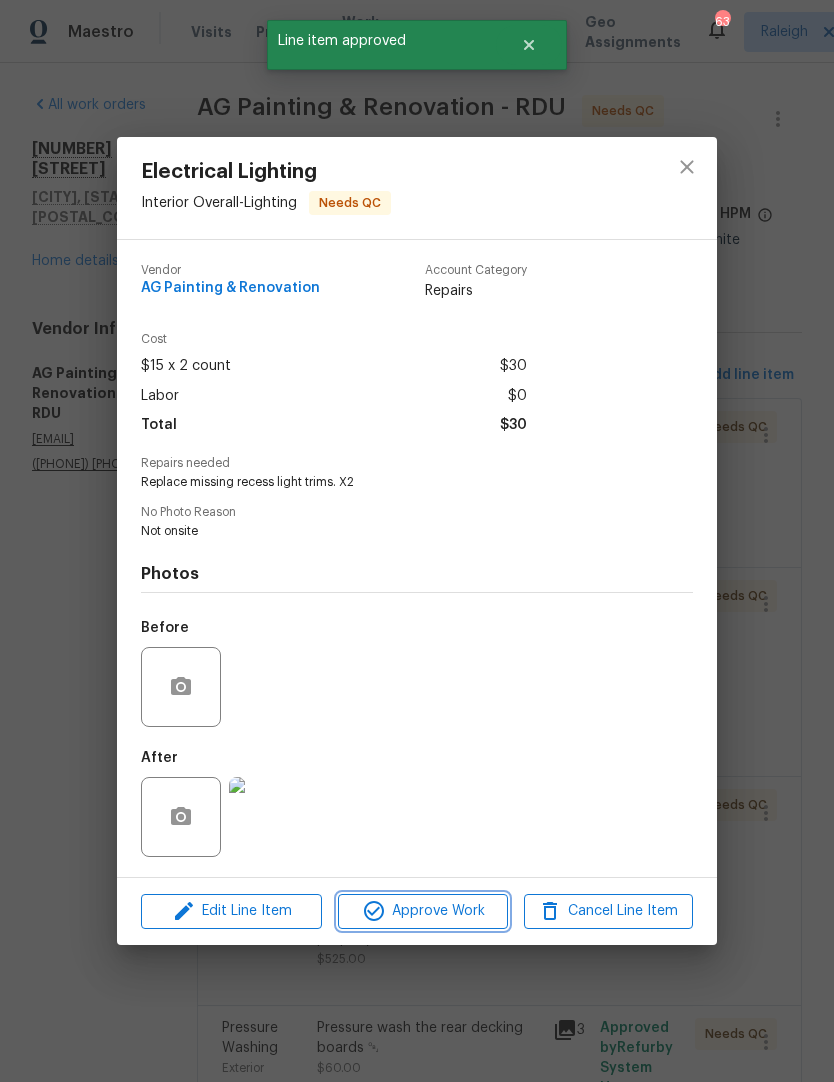 click on "Approve Work" at bounding box center [422, 911] 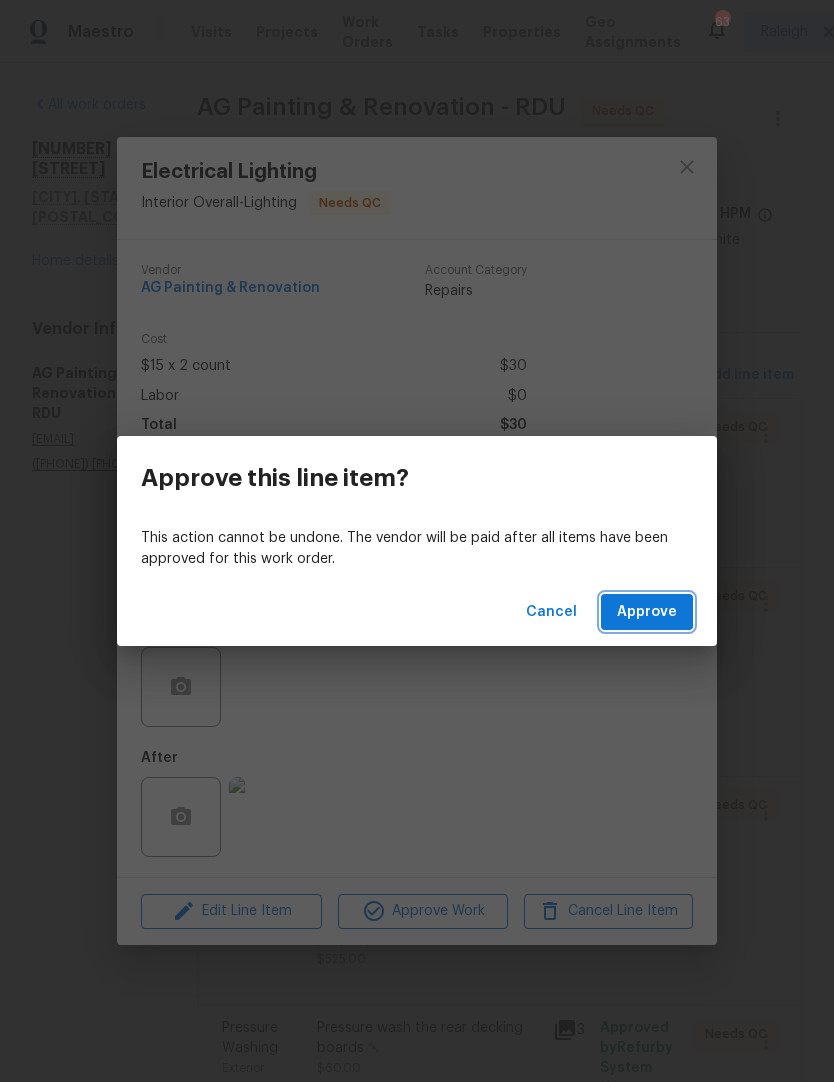click on "Approve" at bounding box center (647, 612) 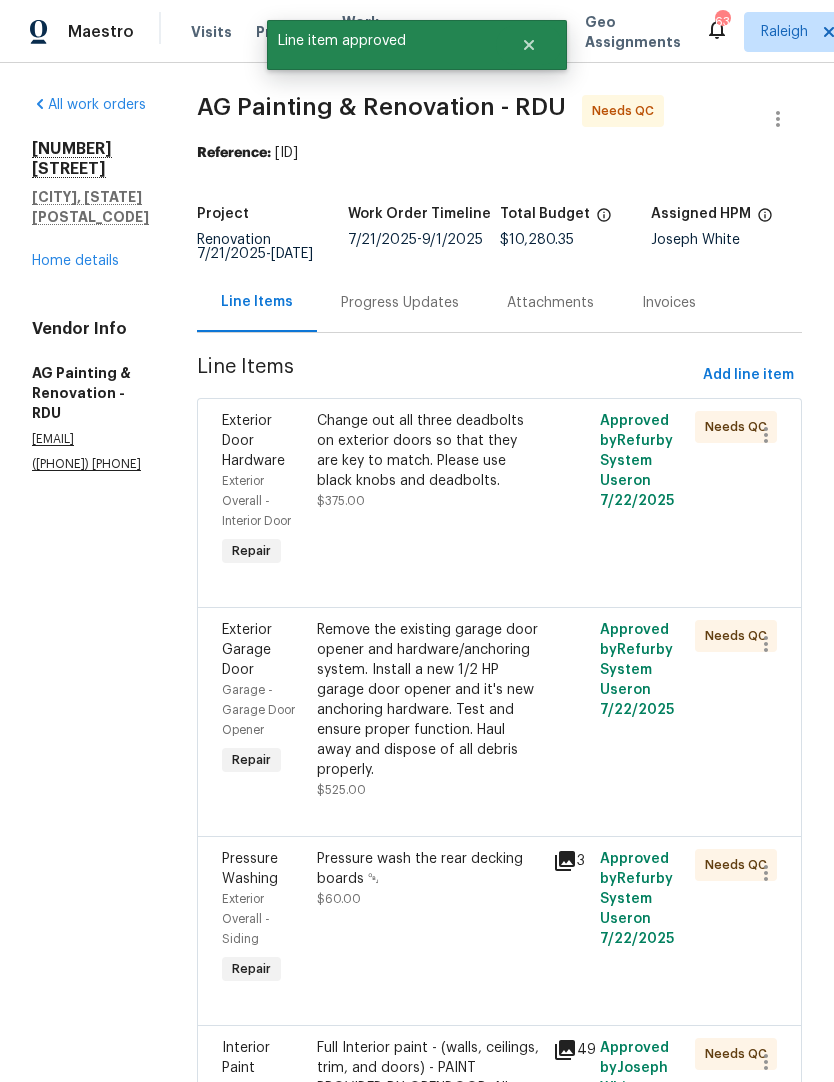 click on "Change out all three deadbolts on exterior doors so that they are key to match. Please use black knobs and deadbolts." at bounding box center (429, 451) 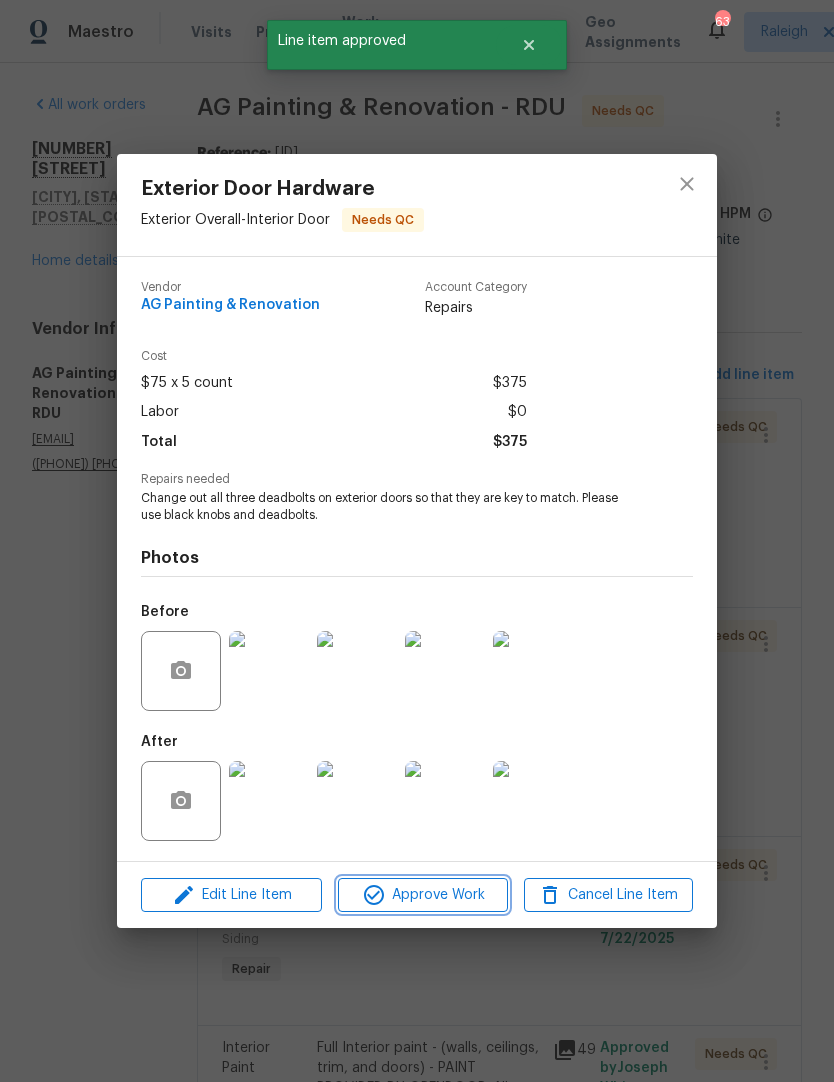 click on "Approve Work" at bounding box center (422, 895) 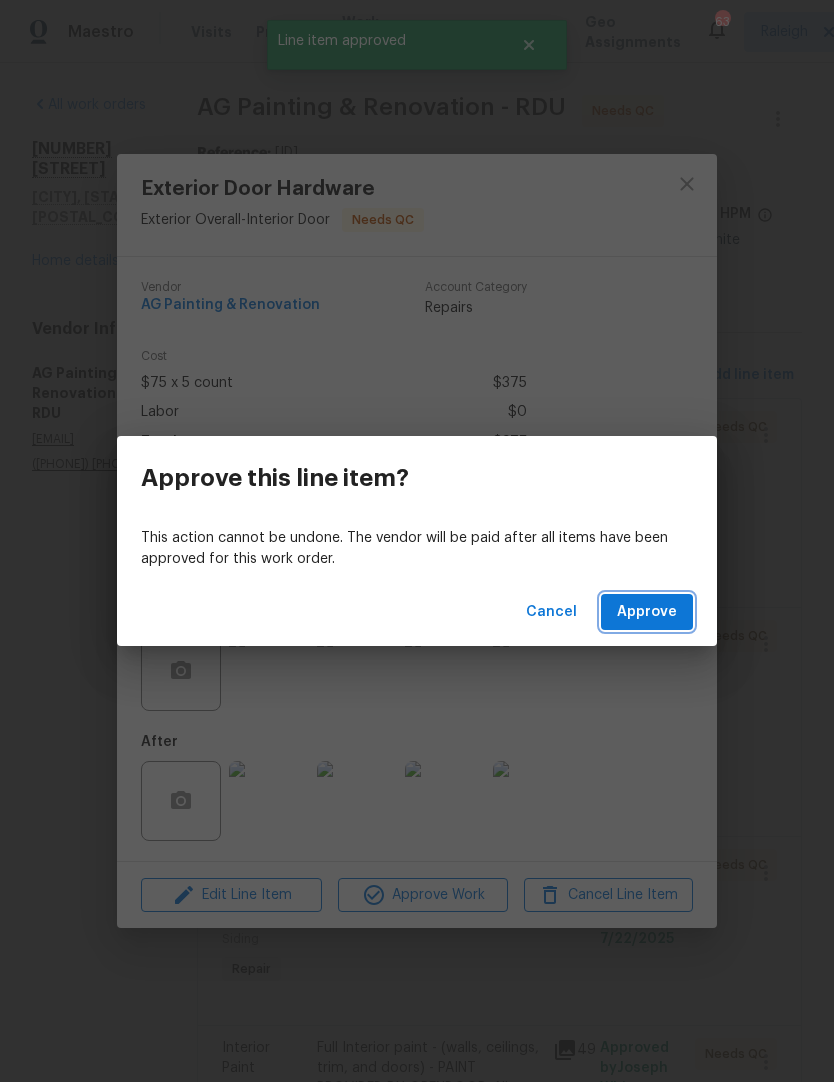 click on "Approve" at bounding box center [647, 612] 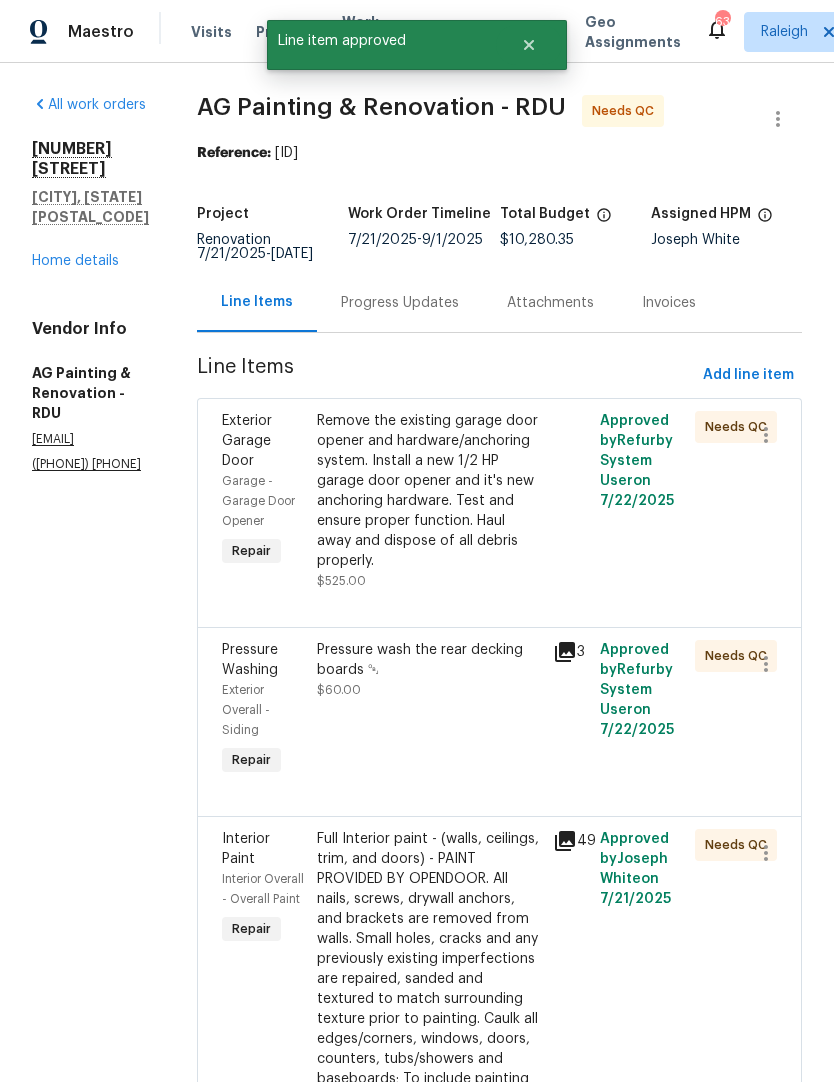 click on "Remove the existing garage door opener and hardware/anchoring system. Install a new 1/2 HP garage door opener and it's new anchoring hardware. Test and ensure proper function. Haul away and dispose of all debris properly." at bounding box center (429, 491) 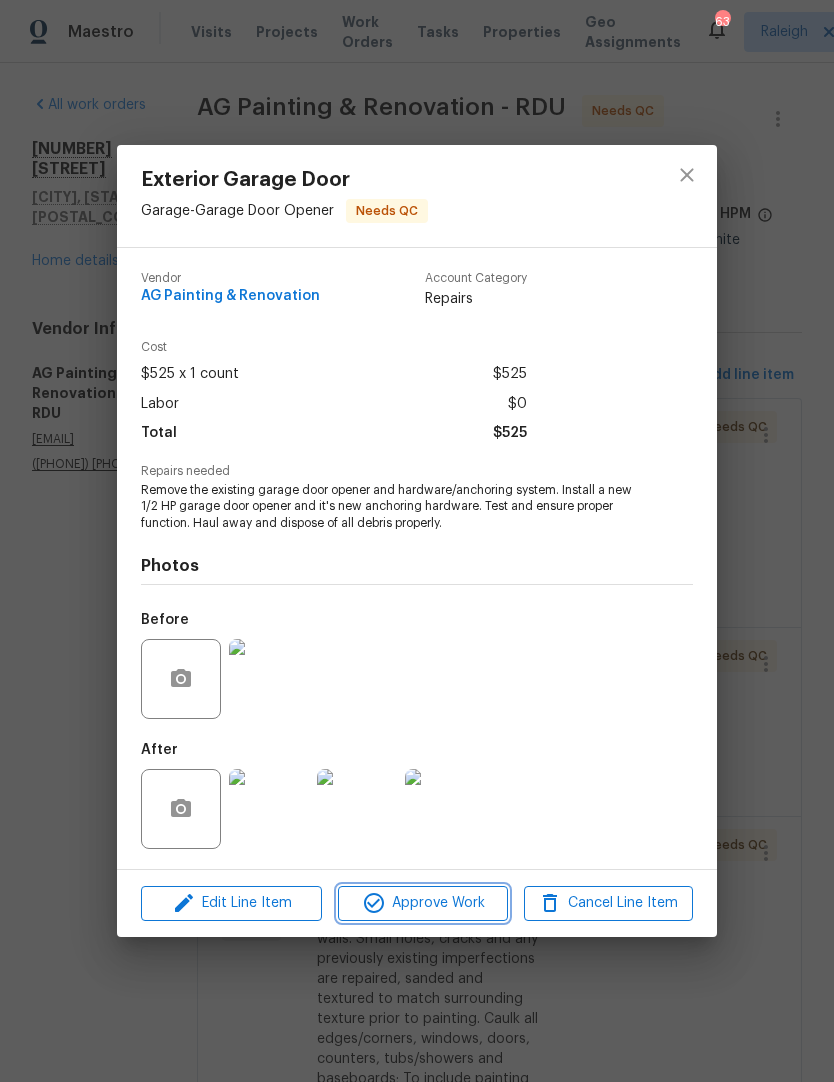 click on "Approve Work" at bounding box center (422, 903) 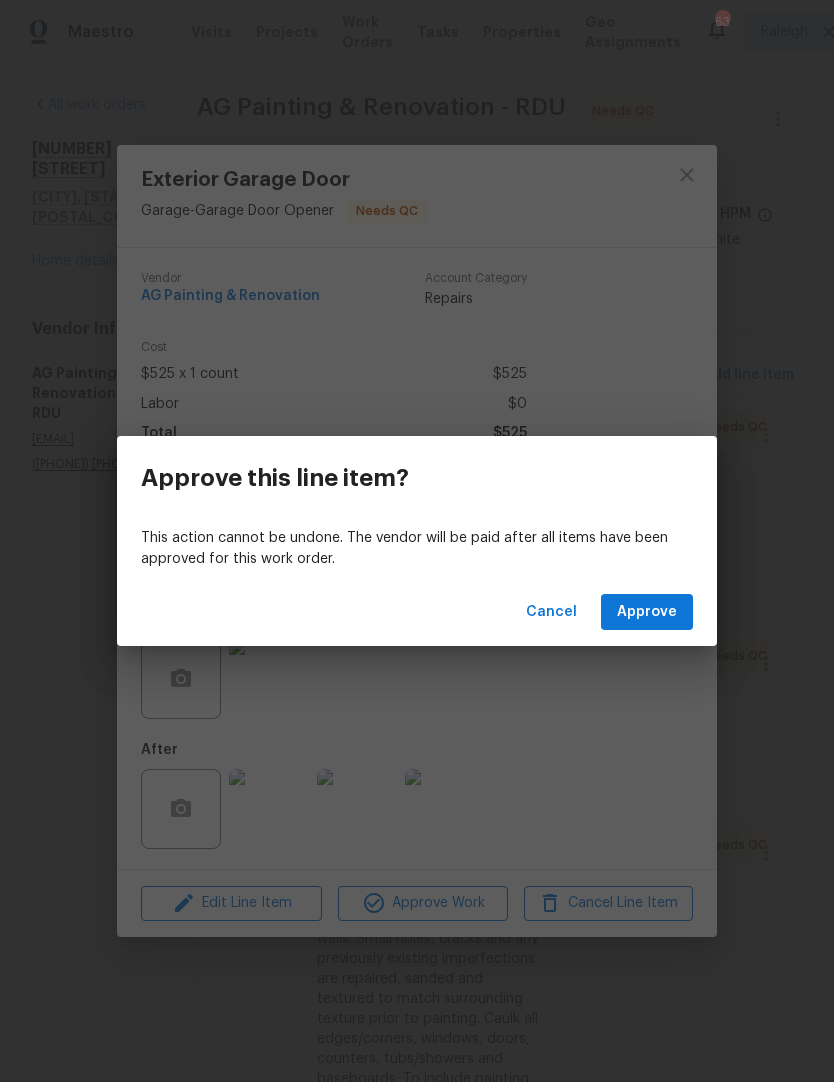 click on "Approve" at bounding box center [647, 612] 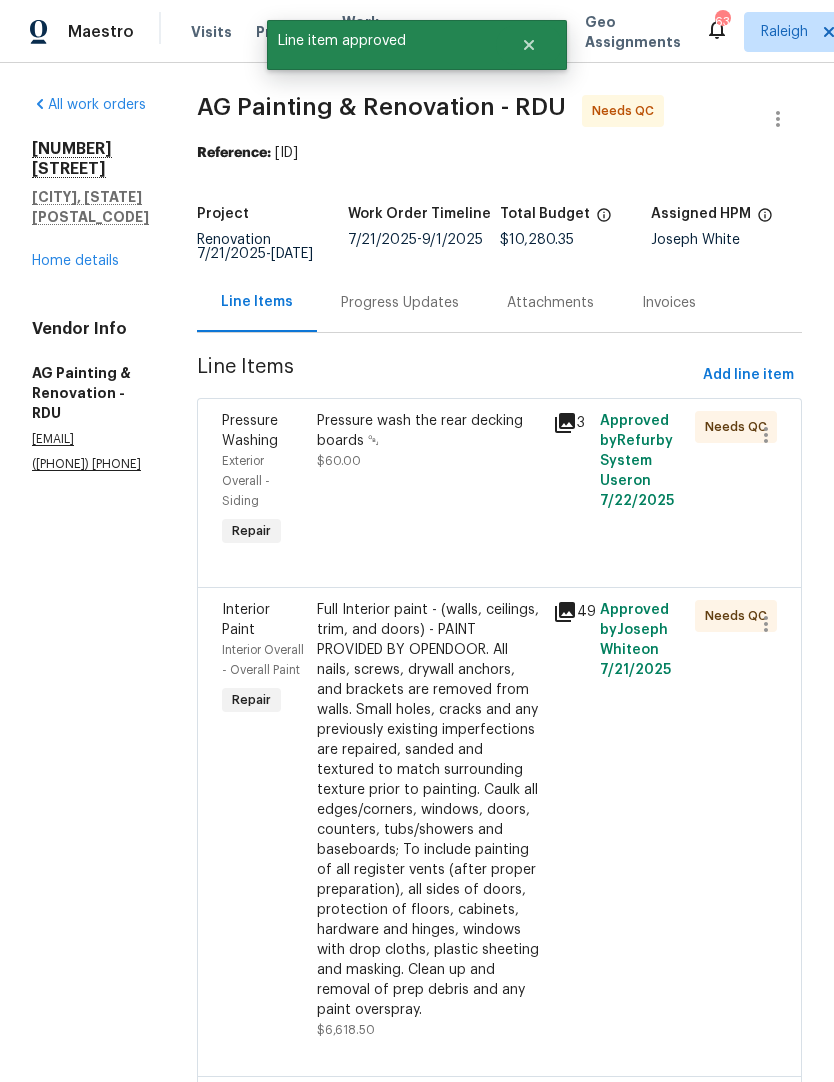 click on "Pressure wash the rear decking boards ￼ $60.00" at bounding box center (429, 481) 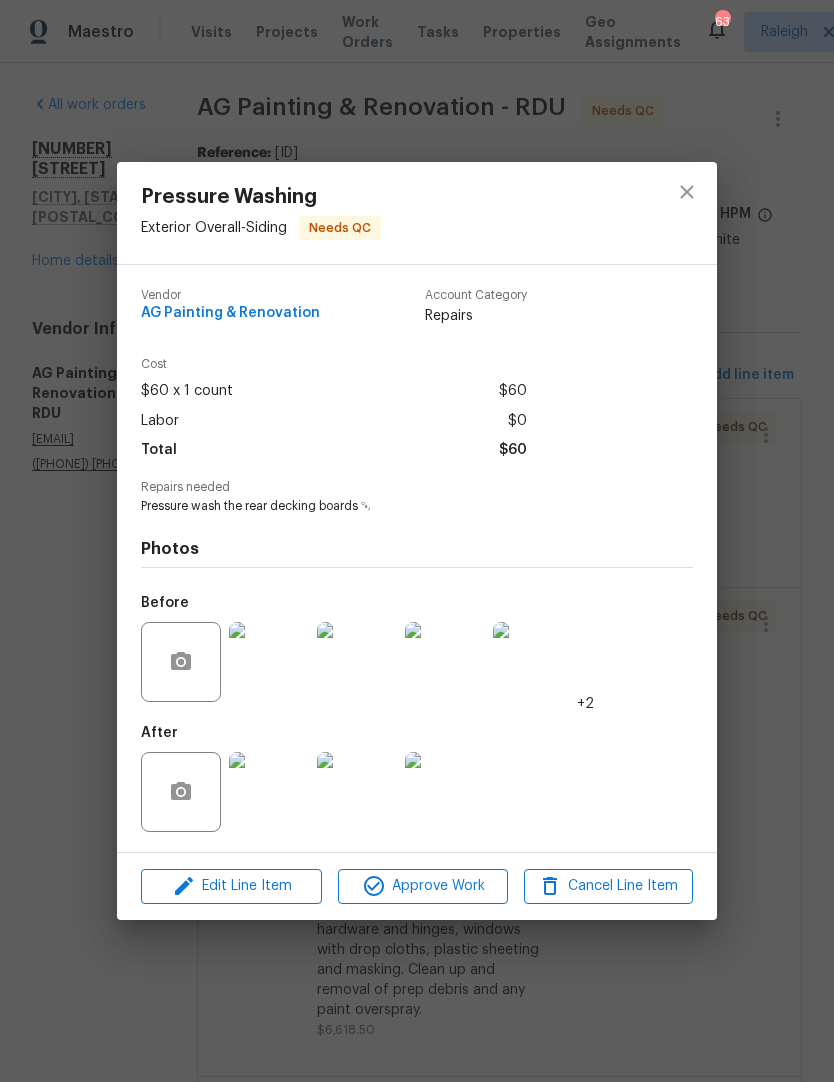 click at bounding box center (269, 792) 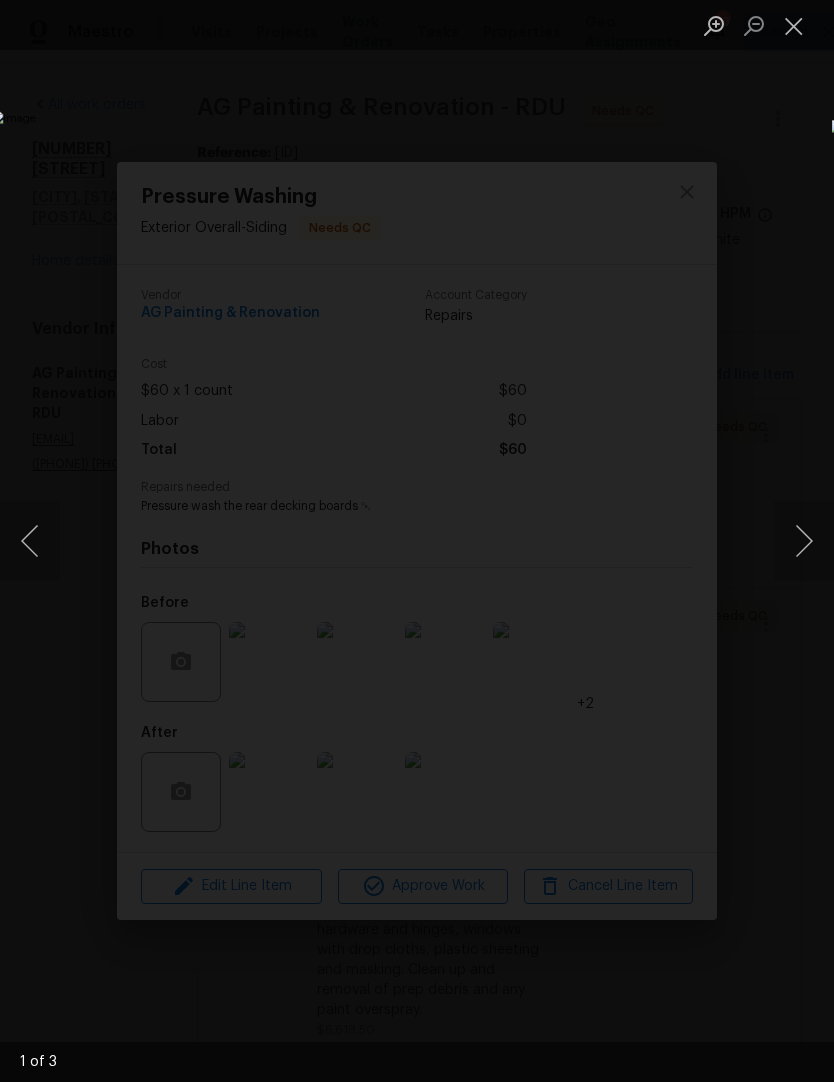 click at bounding box center [804, 541] 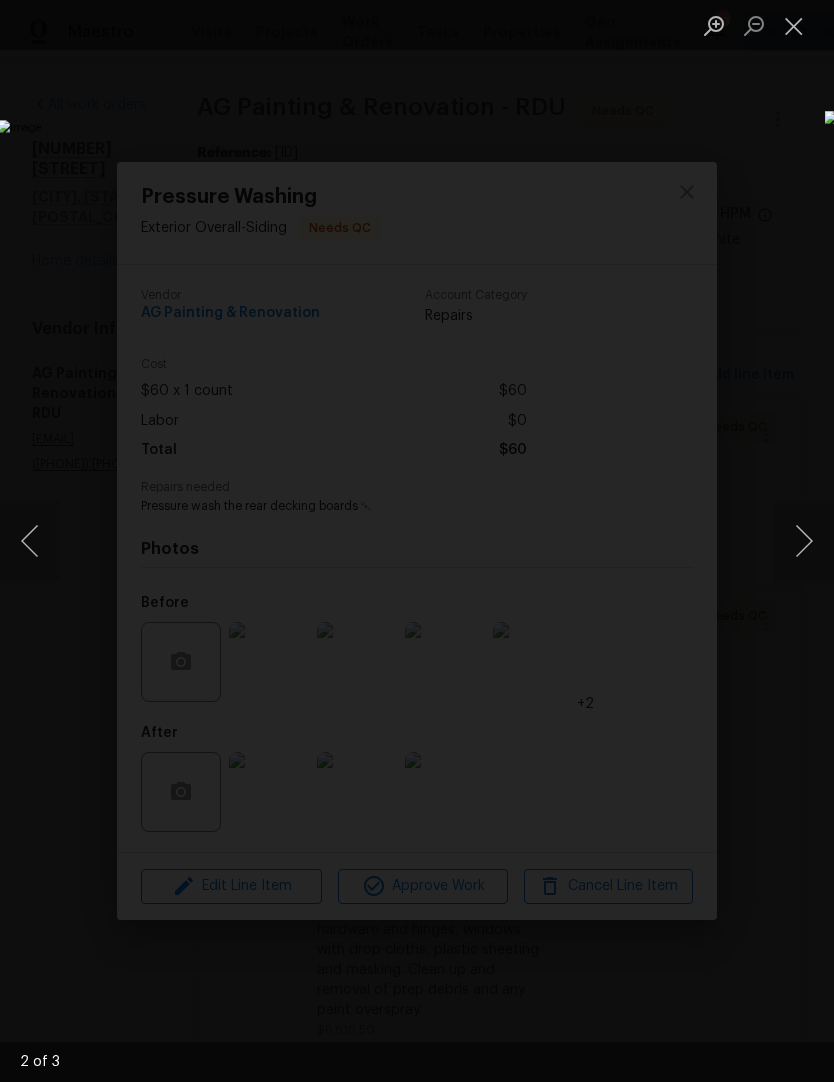 click at bounding box center (804, 541) 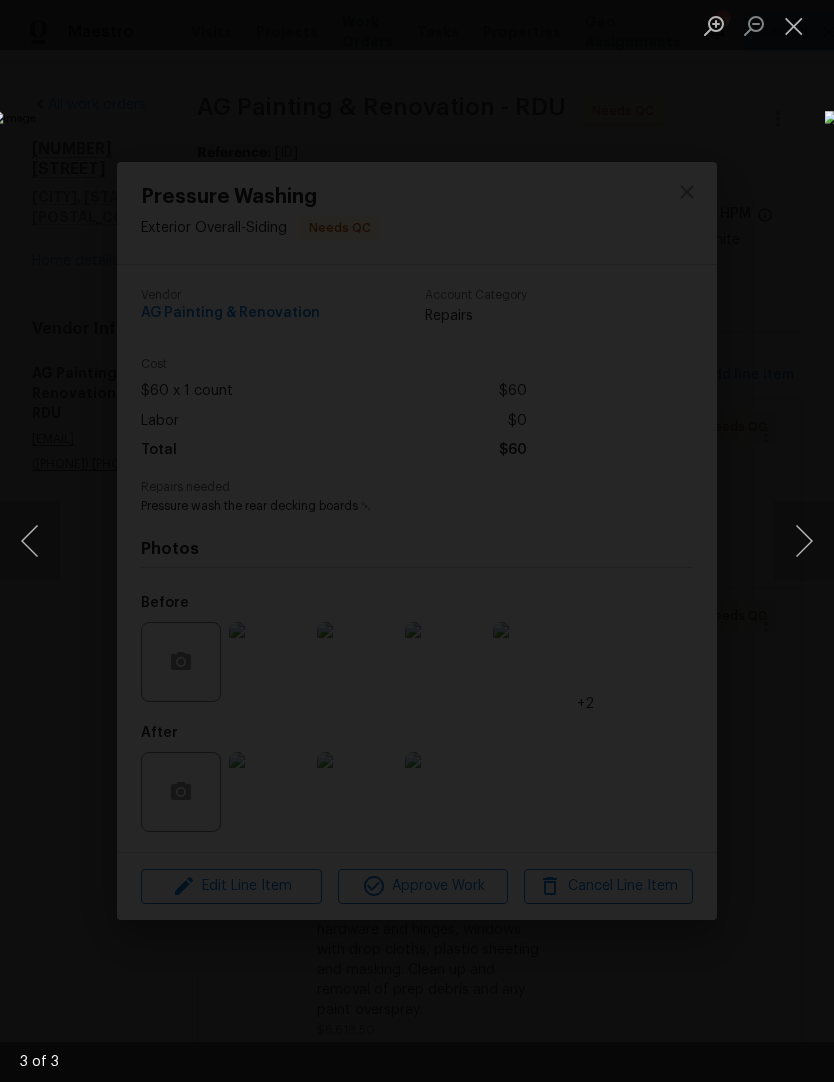 click at bounding box center [804, 541] 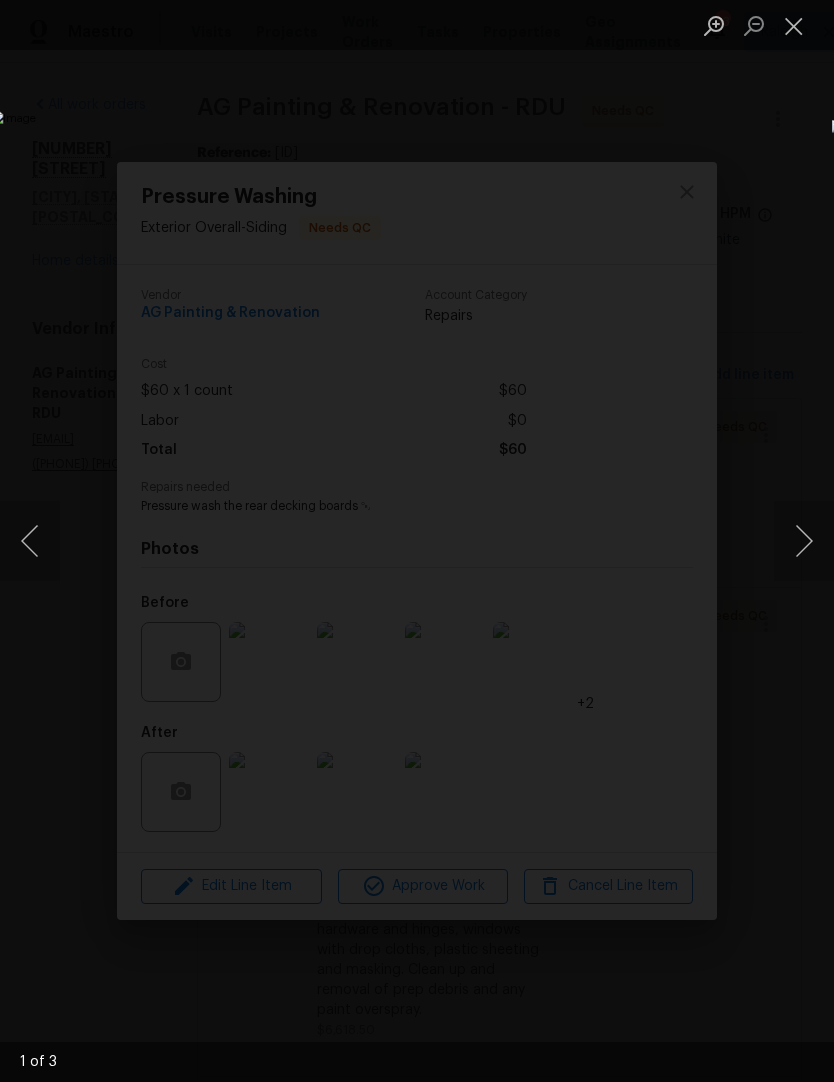 click at bounding box center [794, 25] 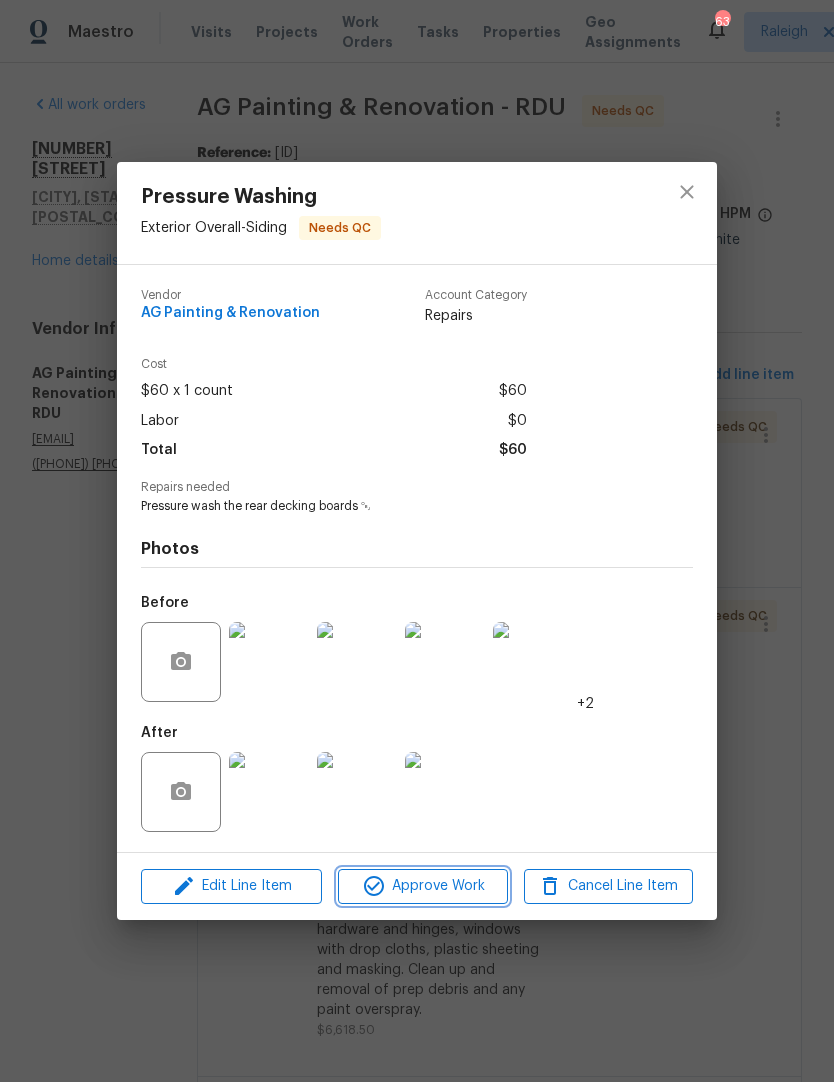 click on "Approve Work" at bounding box center (422, 886) 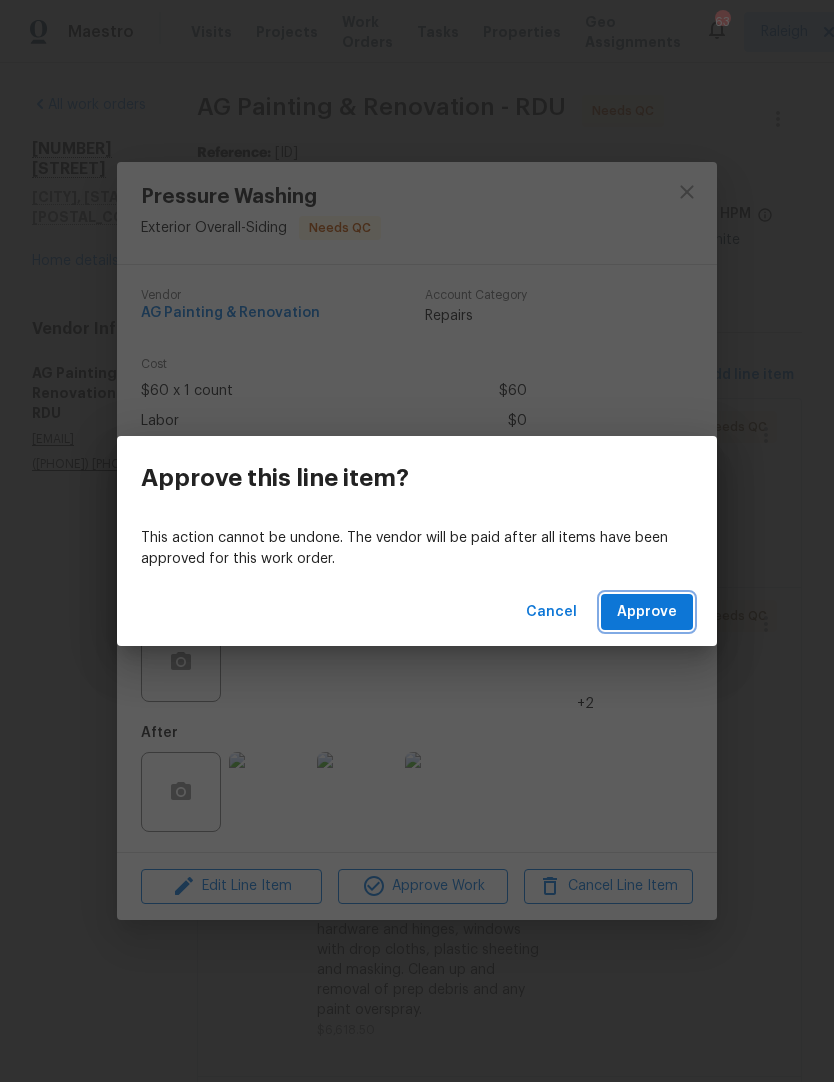 click on "Approve" at bounding box center [647, 612] 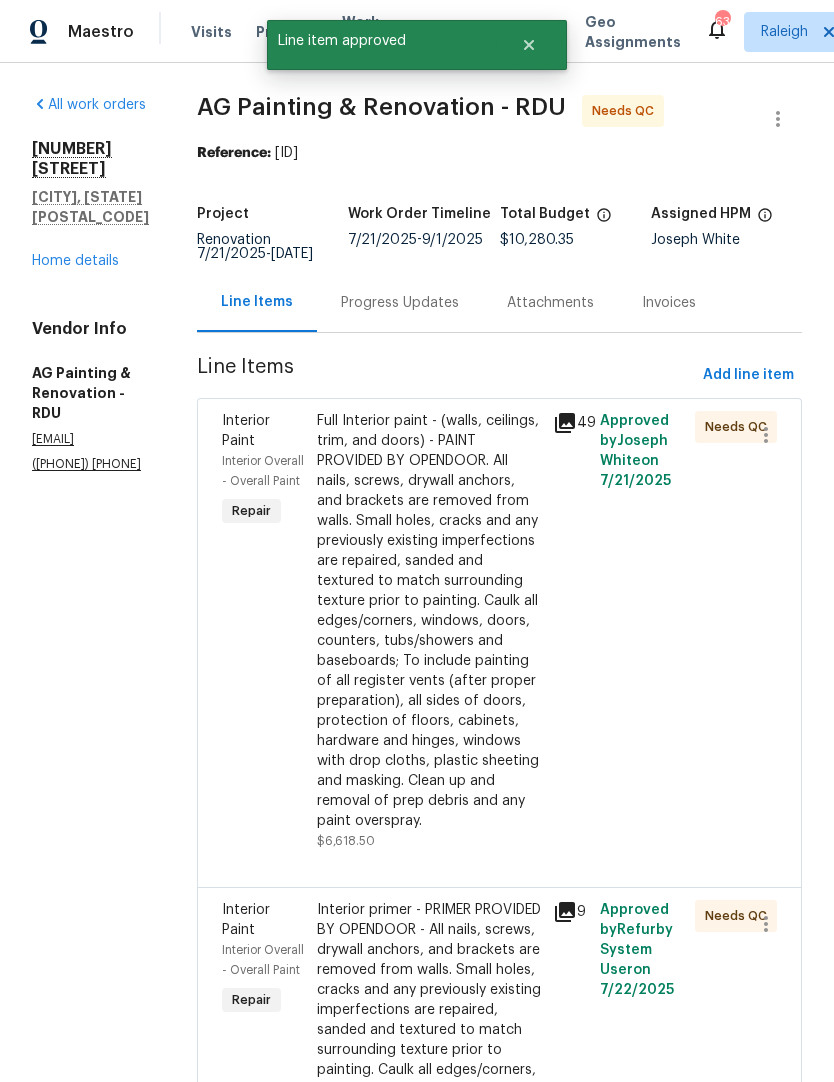 click on "Full Interior paint - (walls, ceilings, trim, and doors) - PAINT PROVIDED BY OPENDOOR. All nails, screws, drywall anchors, and brackets are removed from walls. Small holes, cracks and any previously existing imperfections are repaired, sanded and textured to match surrounding texture prior to painting. Caulk all edges/corners, windows, doors, counters, tubs/showers and baseboards; To include painting of all register vents (after proper preparation), all sides of doors, protection of floors, cabinets, hardware and hinges, windows with drop cloths, plastic sheeting and masking. Clean up and removal of prep debris and any paint overspray." at bounding box center [429, 621] 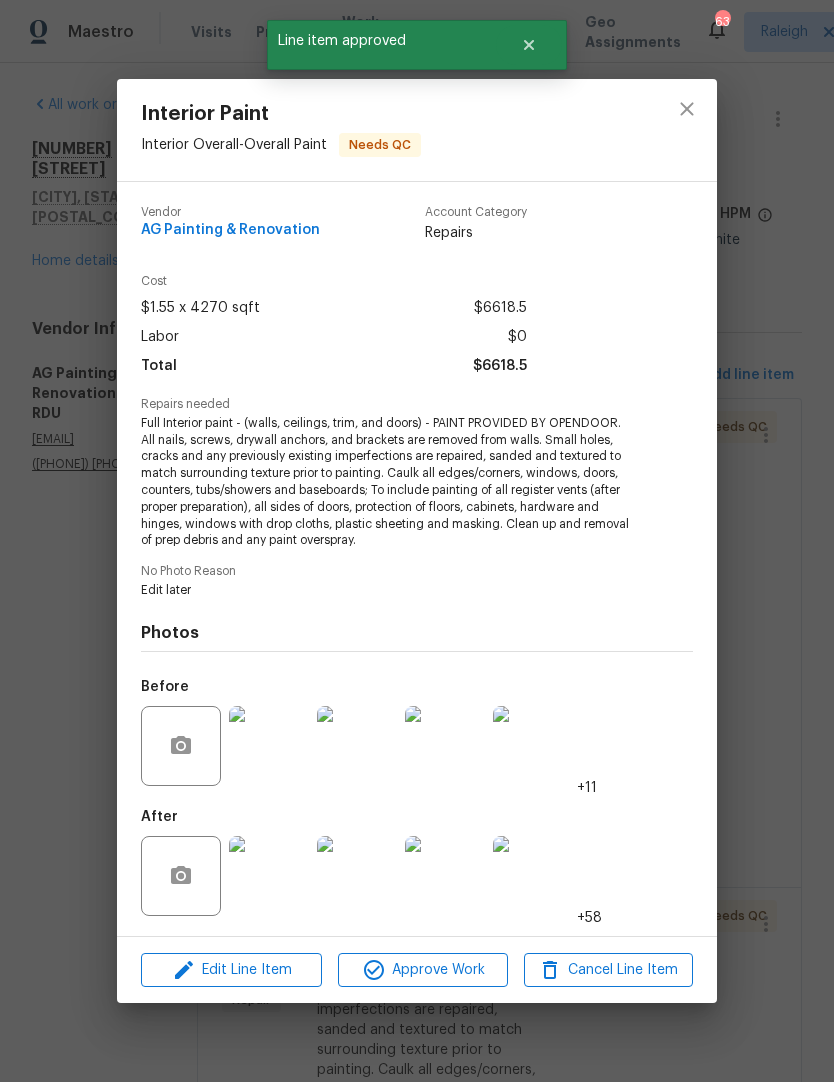 click at bounding box center [269, 876] 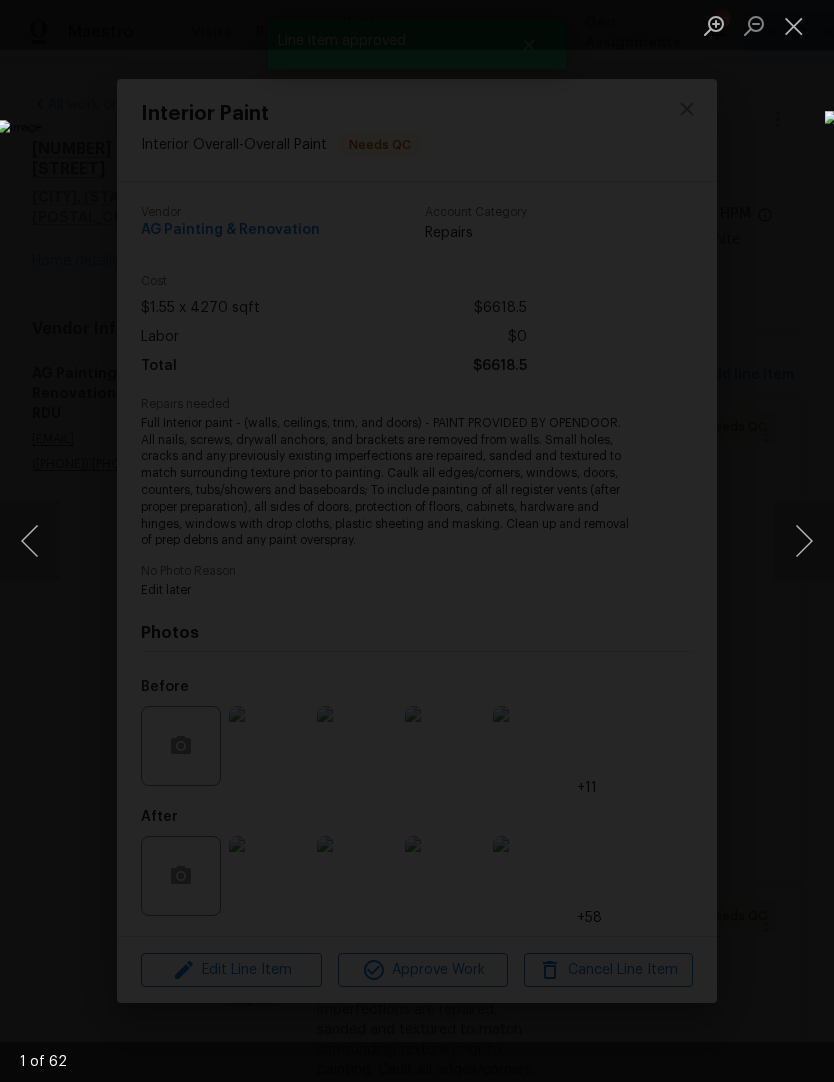 click at bounding box center (804, 541) 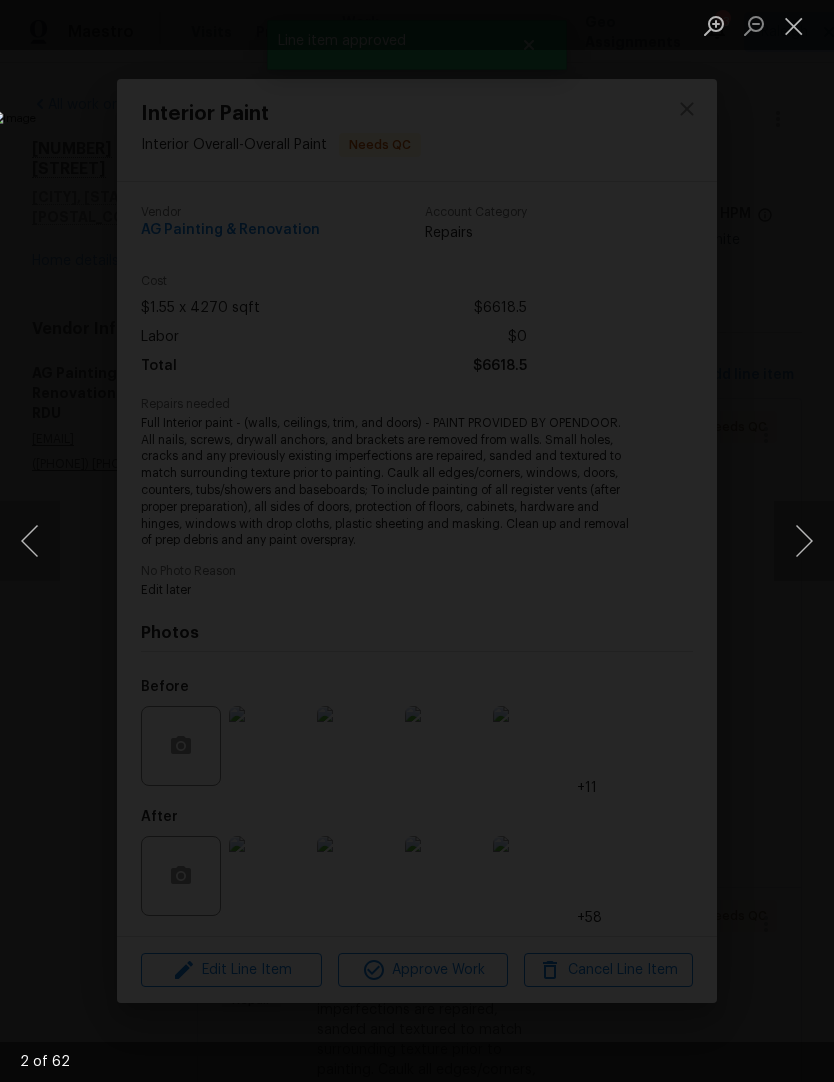 click at bounding box center (804, 541) 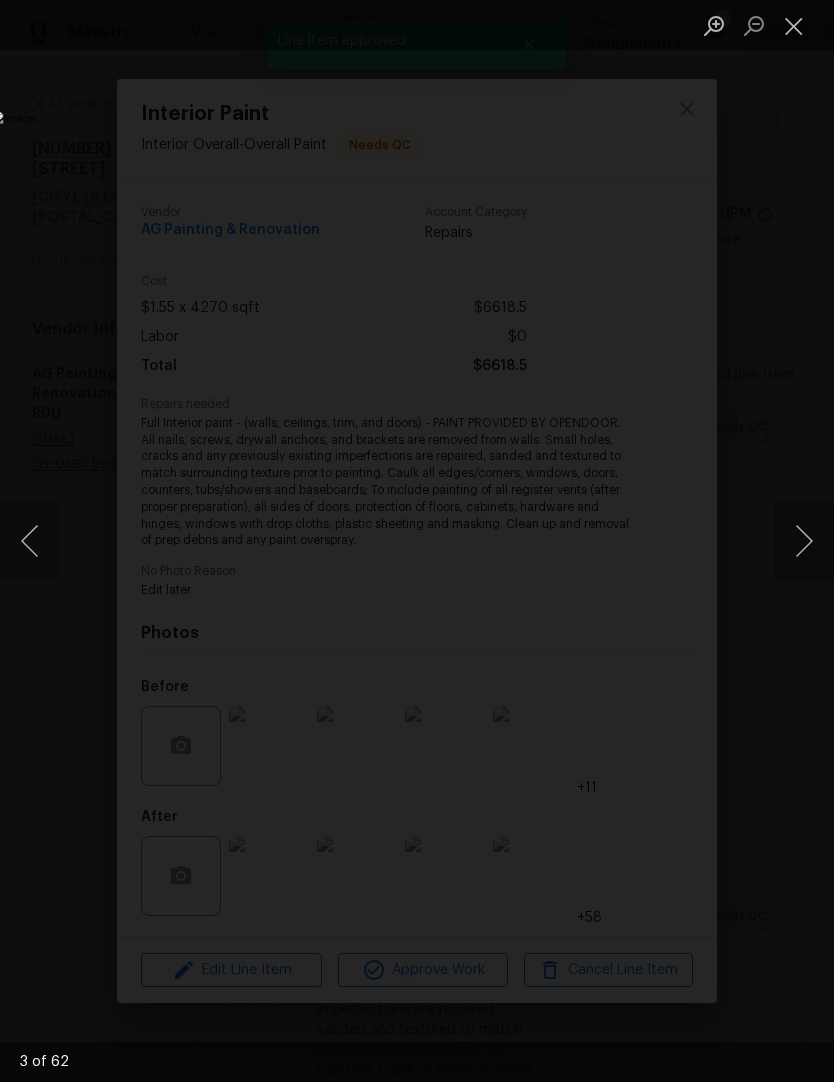 click at bounding box center (804, 541) 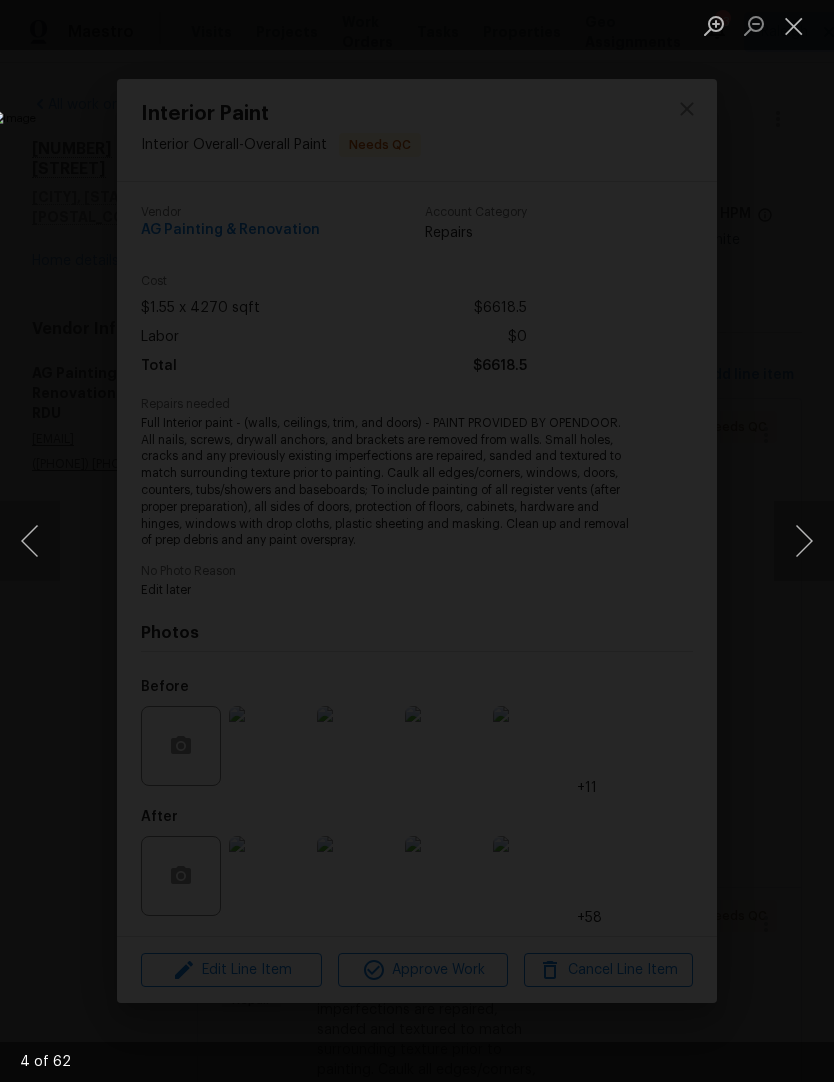 click at bounding box center [804, 541] 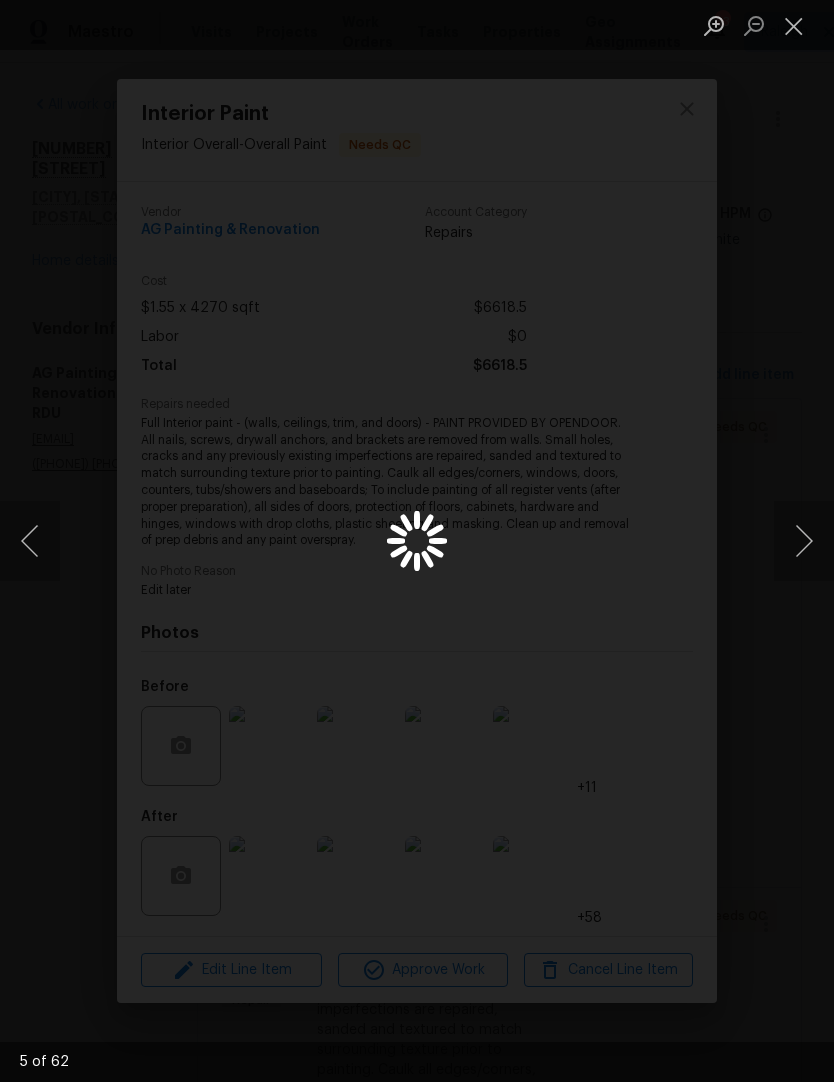 click at bounding box center (804, 541) 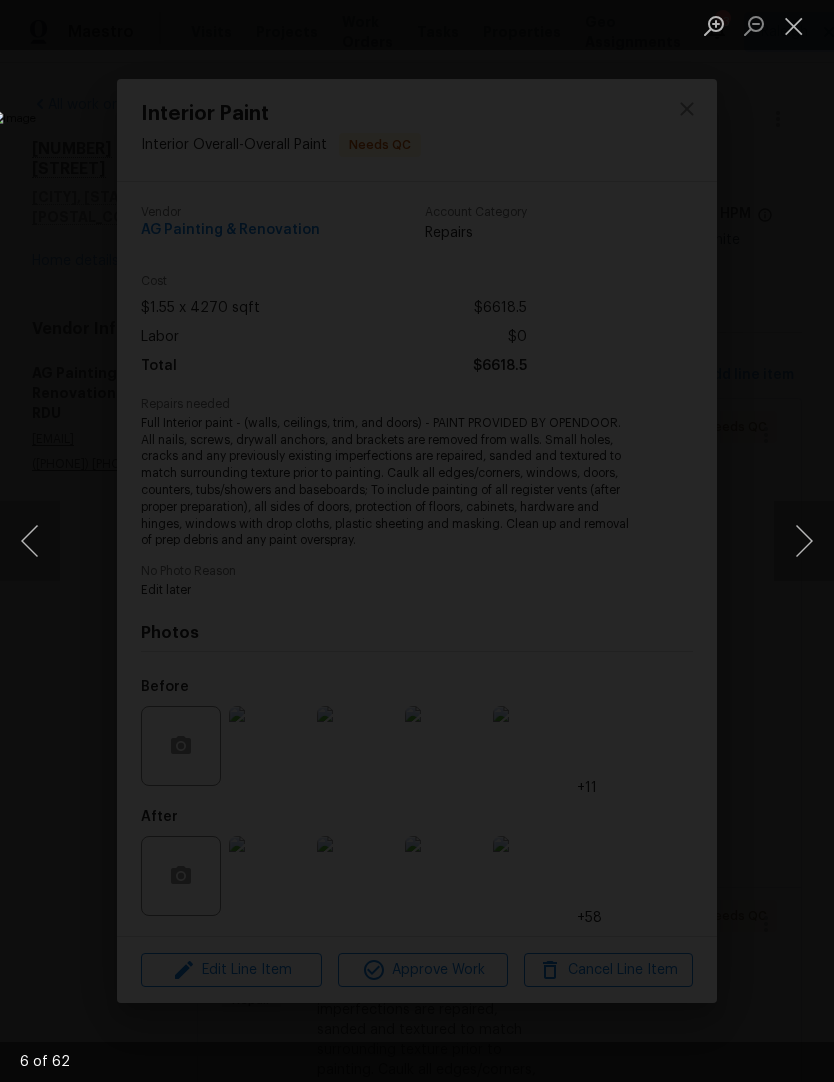 click at bounding box center (804, 541) 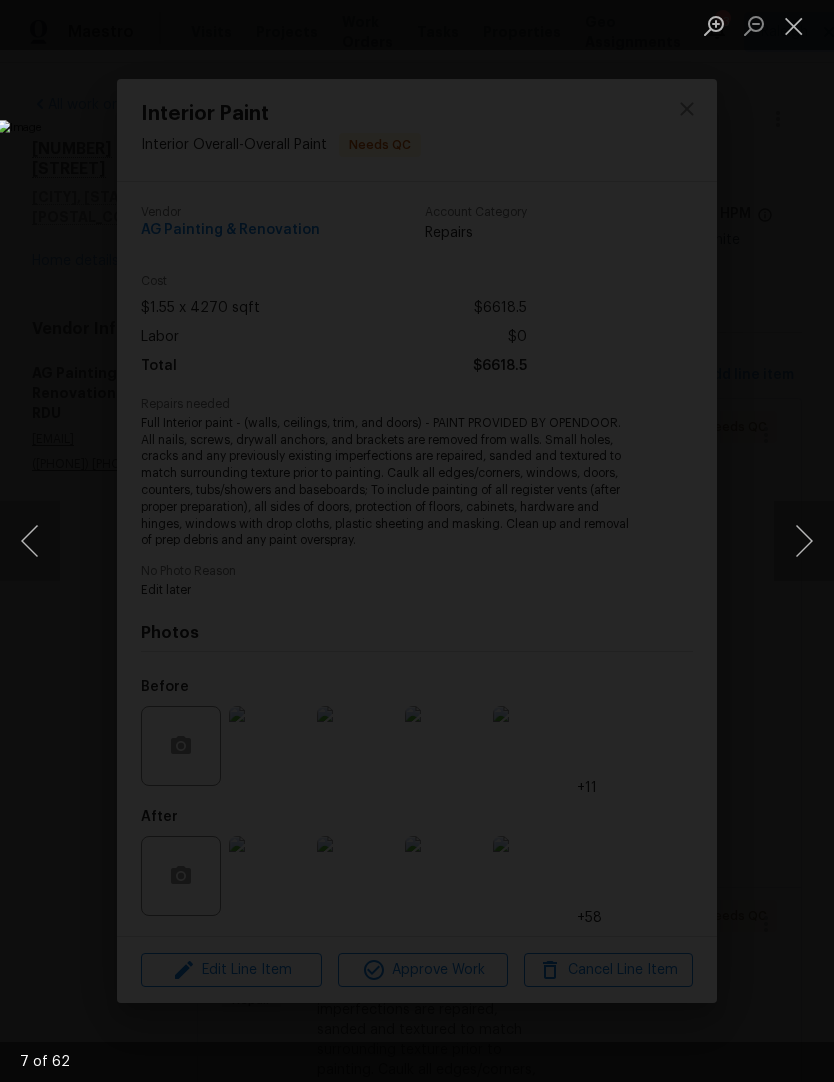 click at bounding box center [804, 541] 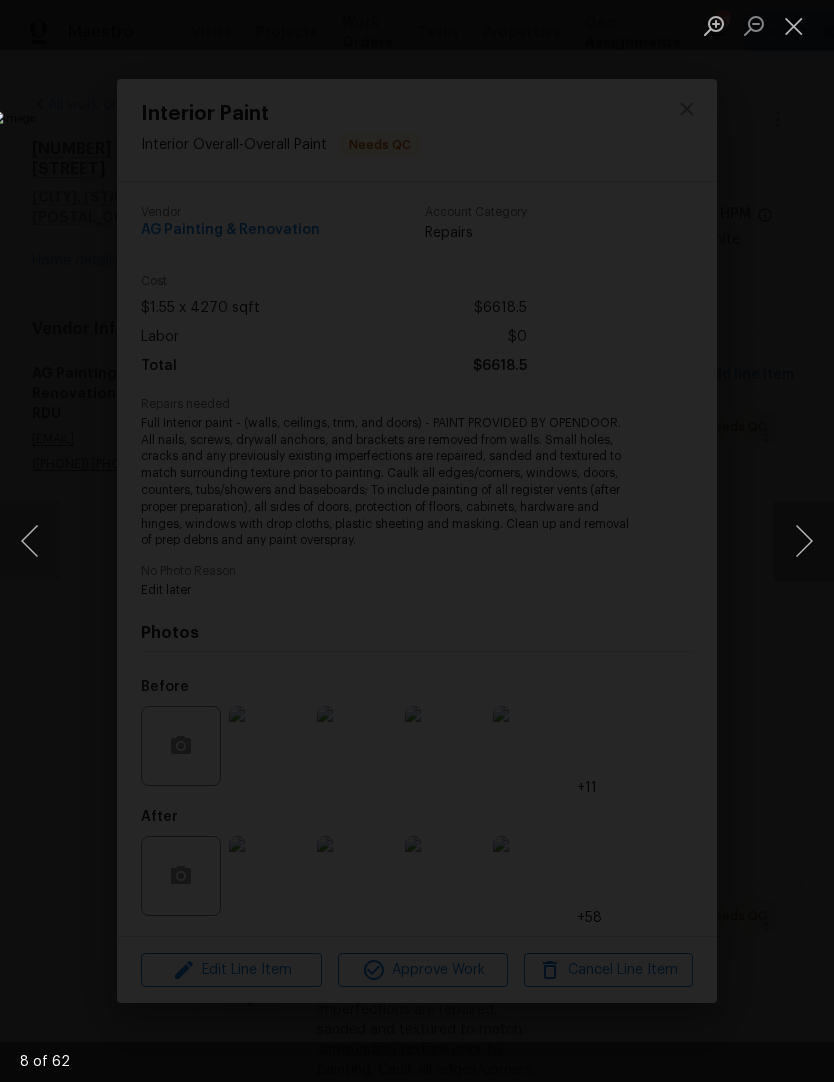 click at bounding box center (804, 541) 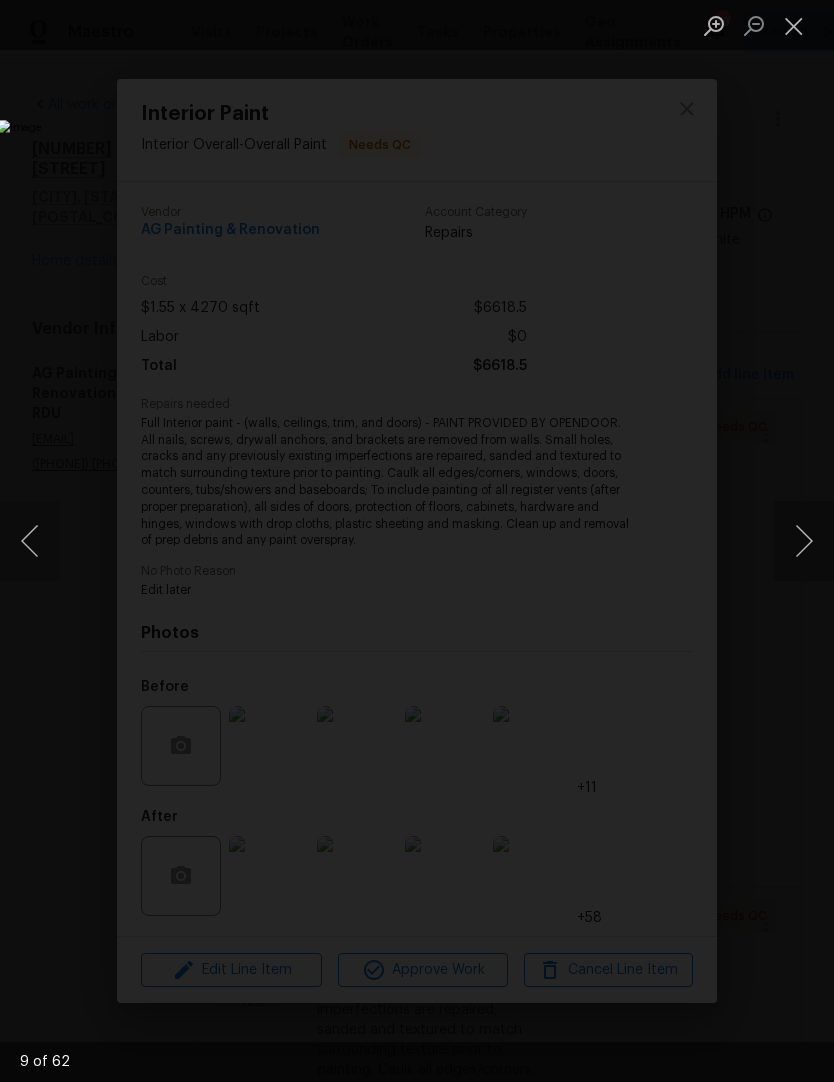 click at bounding box center [804, 541] 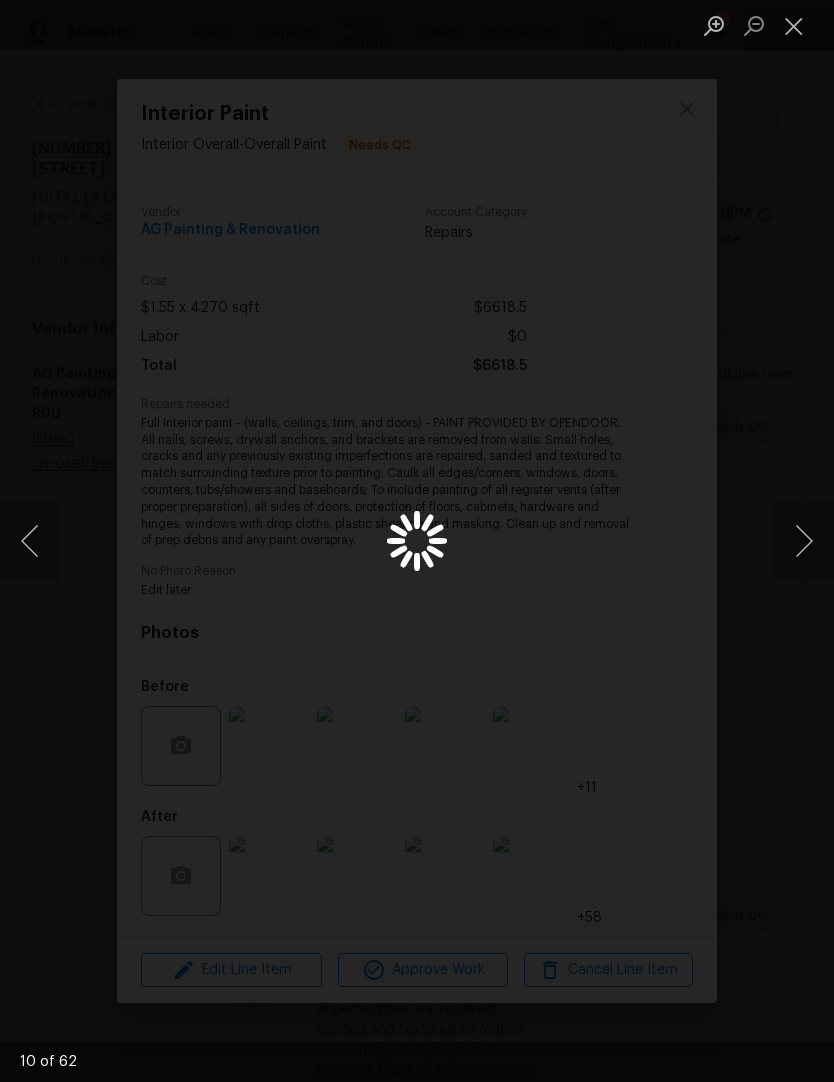 click at bounding box center (804, 541) 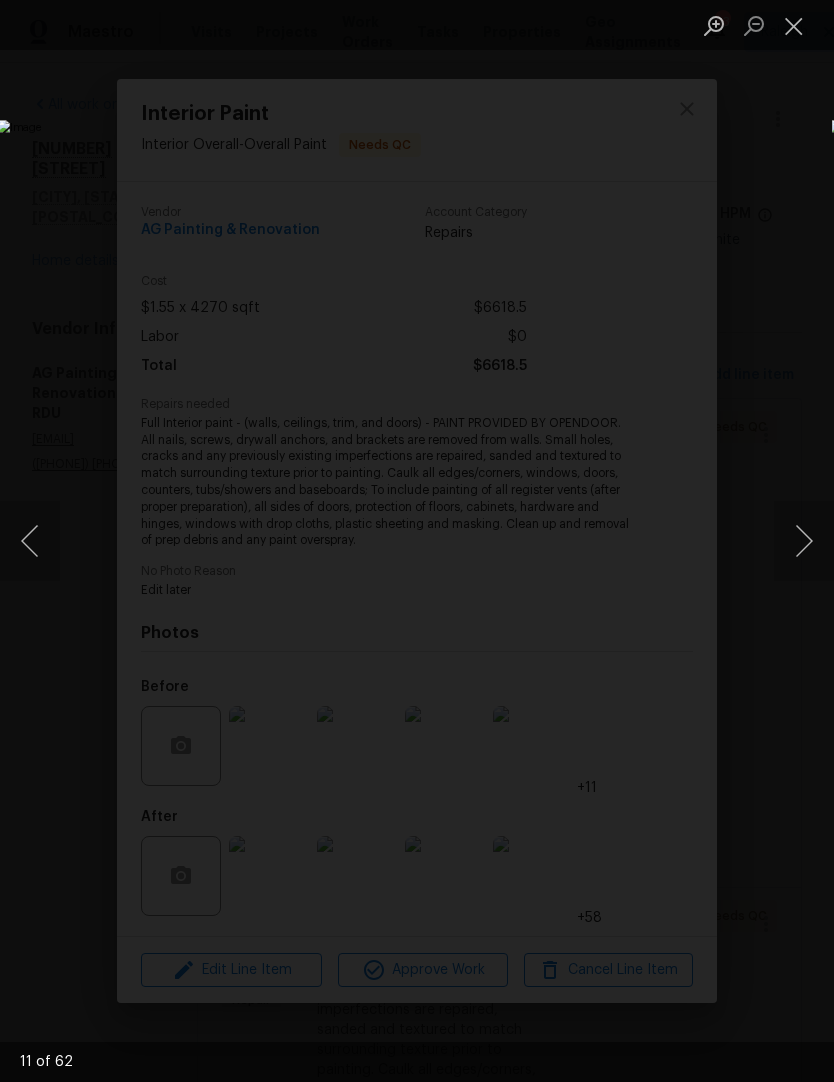 click at bounding box center (794, 25) 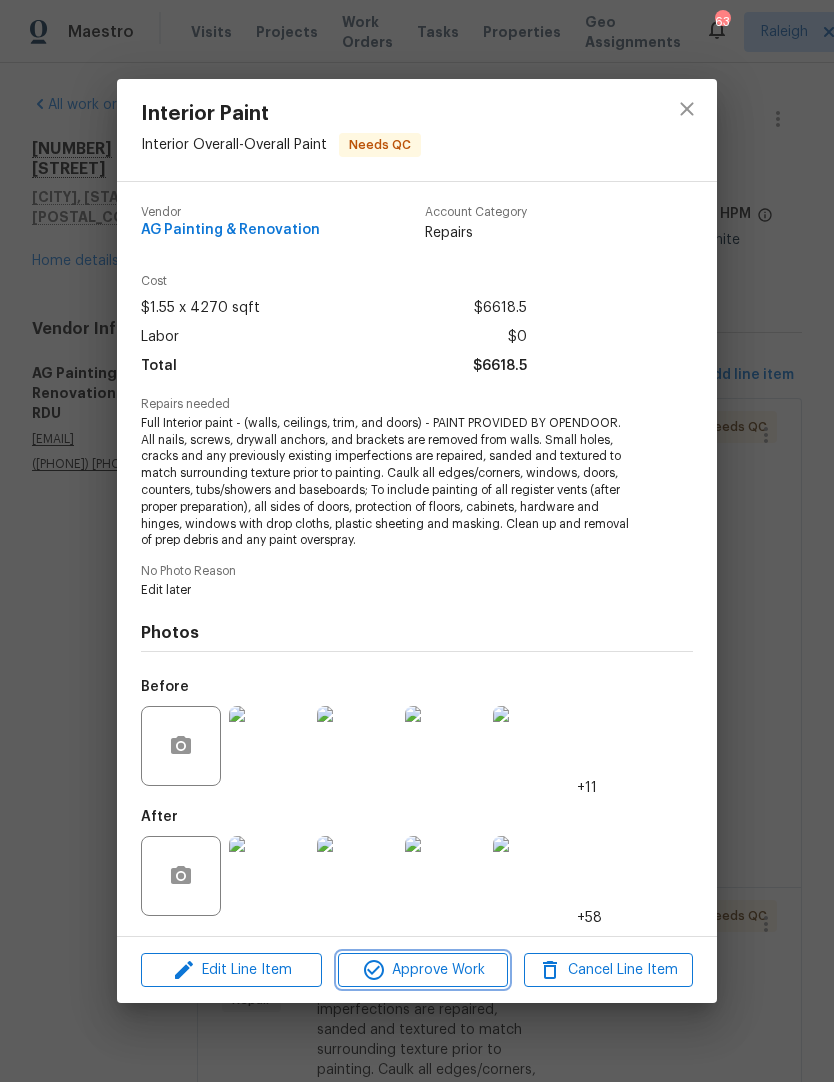 click on "Approve Work" at bounding box center (422, 970) 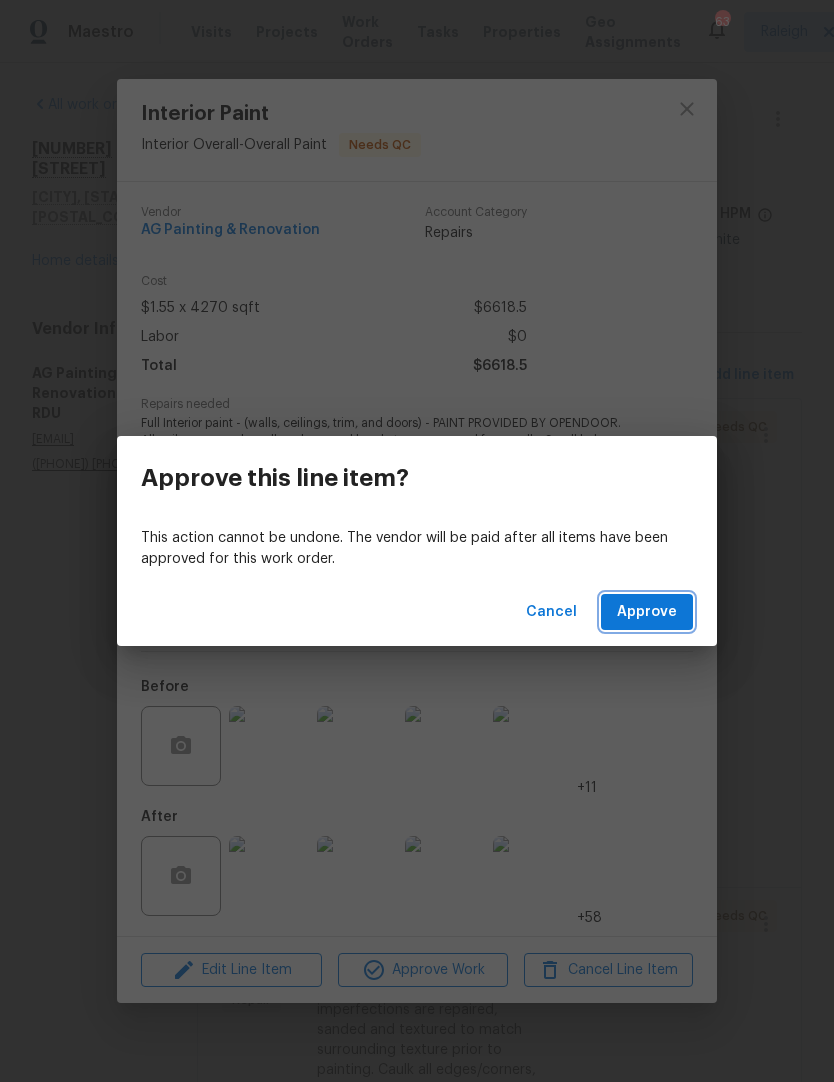 click on "Approve" at bounding box center [647, 612] 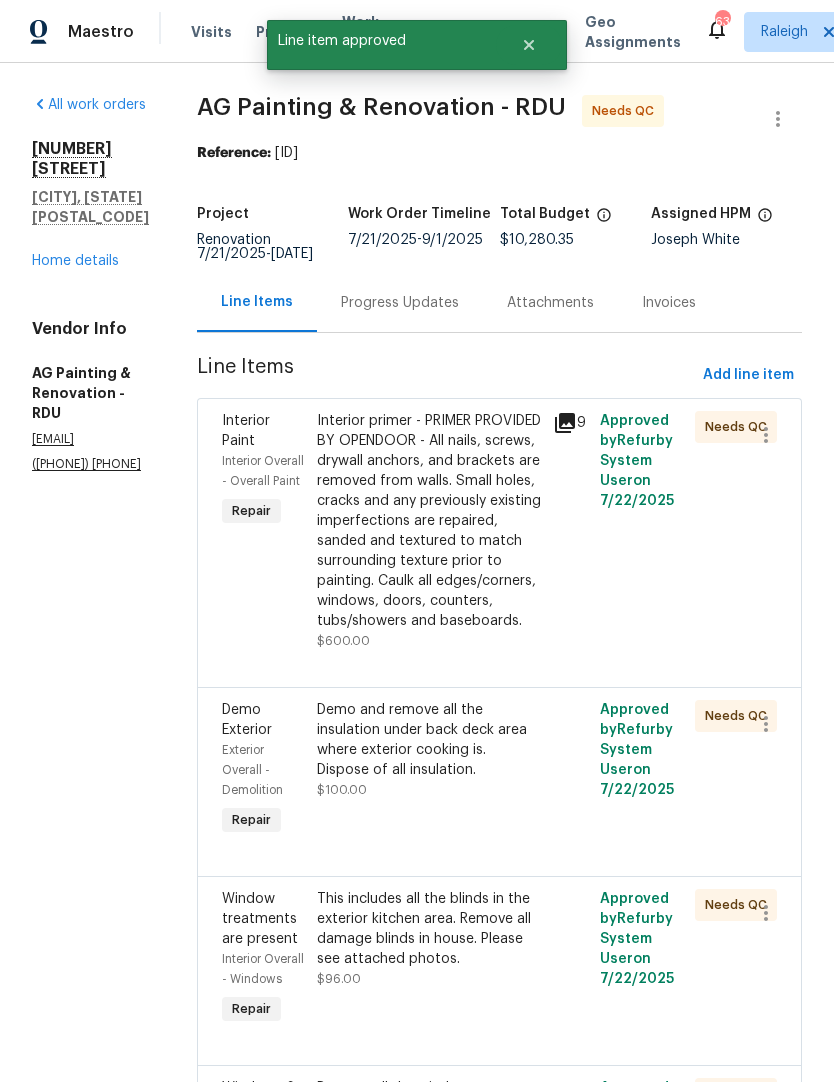 click on "Interior primer - PRIMER PROVIDED BY OPENDOOR - All nails, screws, drywall anchors, and brackets are removed from walls. Small holes, cracks and any previously existing imperfections are repaired, sanded and textured to match surrounding texture prior to painting. Caulk all edges/corners, windows, doors, counters, tubs/showers and baseboards." at bounding box center [429, 521] 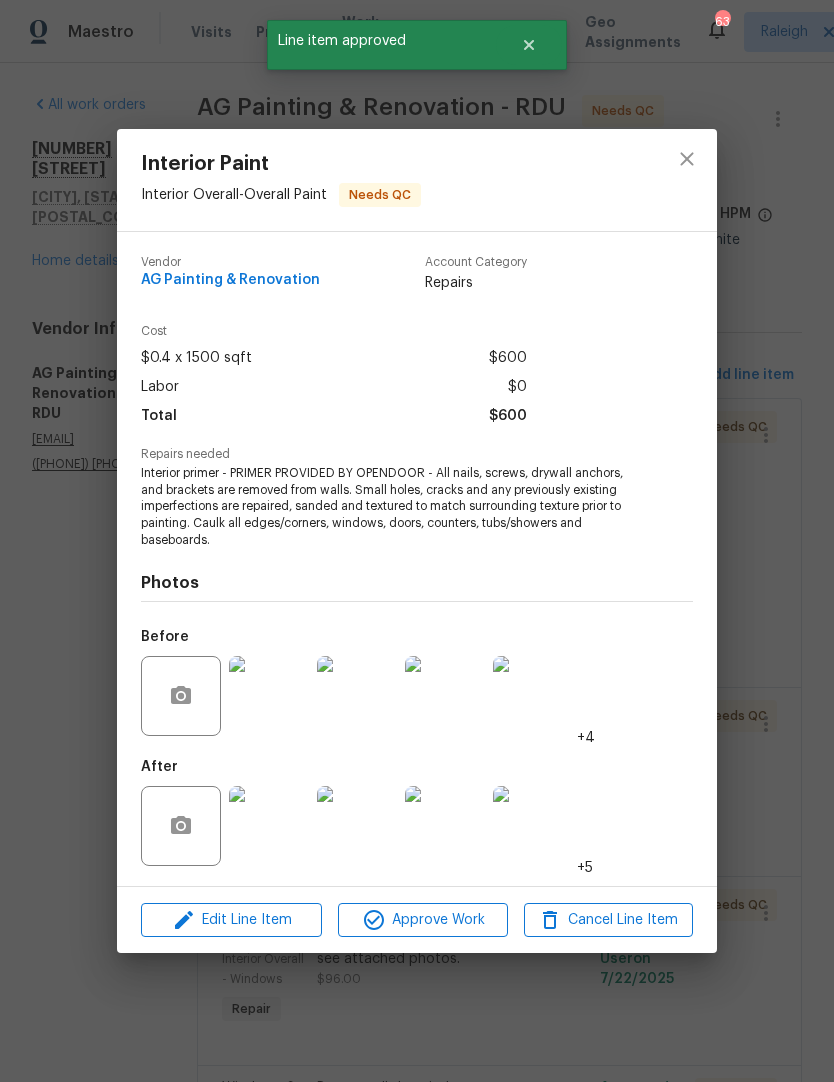 click at bounding box center (269, 826) 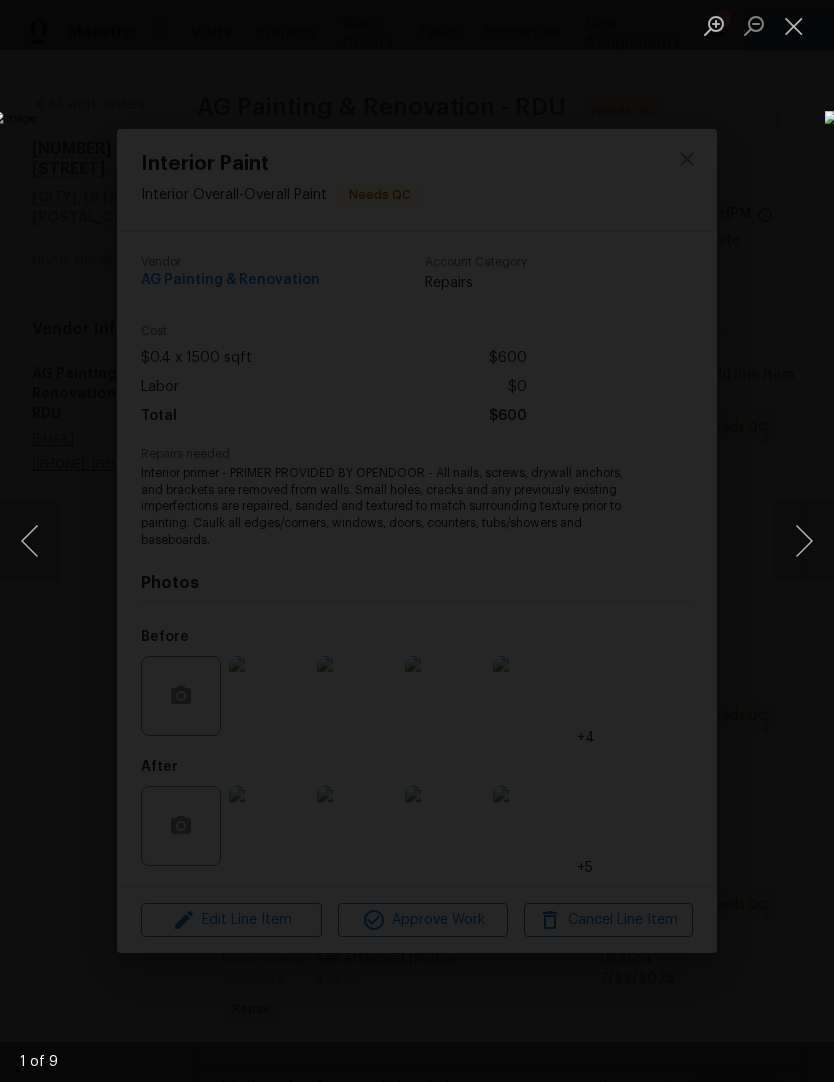 click at bounding box center (804, 541) 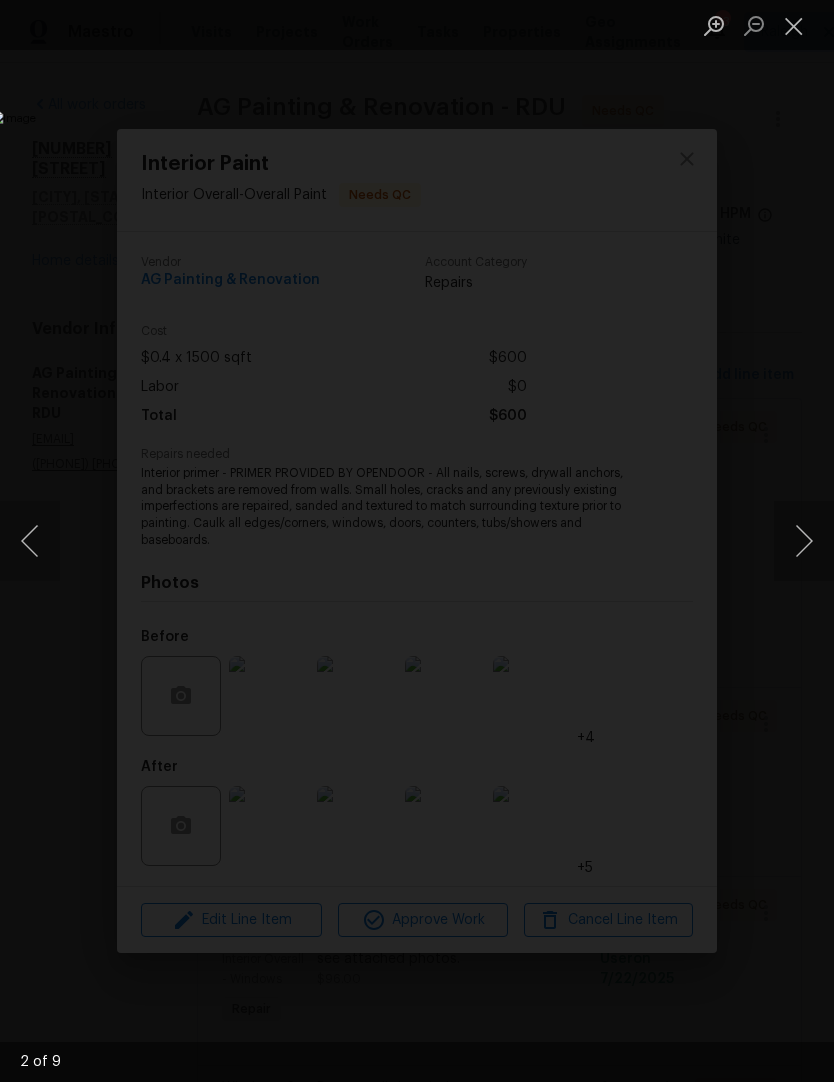 click at bounding box center (804, 541) 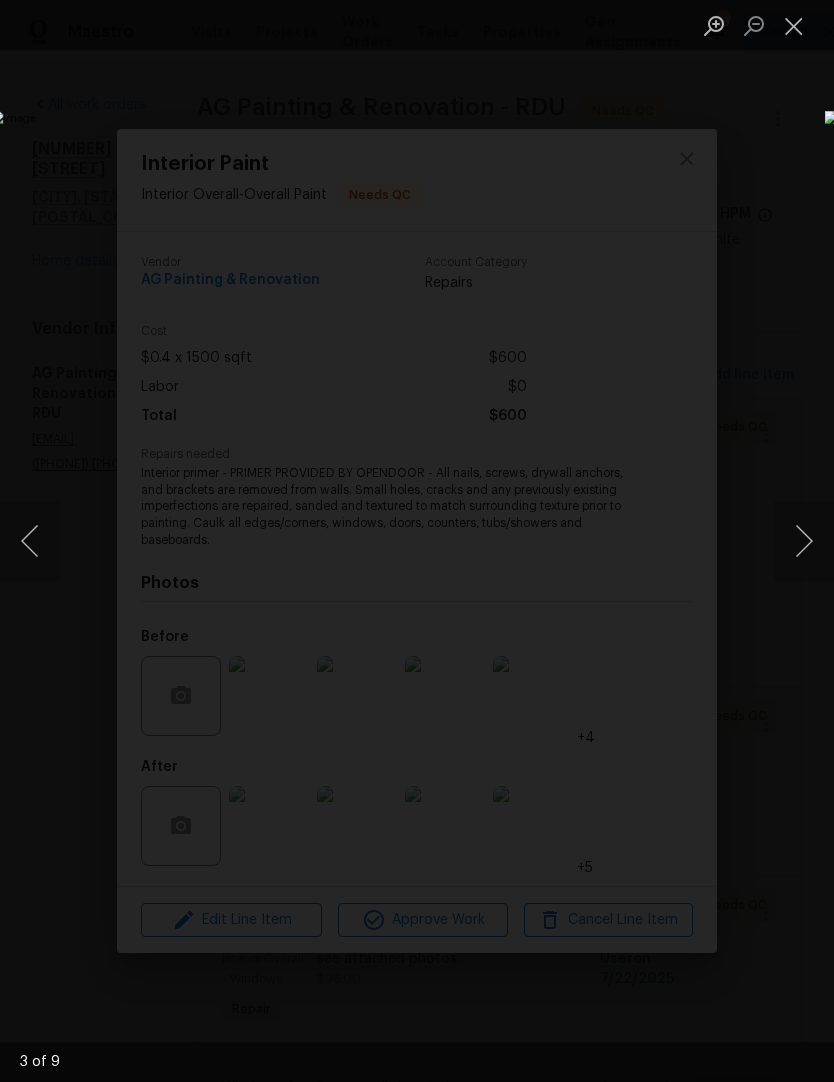 click at bounding box center (804, 541) 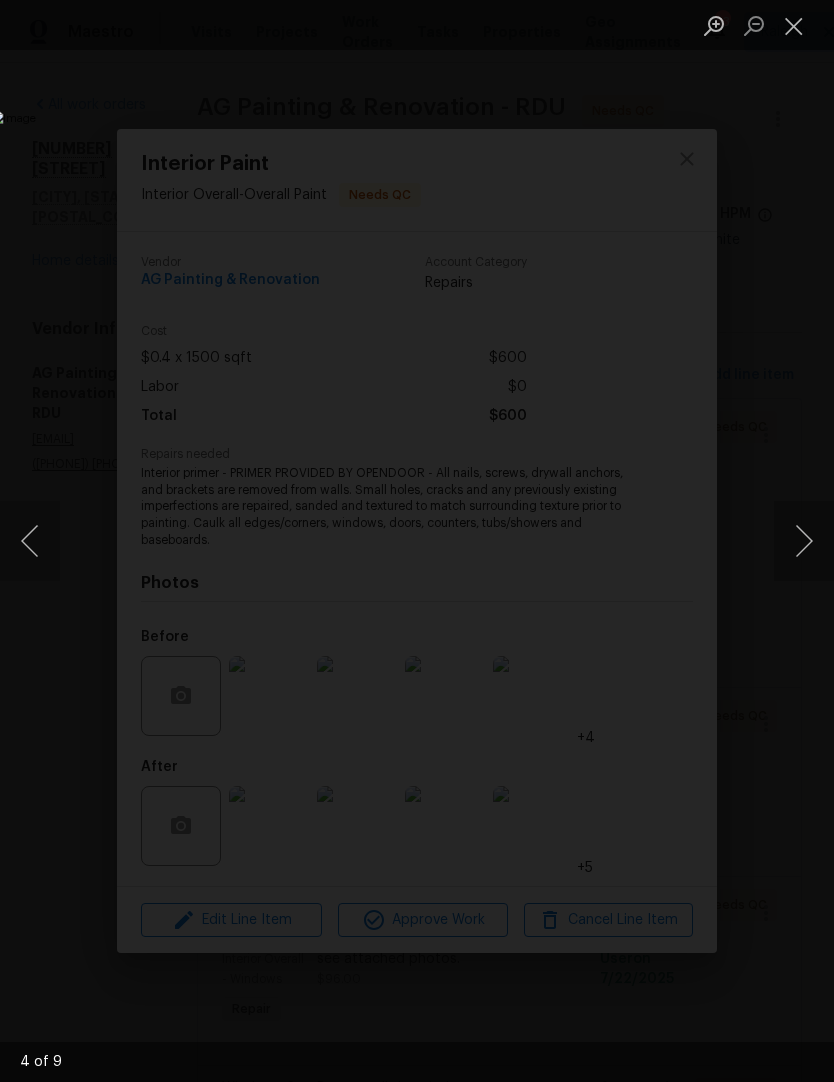 click at bounding box center [804, 541] 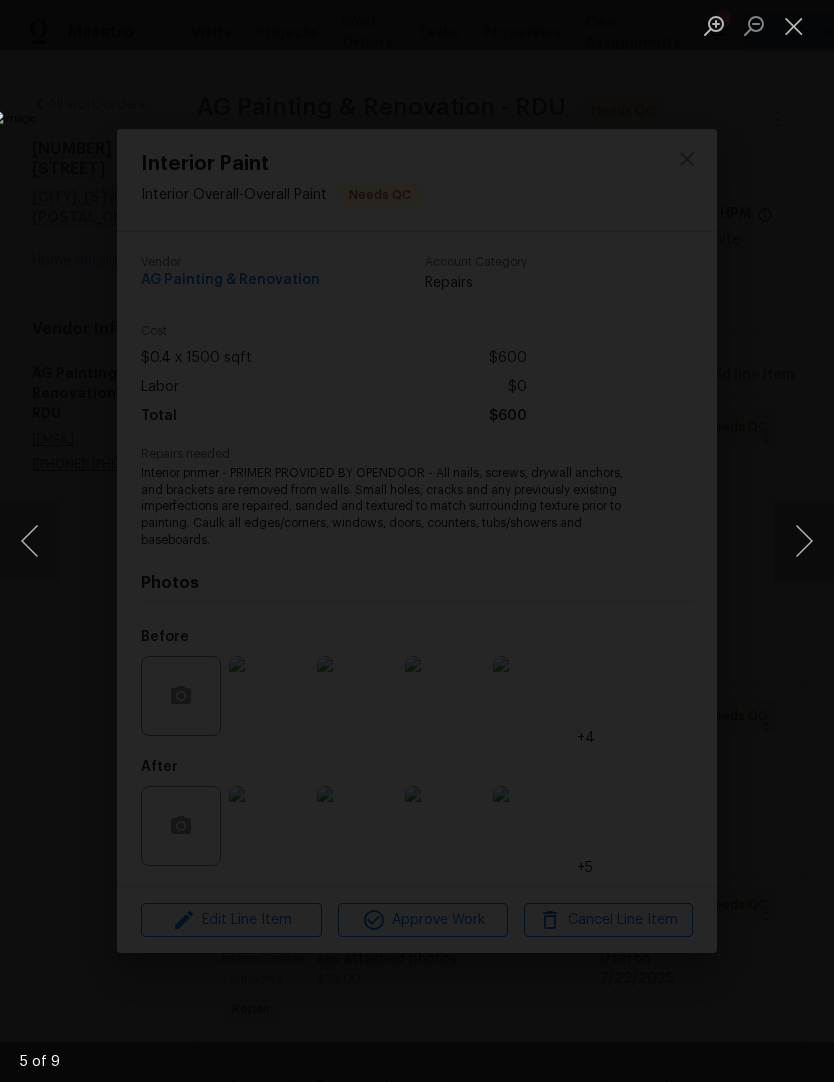 click at bounding box center [804, 541] 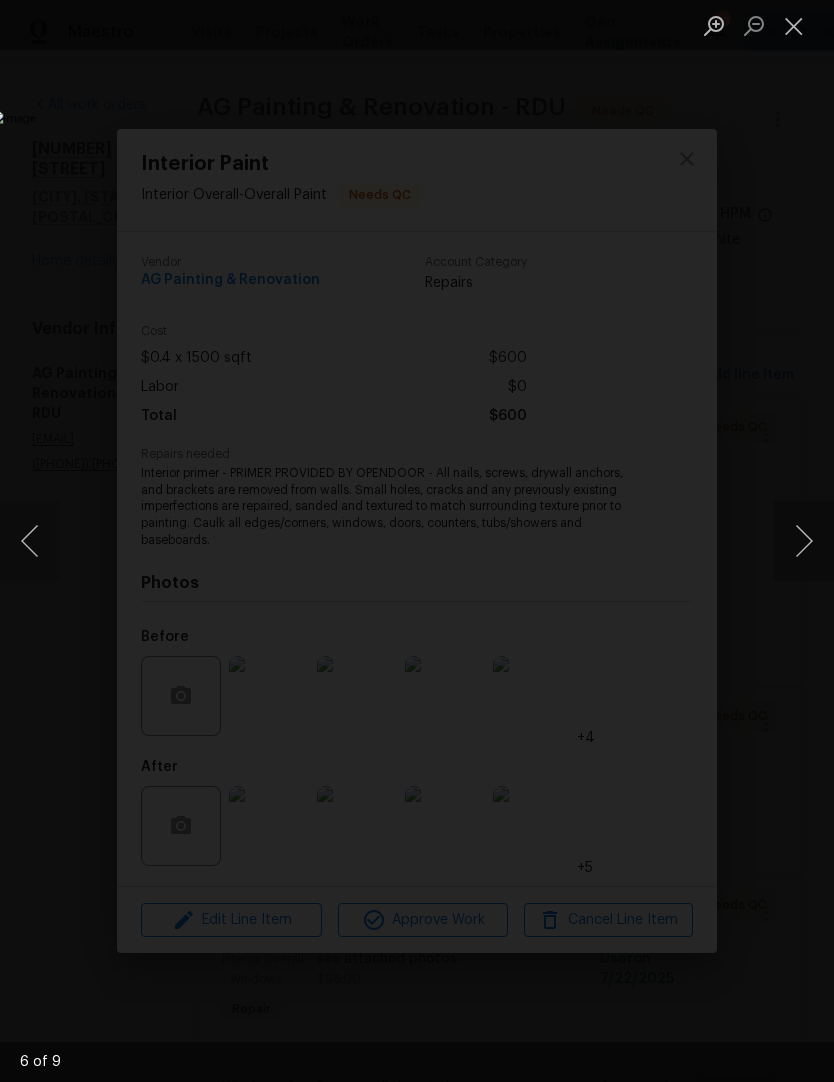 click at bounding box center (804, 541) 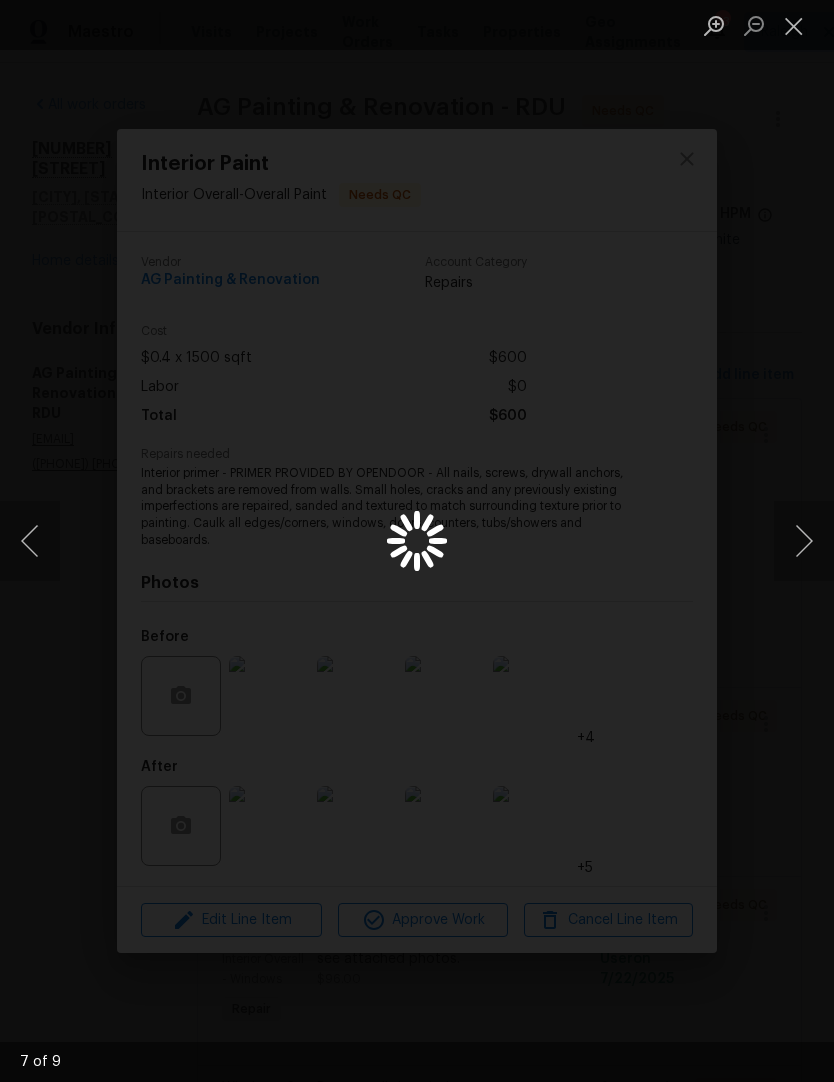 click at bounding box center (804, 541) 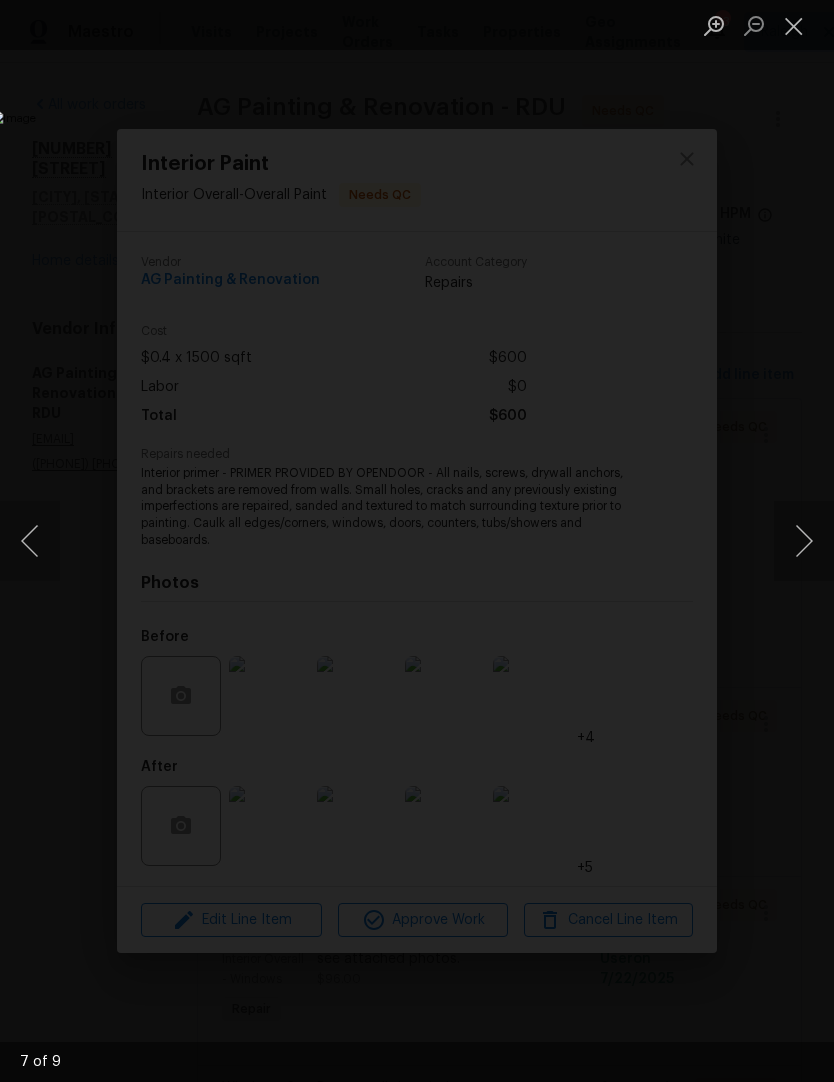 click at bounding box center [804, 541] 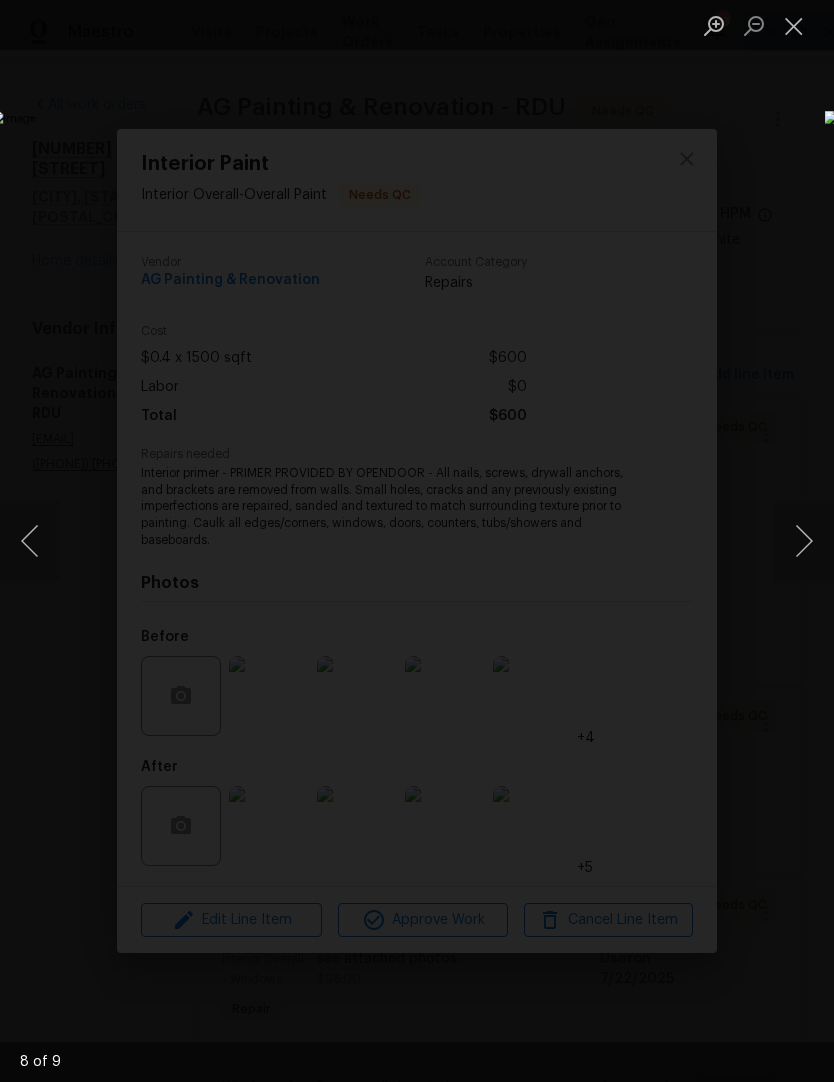 click at bounding box center [804, 541] 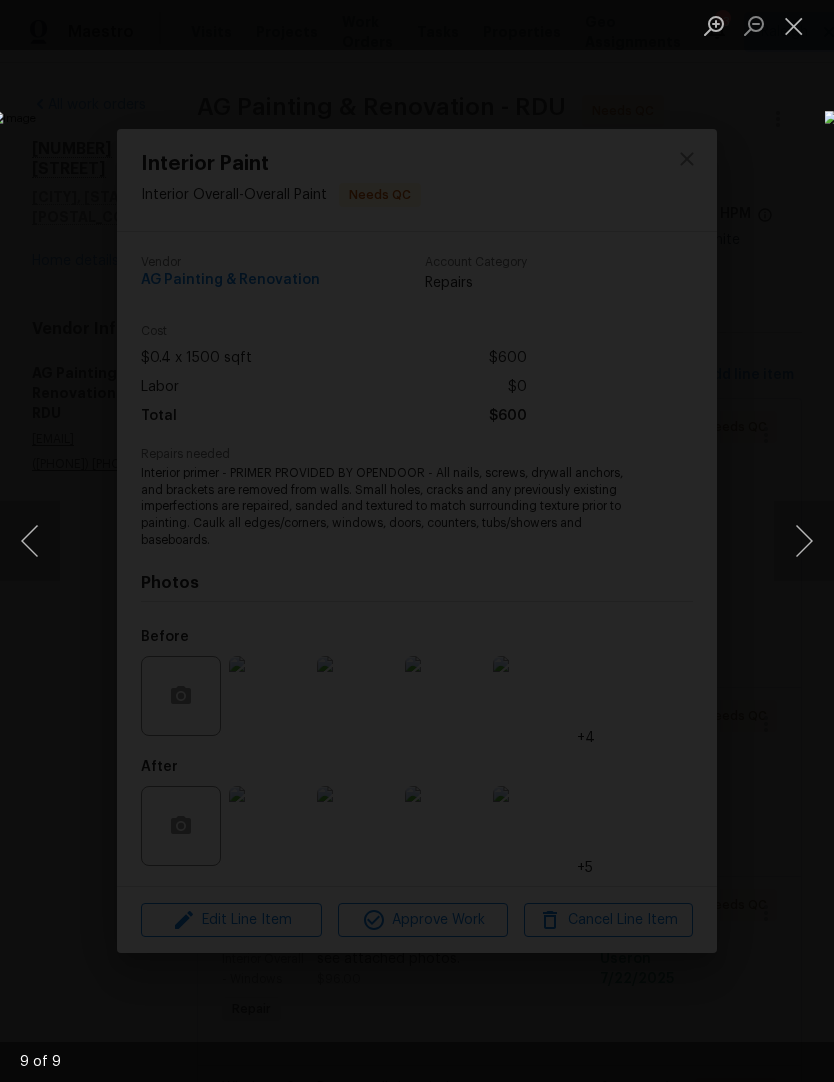 click at bounding box center (794, 25) 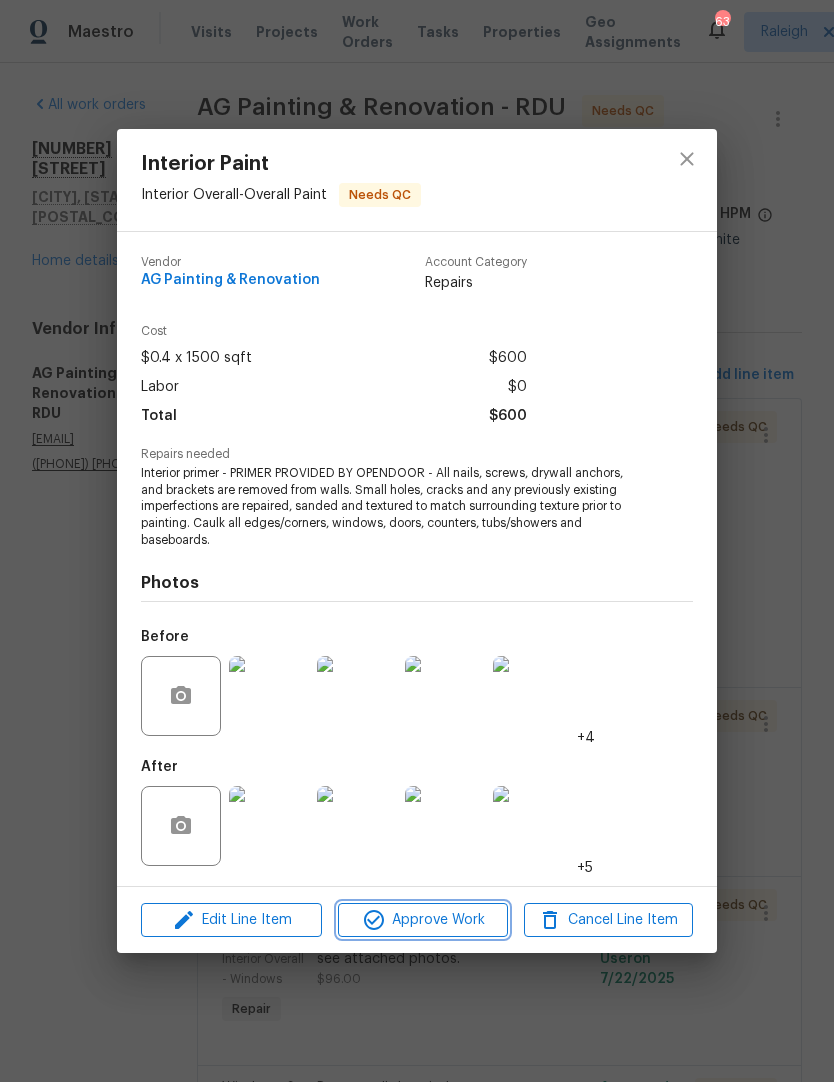 click on "Approve Work" at bounding box center [422, 920] 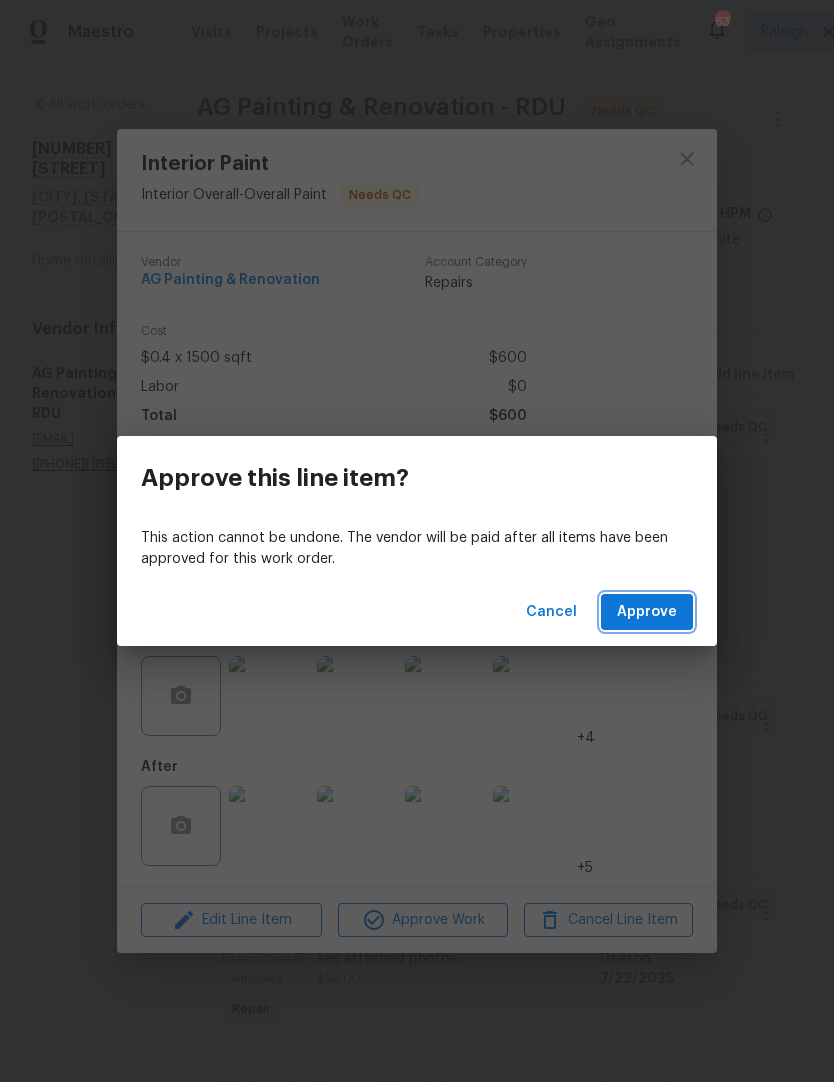 click on "Approve" at bounding box center [647, 612] 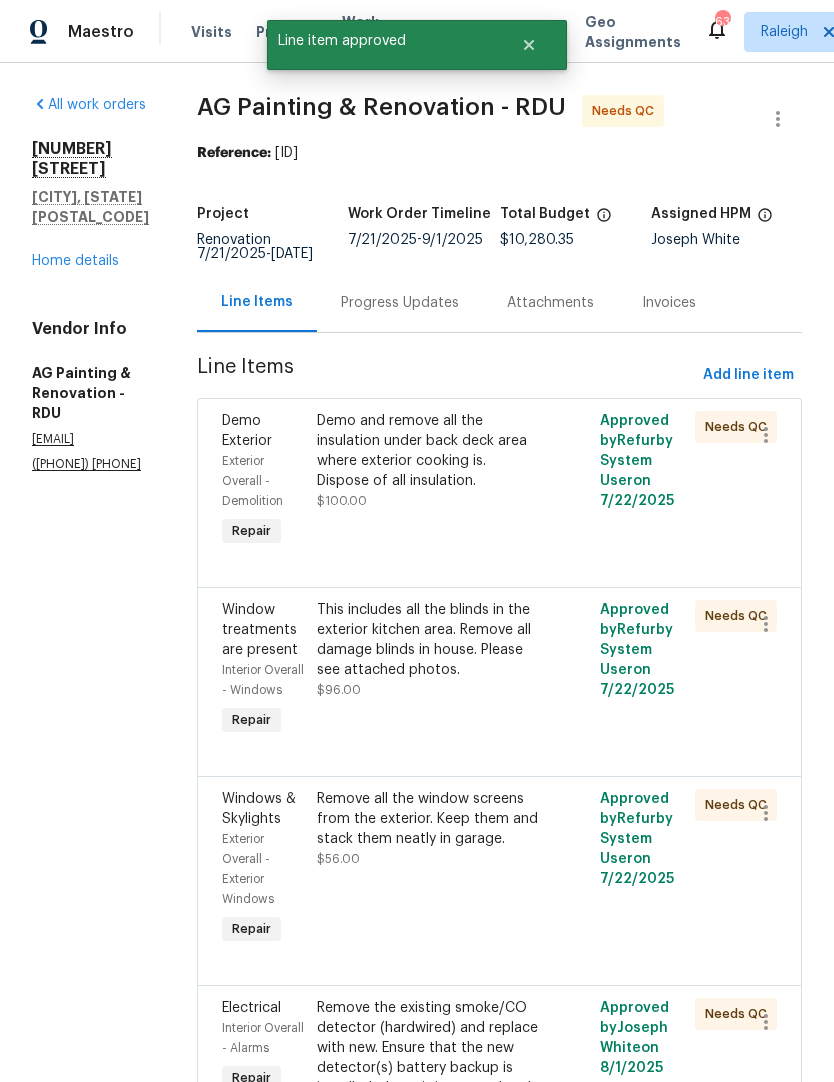 click on "Demo and remove all the insulation under back deck area where exterior cooking is. Dispose of all insulation. $100.00" at bounding box center (429, 481) 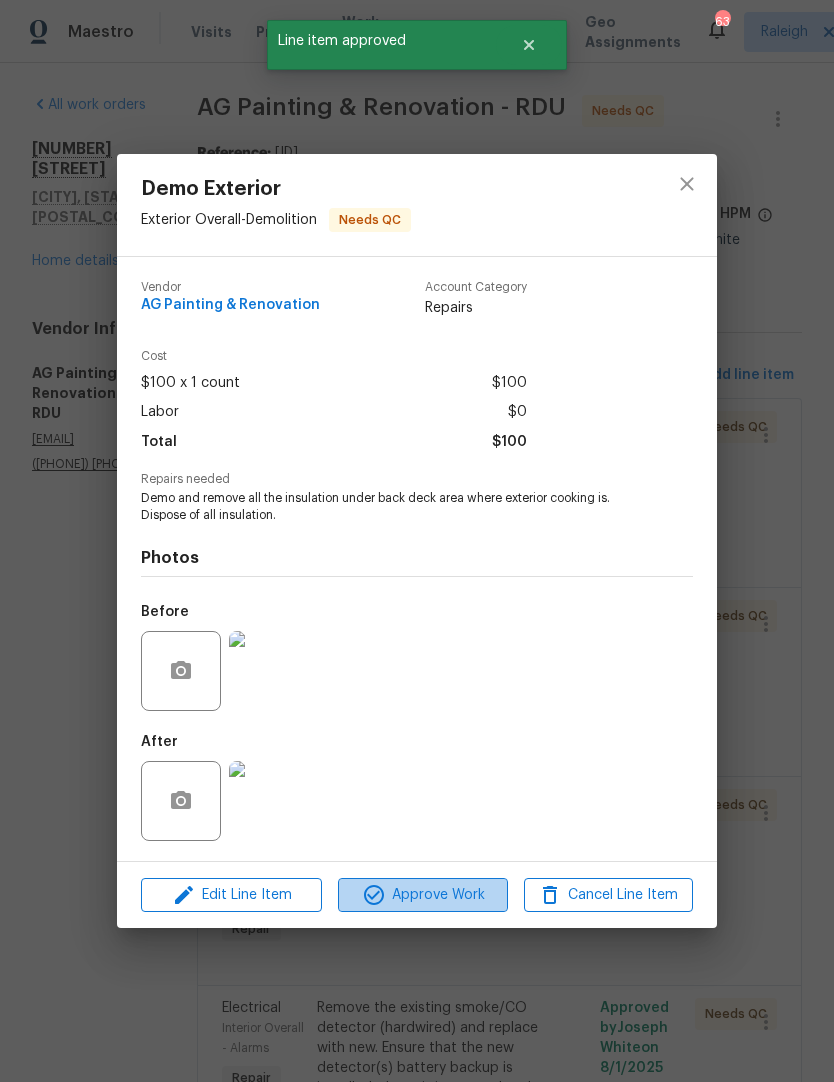 click on "Approve Work" at bounding box center [422, 895] 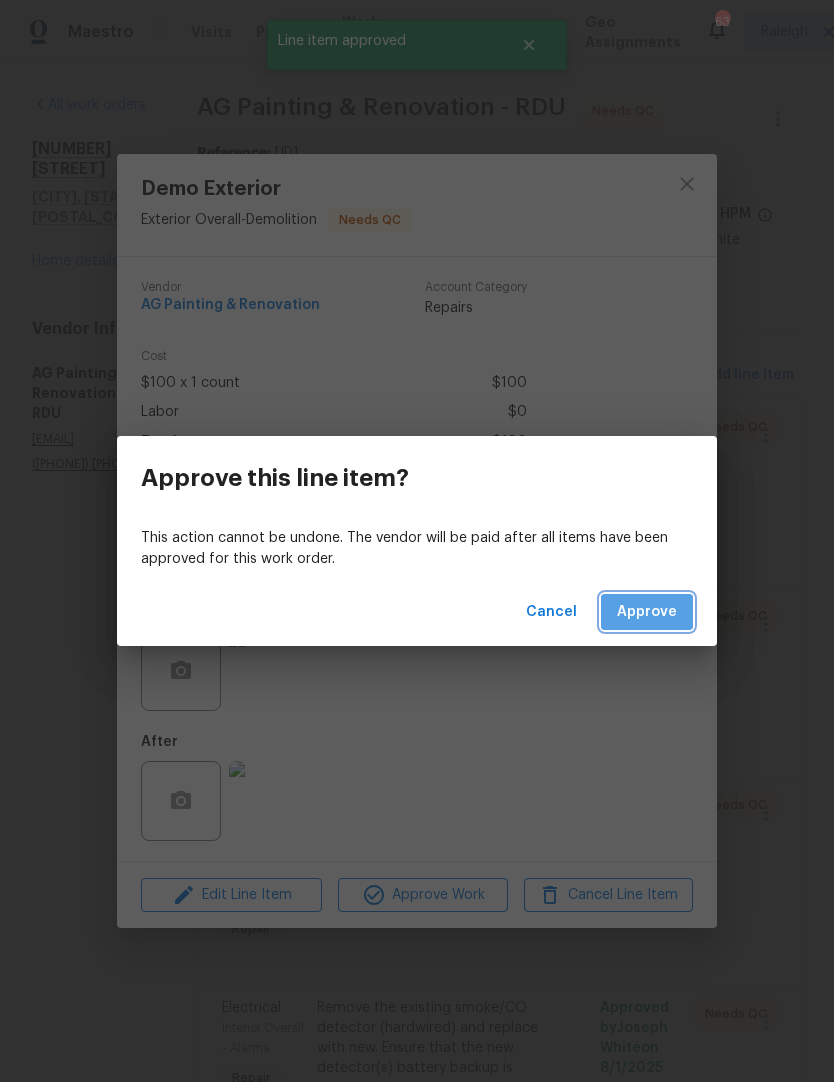 click on "Approve" at bounding box center [647, 612] 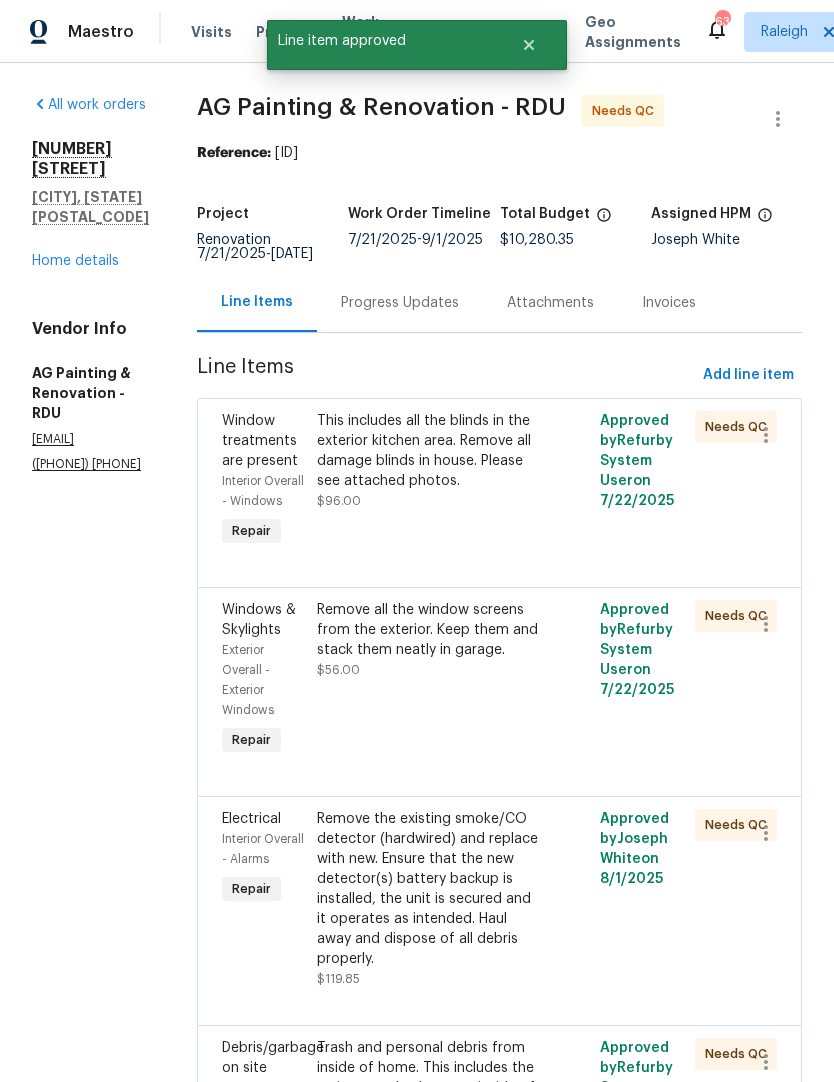 click on "This includes all the blinds in the exterior kitchen area.
Remove all damage blinds in house. Please see attached photos." at bounding box center (429, 451) 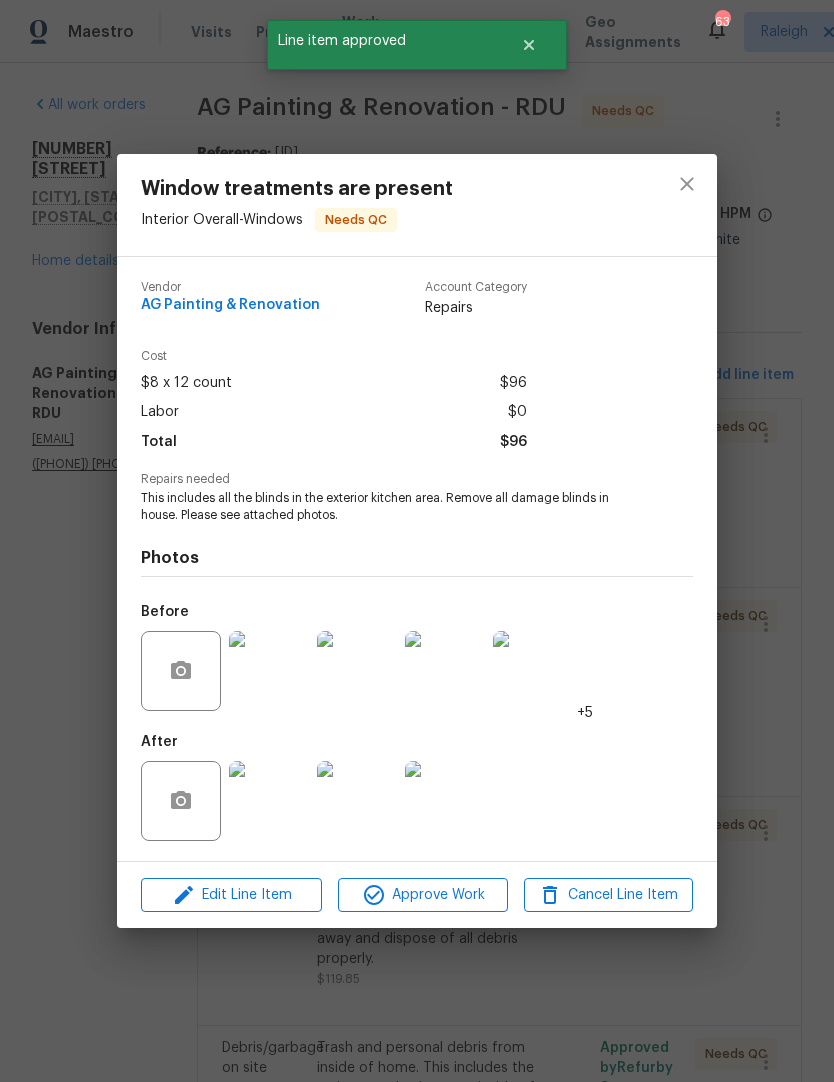 click at bounding box center [269, 801] 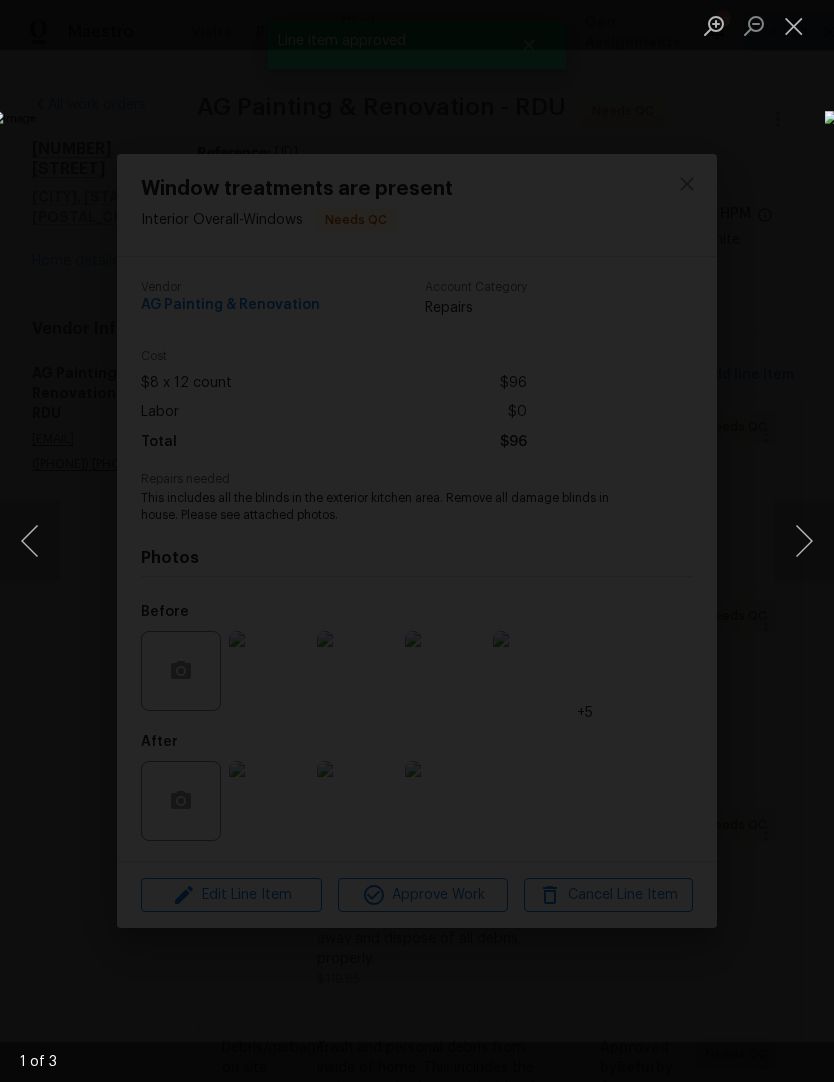 click at bounding box center (804, 541) 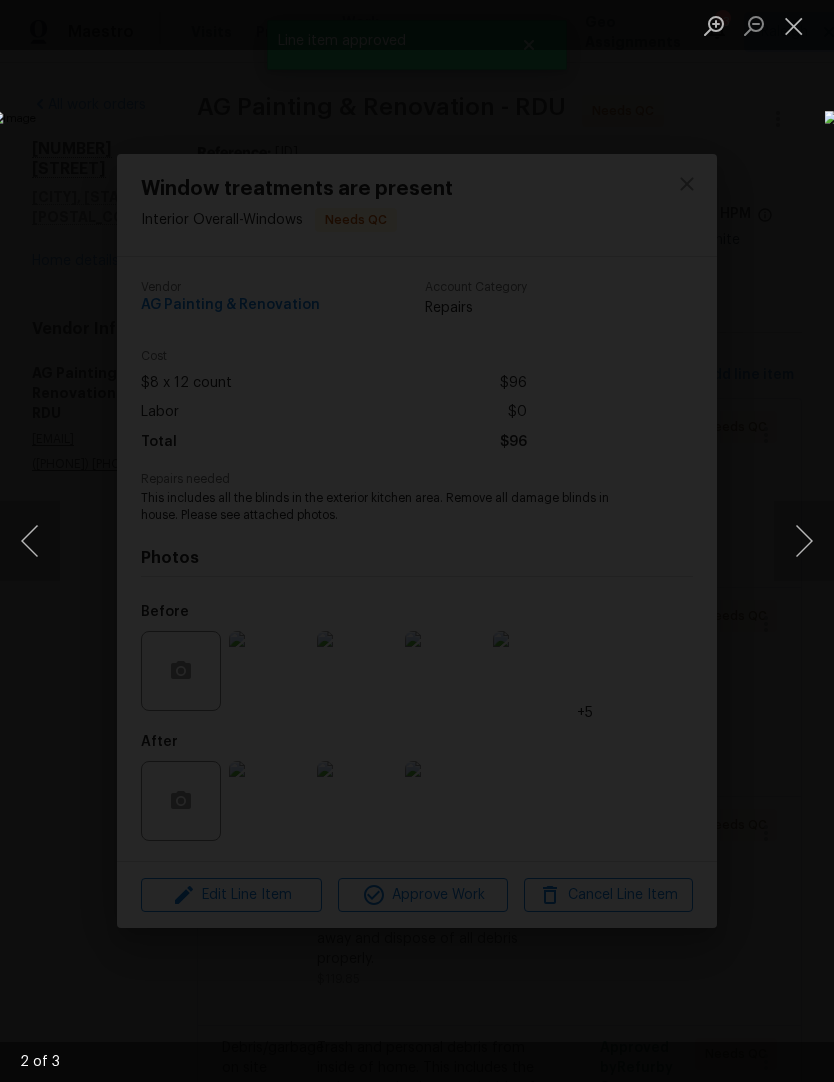 click at bounding box center (804, 541) 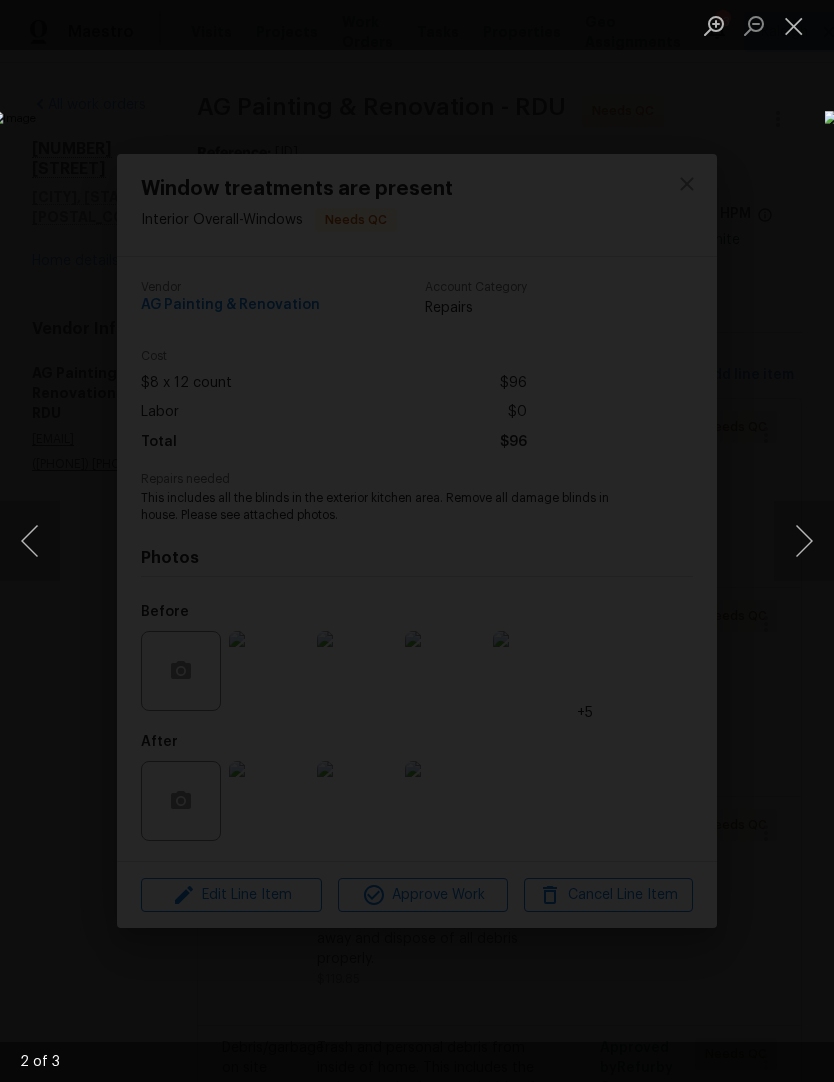click at bounding box center [804, 541] 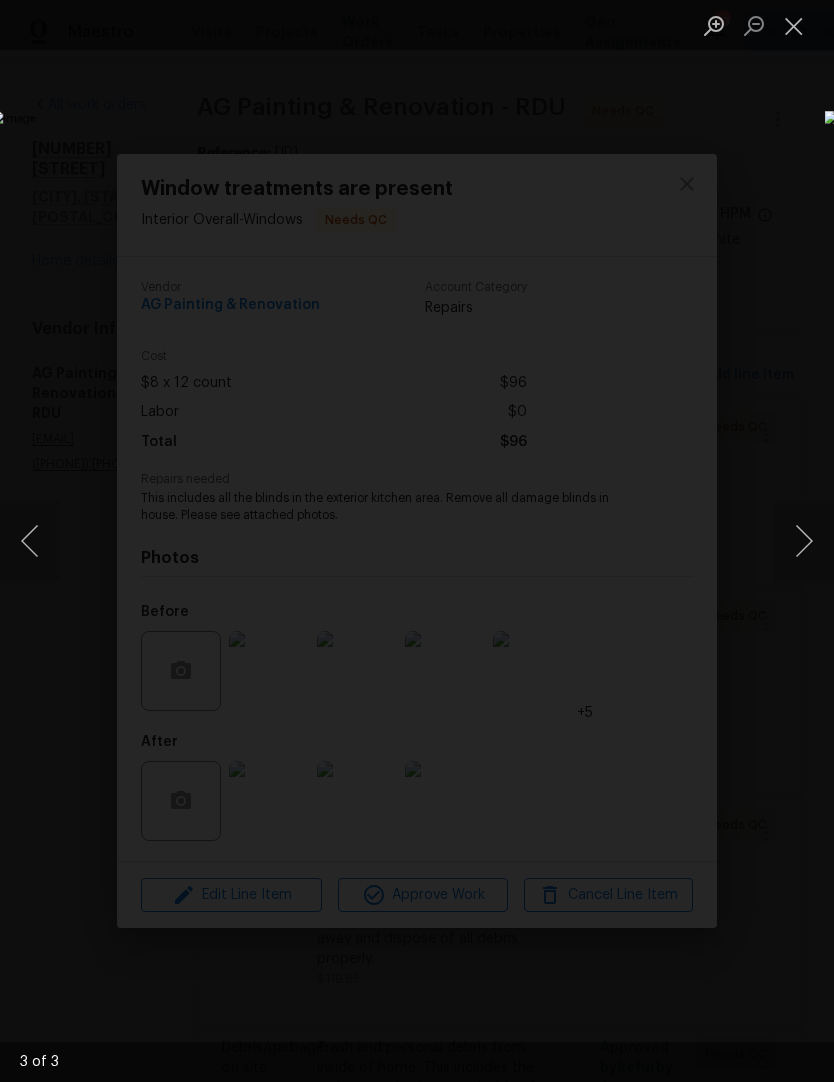 click at bounding box center [804, 541] 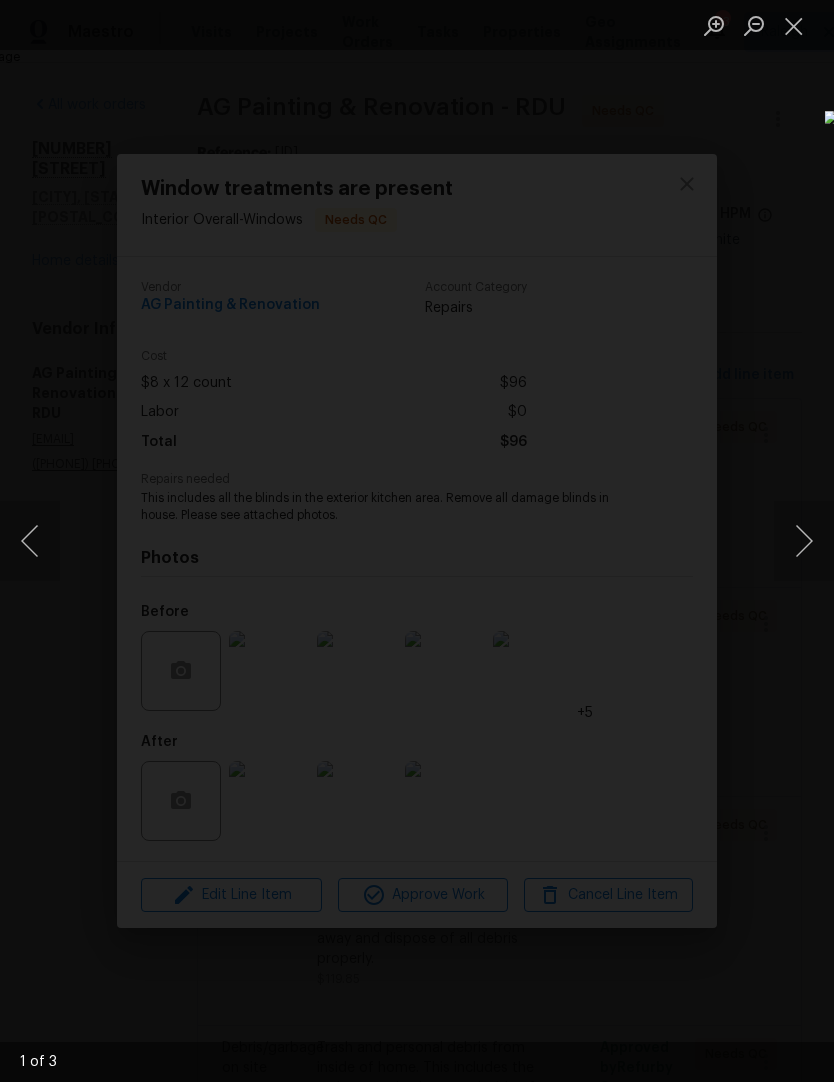 click at bounding box center [30, 541] 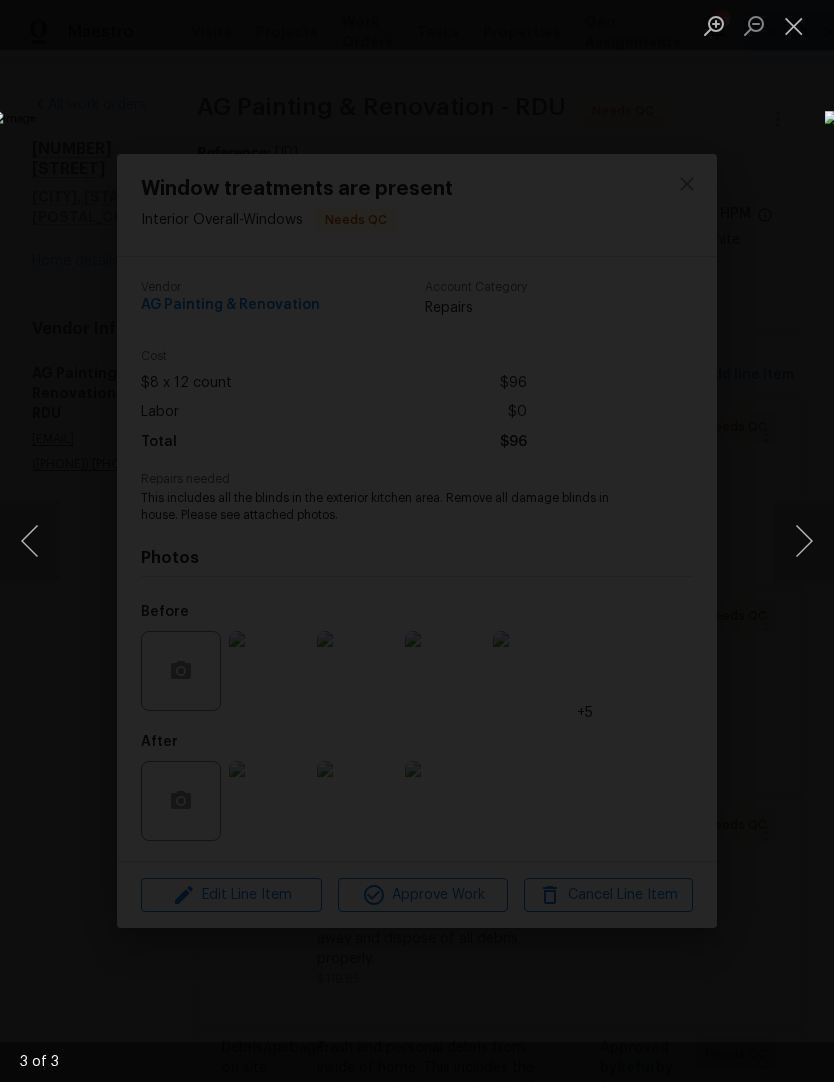 click at bounding box center [794, 25] 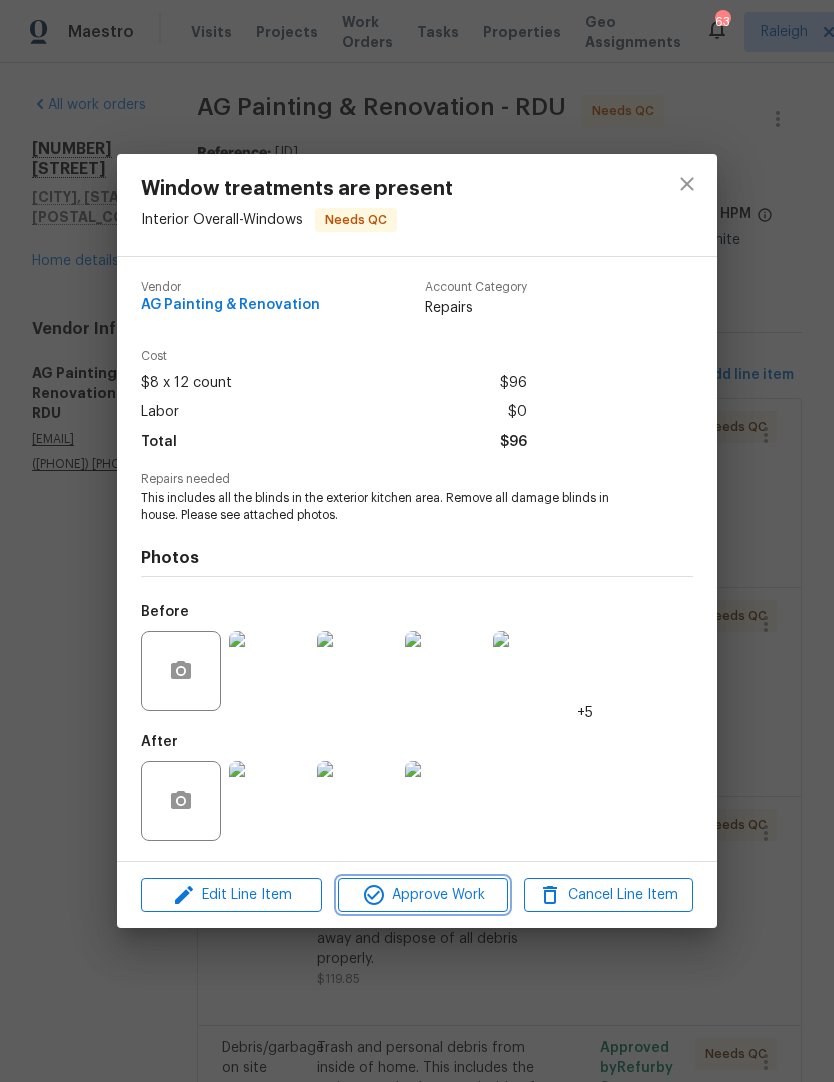 click on "Approve Work" at bounding box center [422, 895] 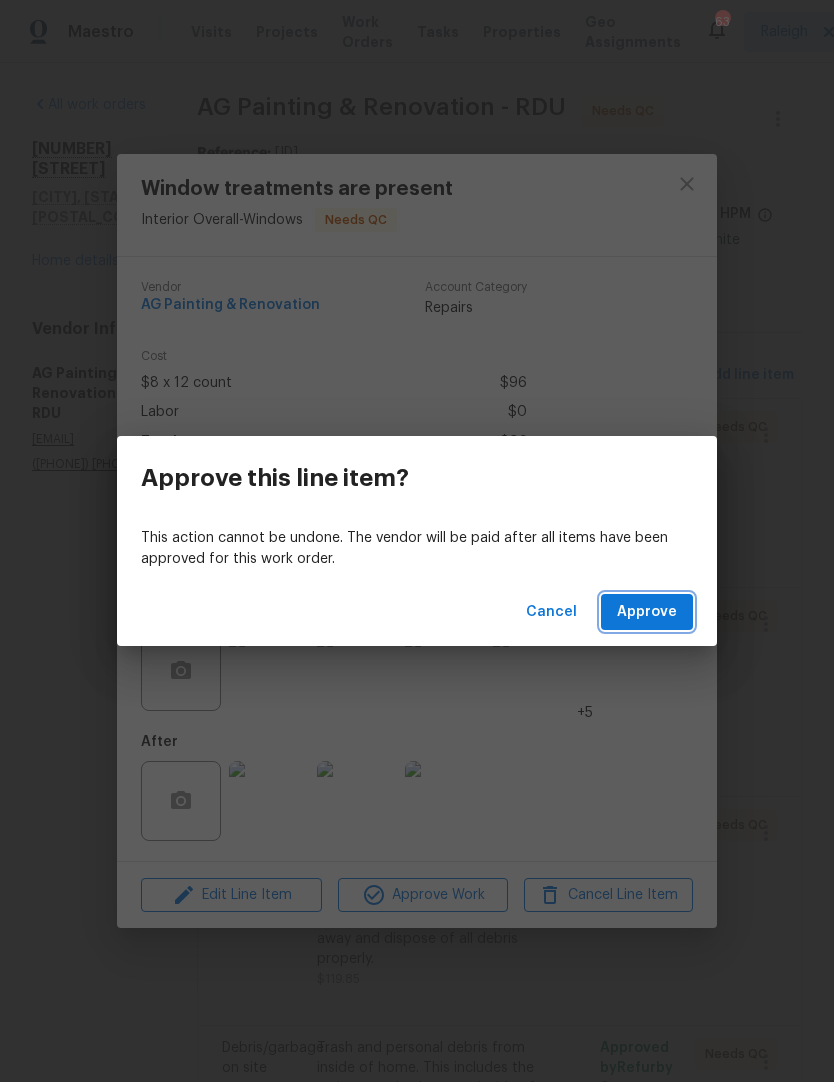 click on "Approve" at bounding box center [647, 612] 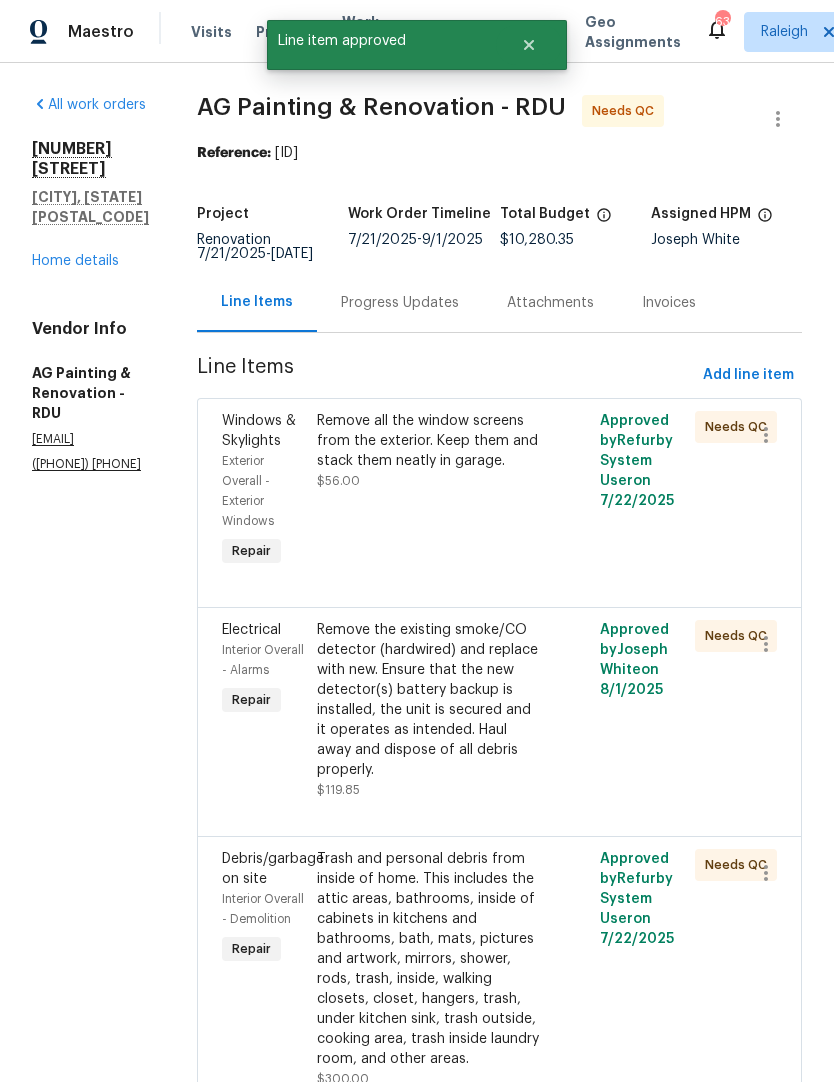 click on "Remove all the window screens from the exterior. Keep them and stack them neatly in garage." at bounding box center [429, 441] 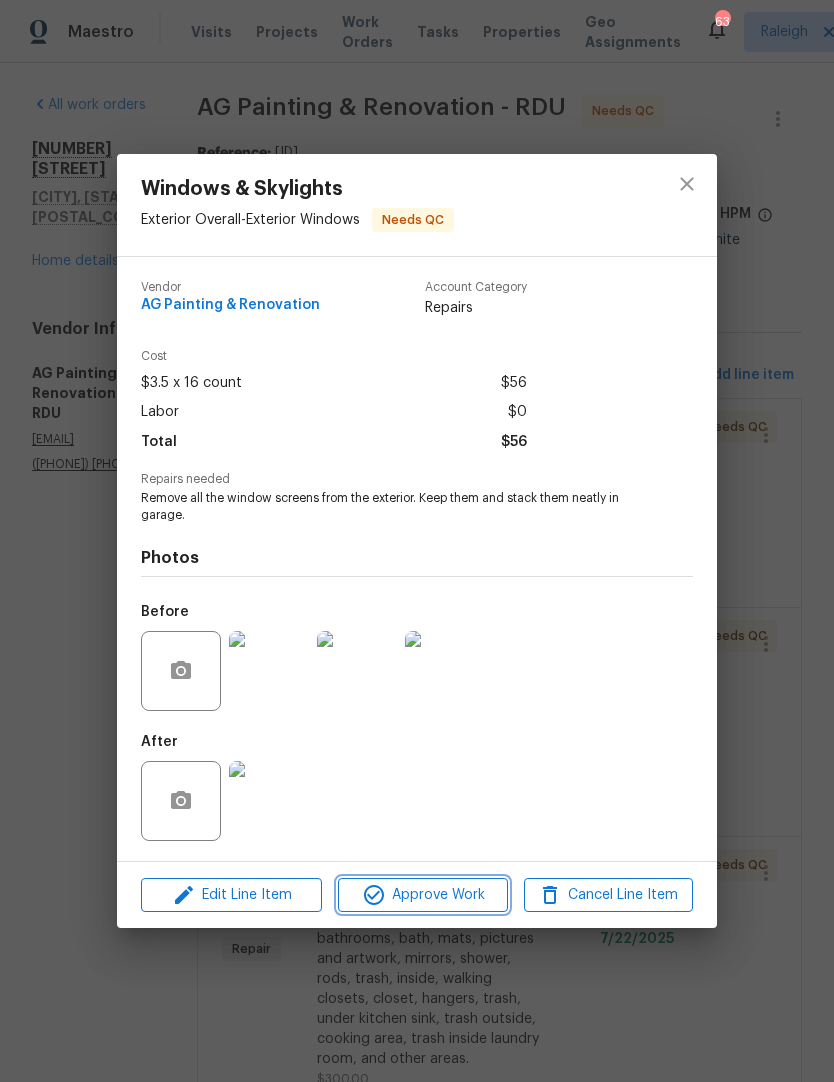 click on "Approve Work" at bounding box center [422, 895] 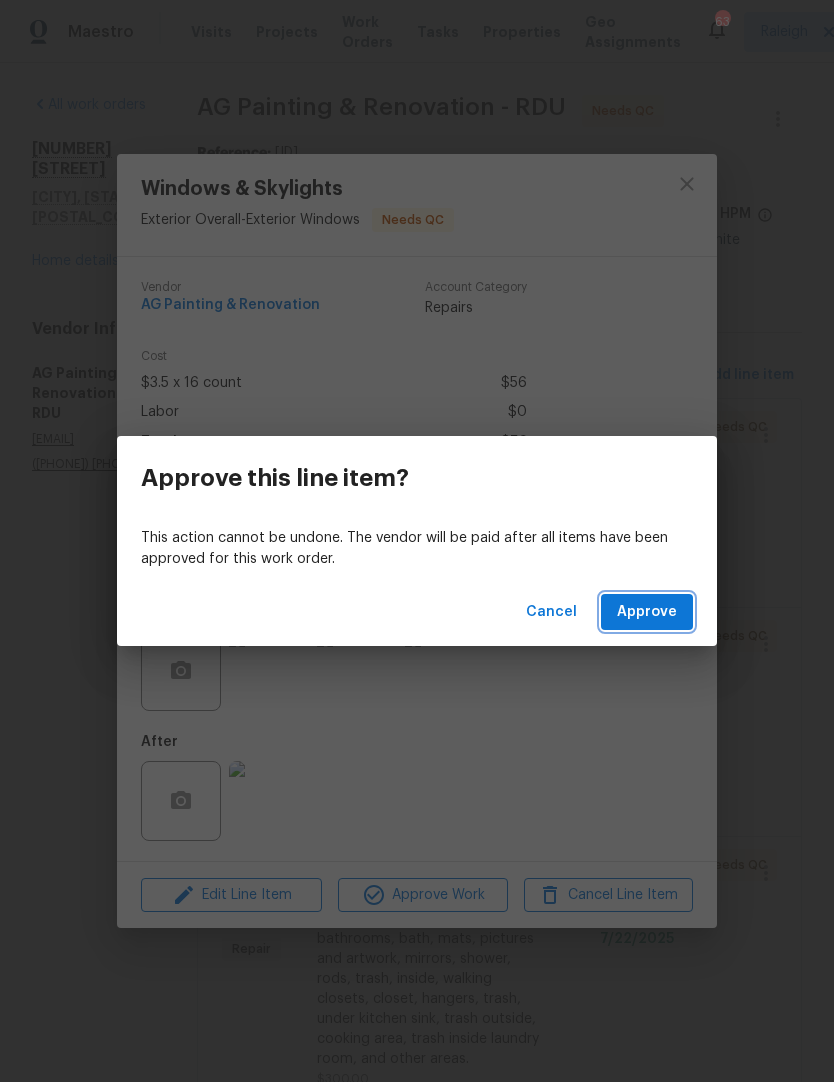 click on "Approve" at bounding box center (647, 612) 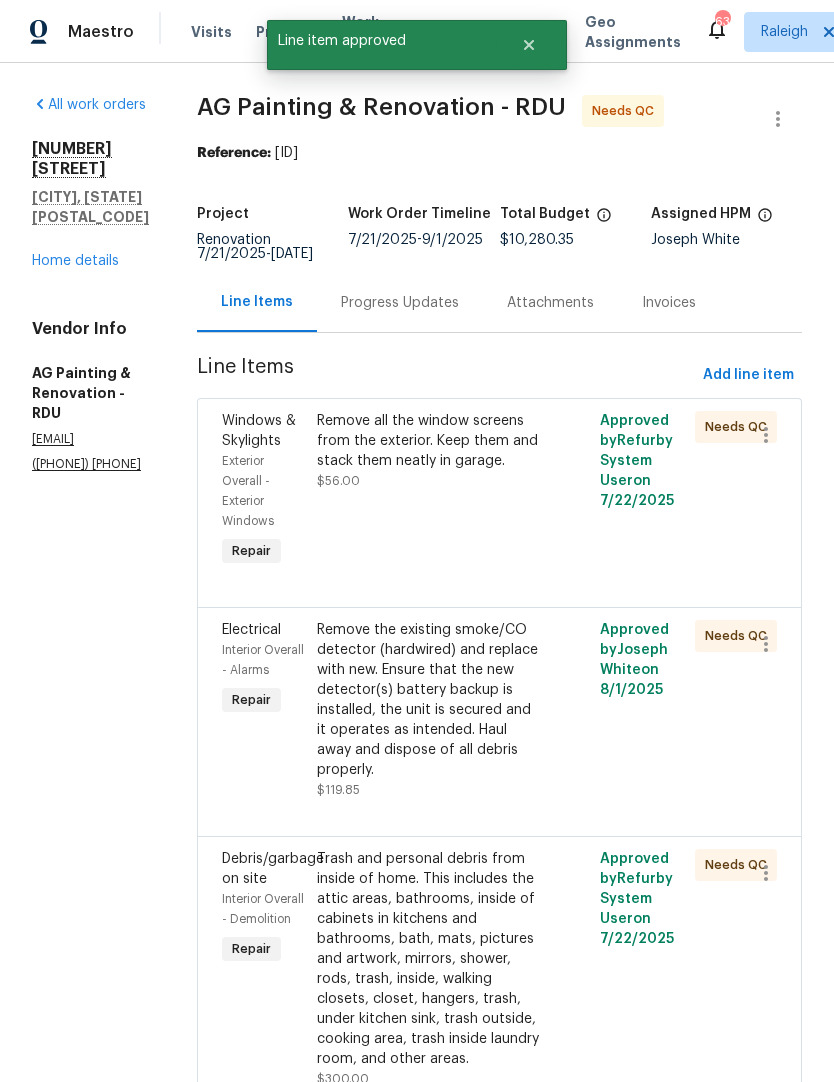 click on "Approved by  Refurby System User  on   7/22/2025" at bounding box center [641, 491] 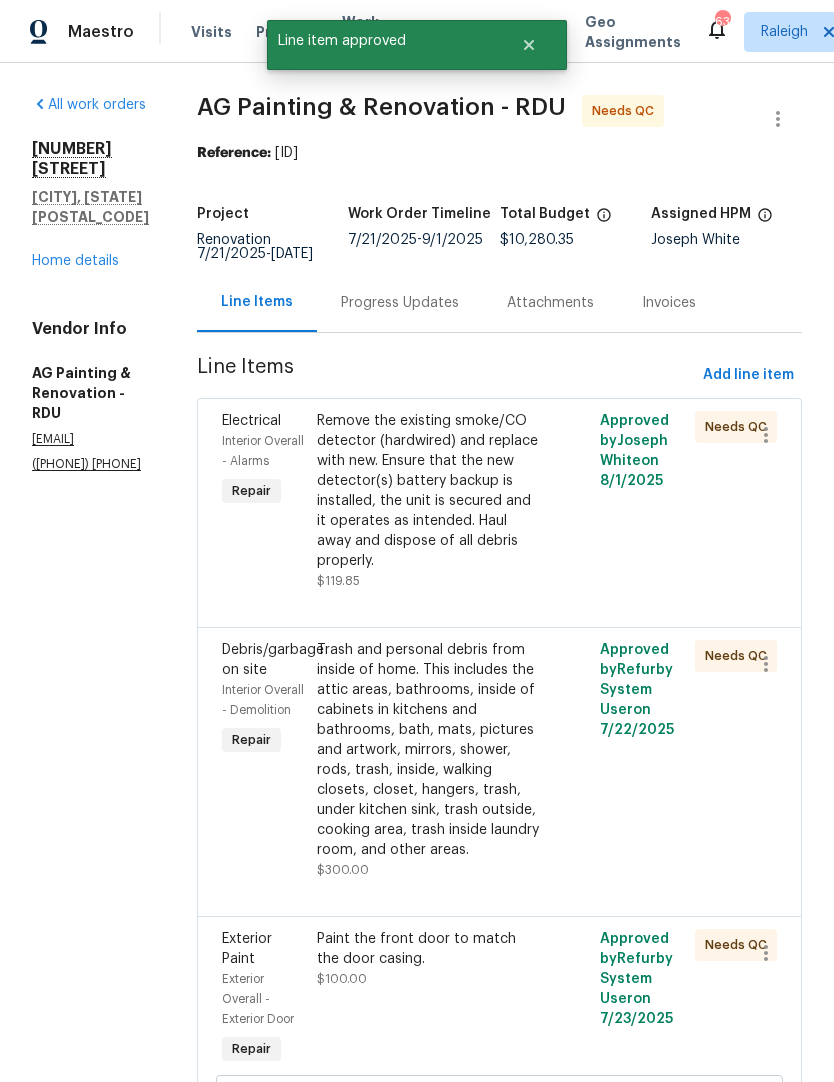 click on "Remove the existing smoke/CO detector (hardwired) and replace with new. Ensure that the new detector(s) battery backup is installed, the unit is secured and it operates as intended. Haul away and dispose of all debris properly." at bounding box center (429, 491) 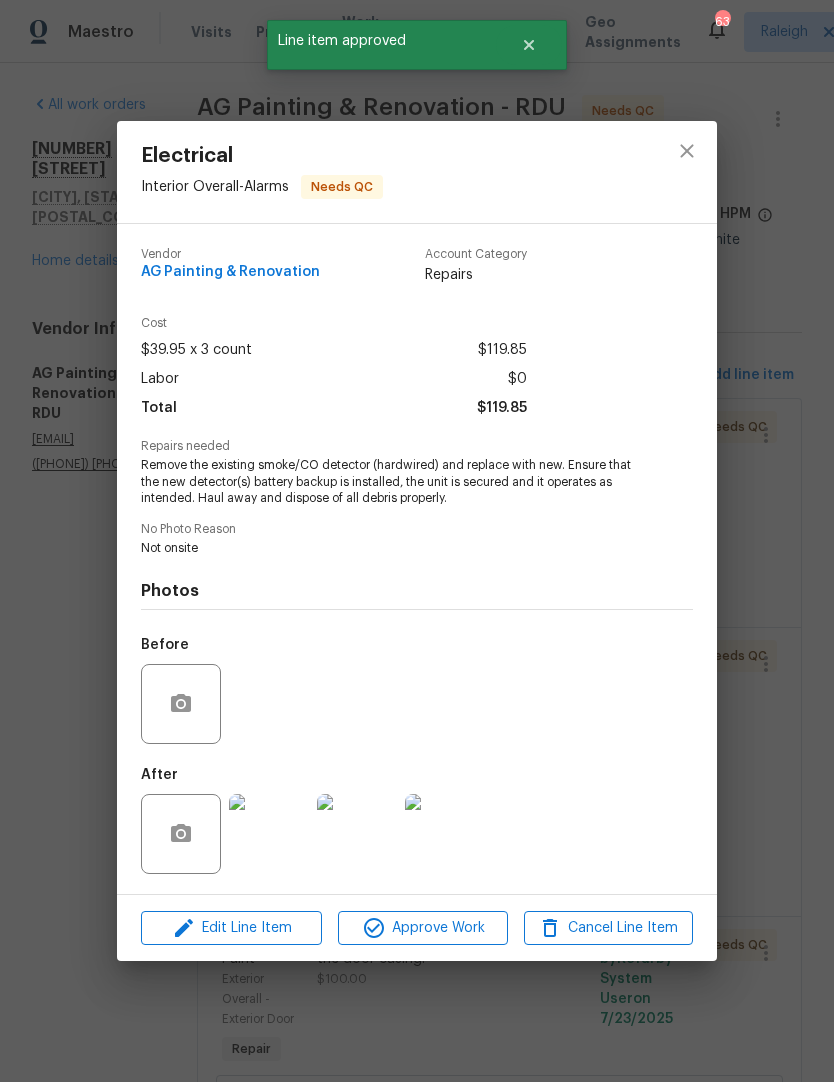 click on "Approve Work" at bounding box center (422, 928) 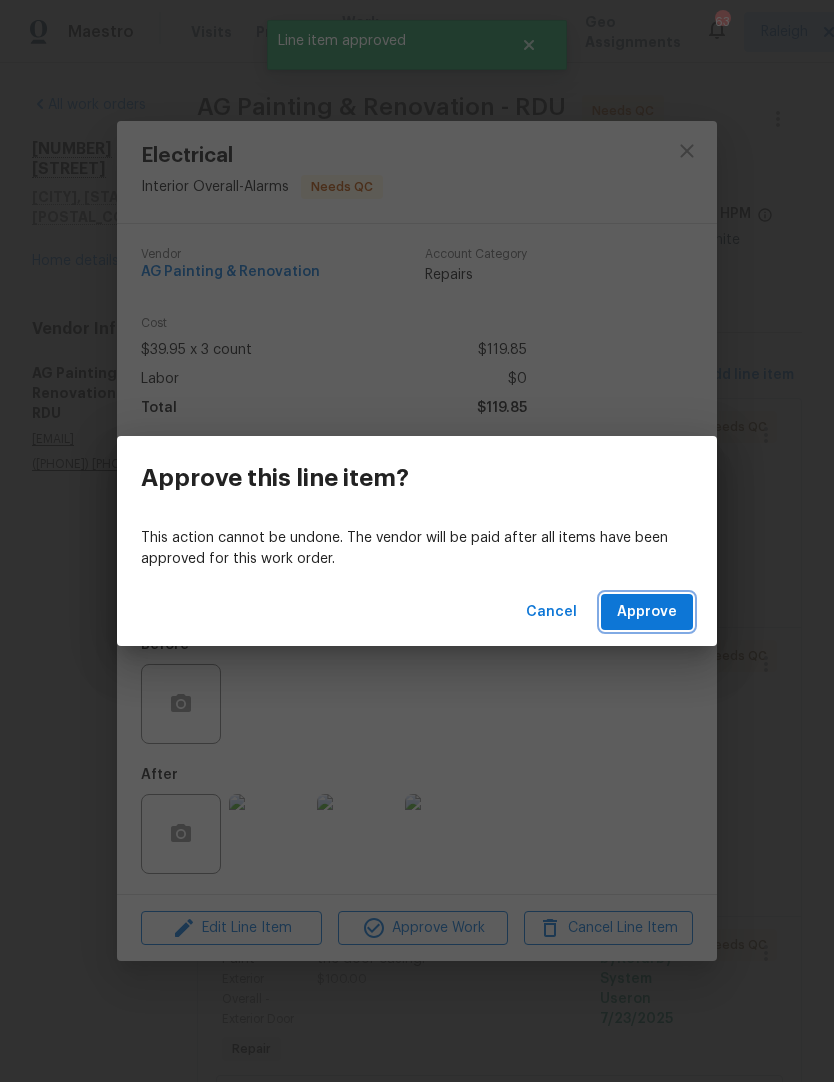 click on "Approve" at bounding box center (647, 612) 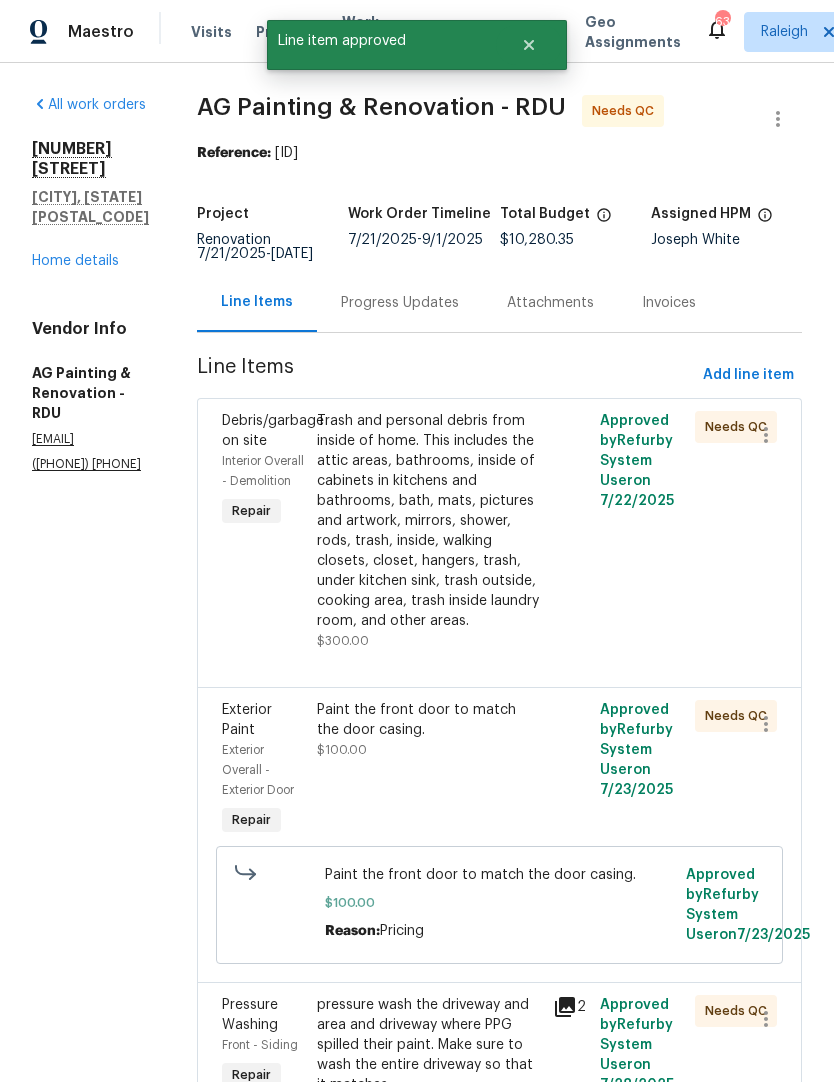 click on "Trash and personal debris from inside of home. This includes the attic areas, bathrooms, inside of cabinets in kitchens and bathrooms, bath, mats, pictures and artwork, mirrors, shower, rods, trash, inside, walking closets, closet, hangers, trash, under kitchen sink, trash outside, cooking area, trash inside laundry room, and other areas." at bounding box center [429, 521] 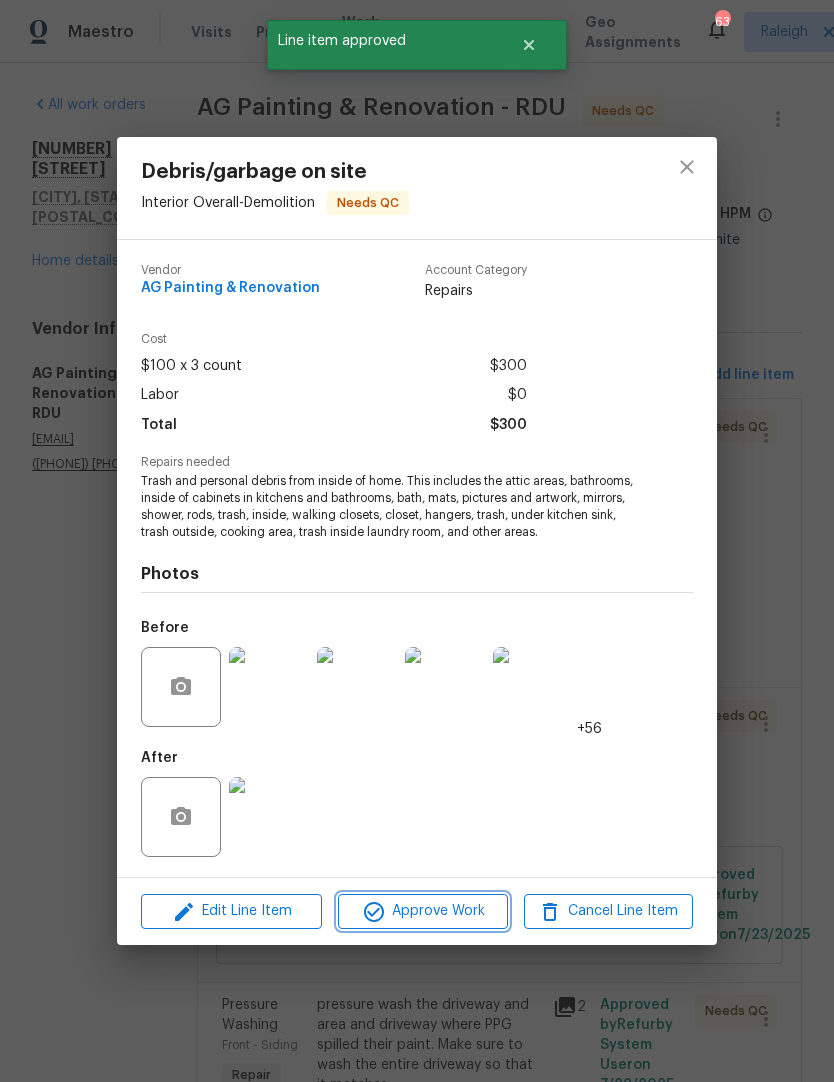 click on "Approve Work" at bounding box center (422, 911) 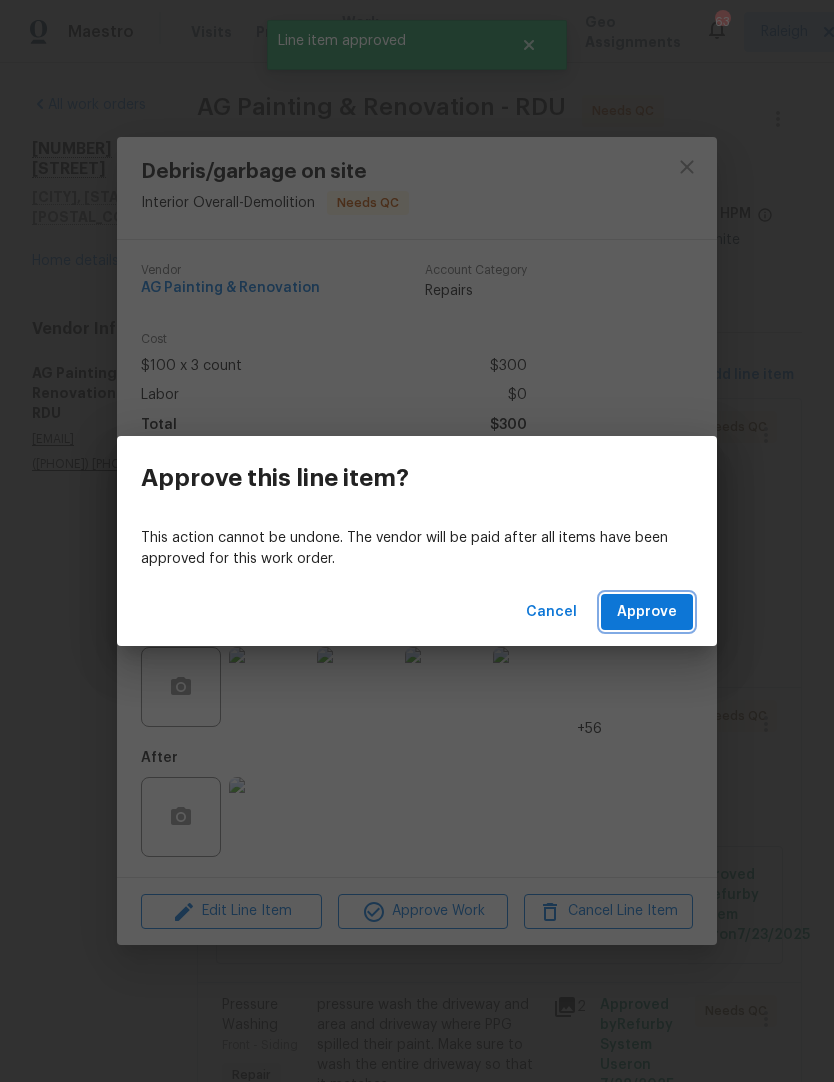 click on "Approve" at bounding box center [647, 612] 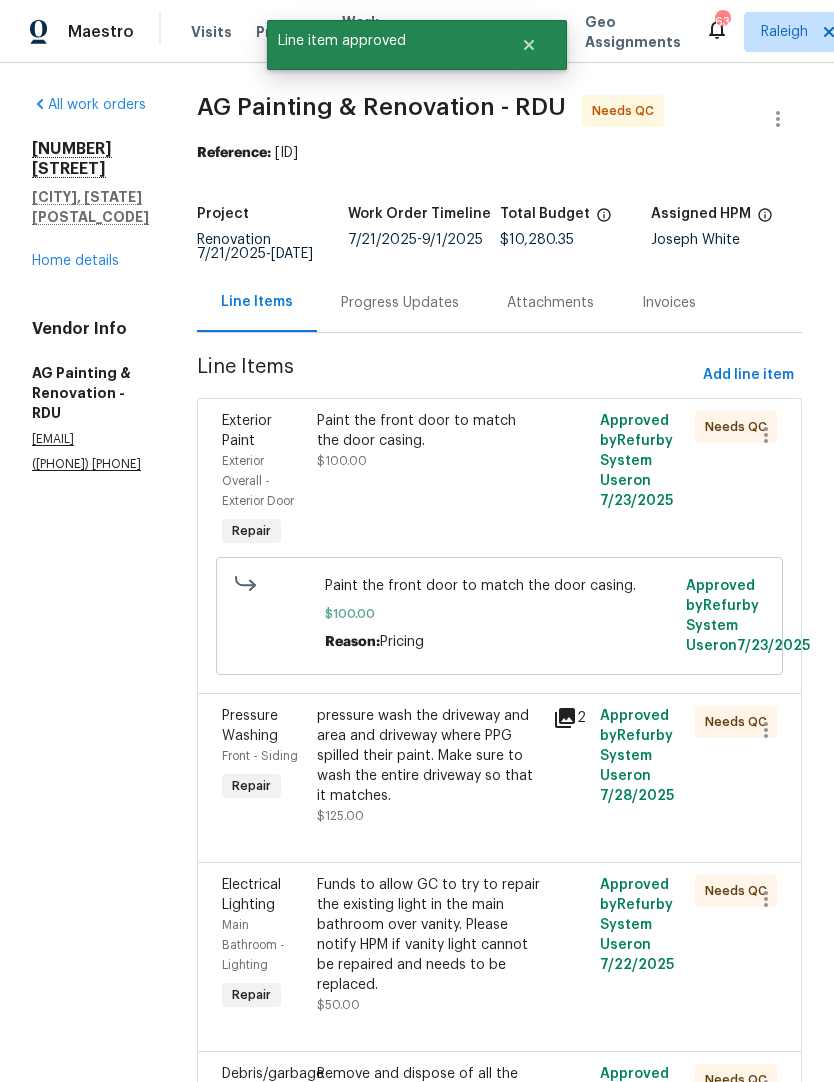 click on "Paint the front door to match the door casing. $100.00" at bounding box center (429, 481) 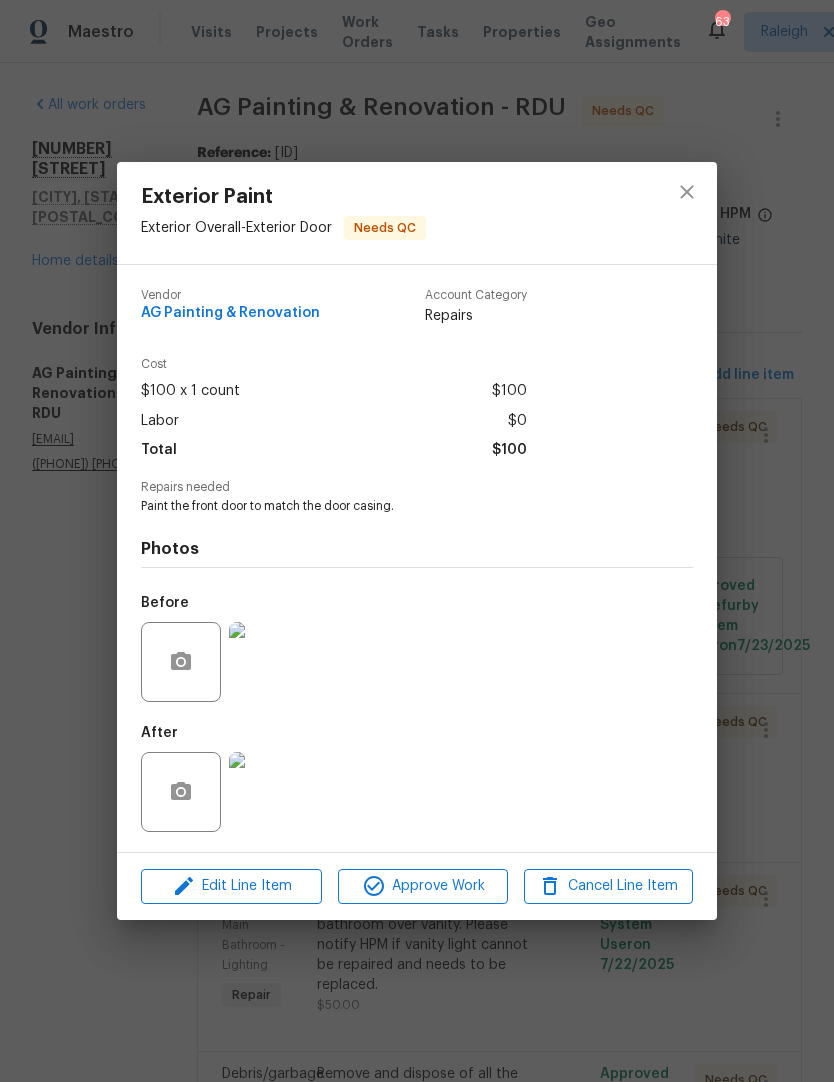 click at bounding box center [269, 662] 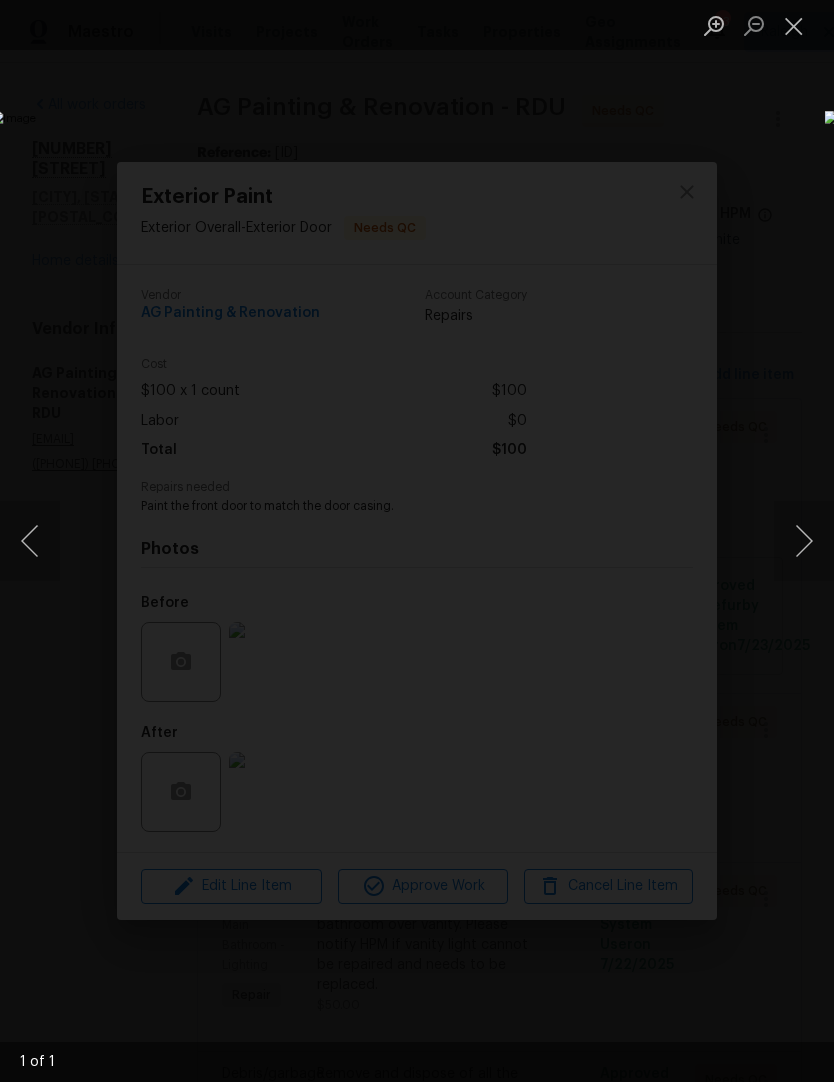click at bounding box center [804, 541] 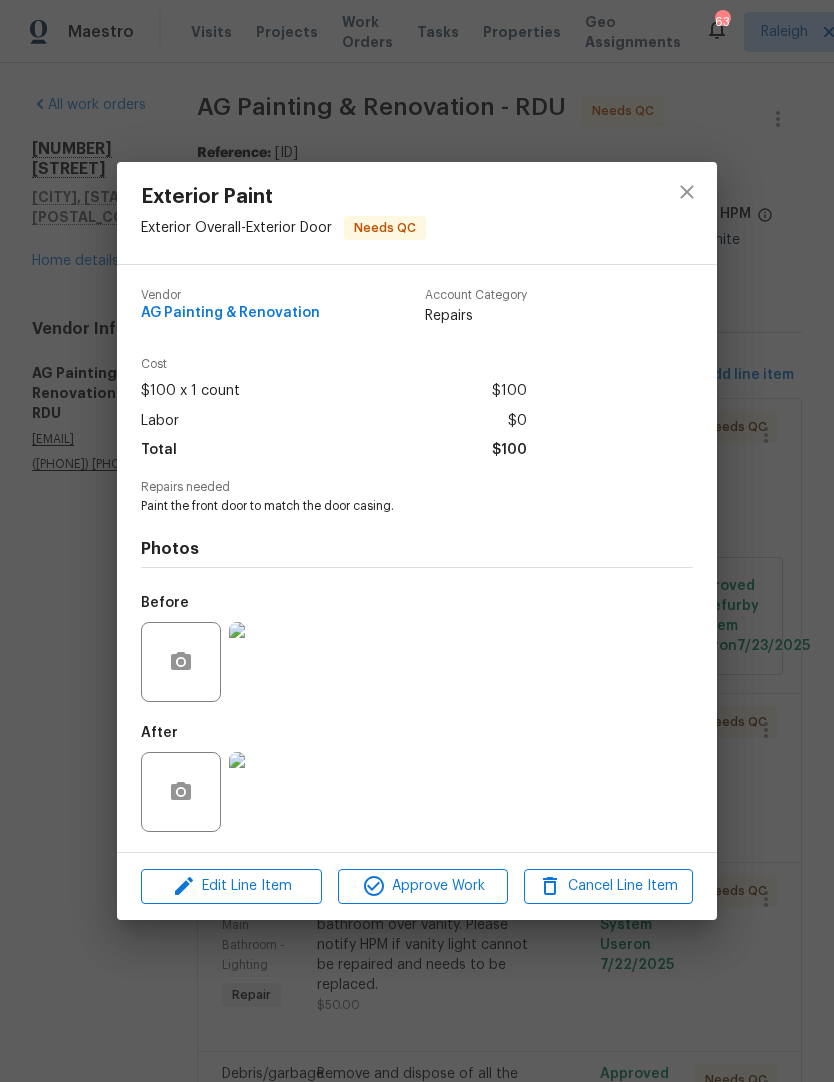 click at bounding box center (269, 792) 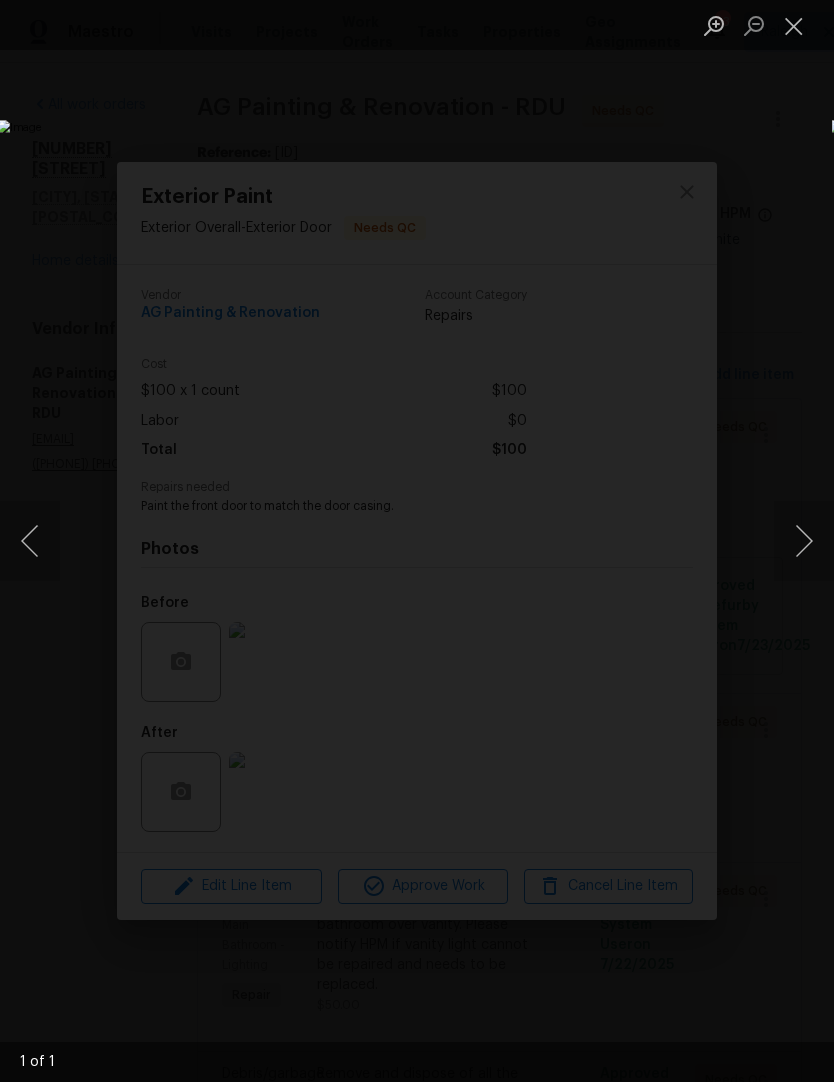 click at bounding box center [794, 25] 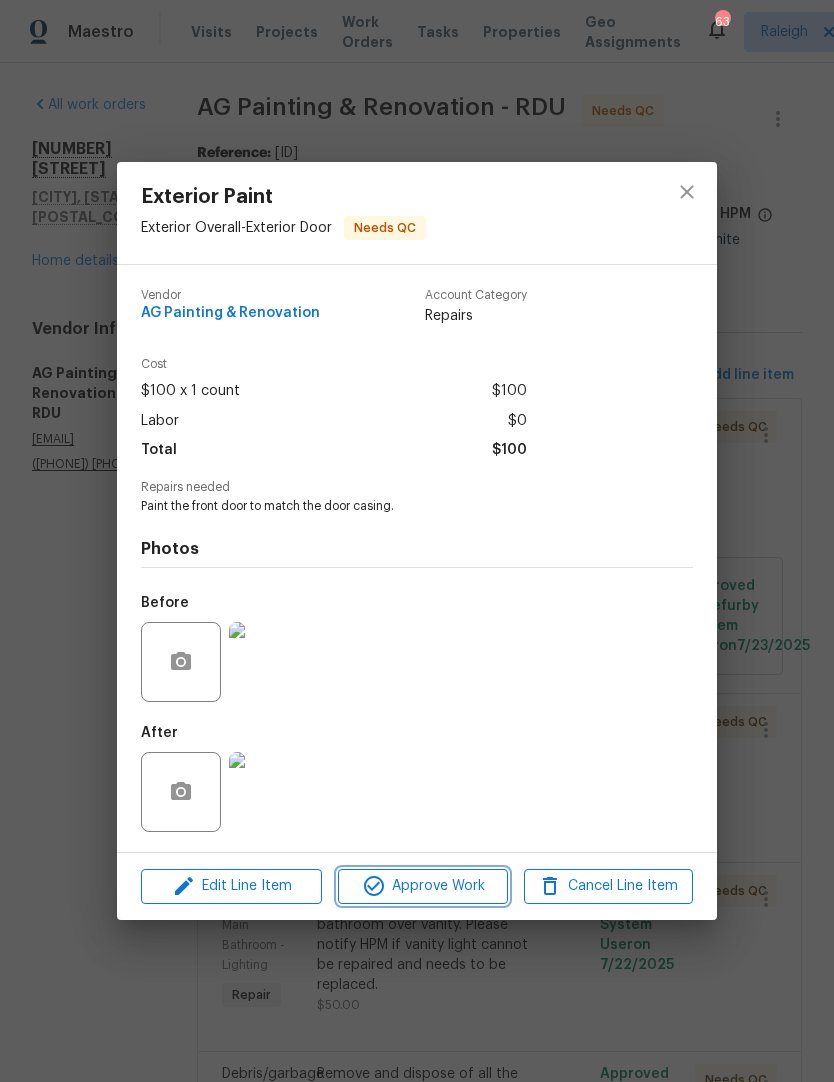 click on "Approve Work" at bounding box center [422, 886] 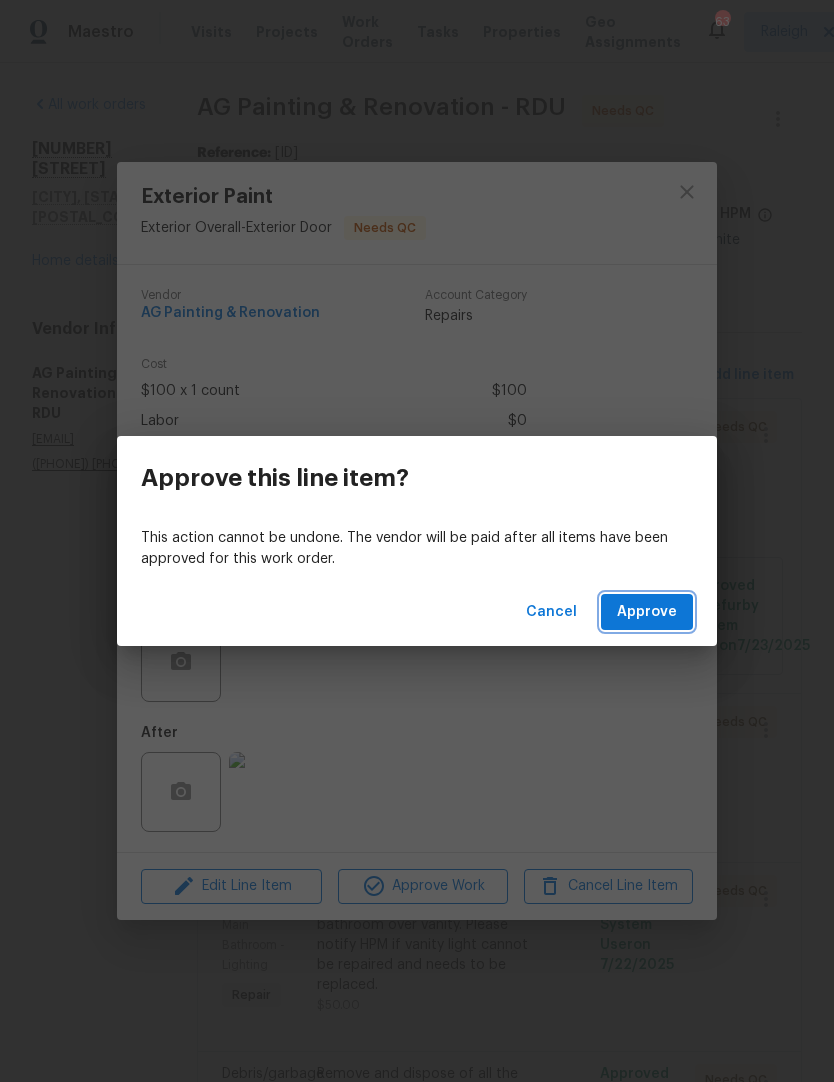 click on "Approve" at bounding box center (647, 612) 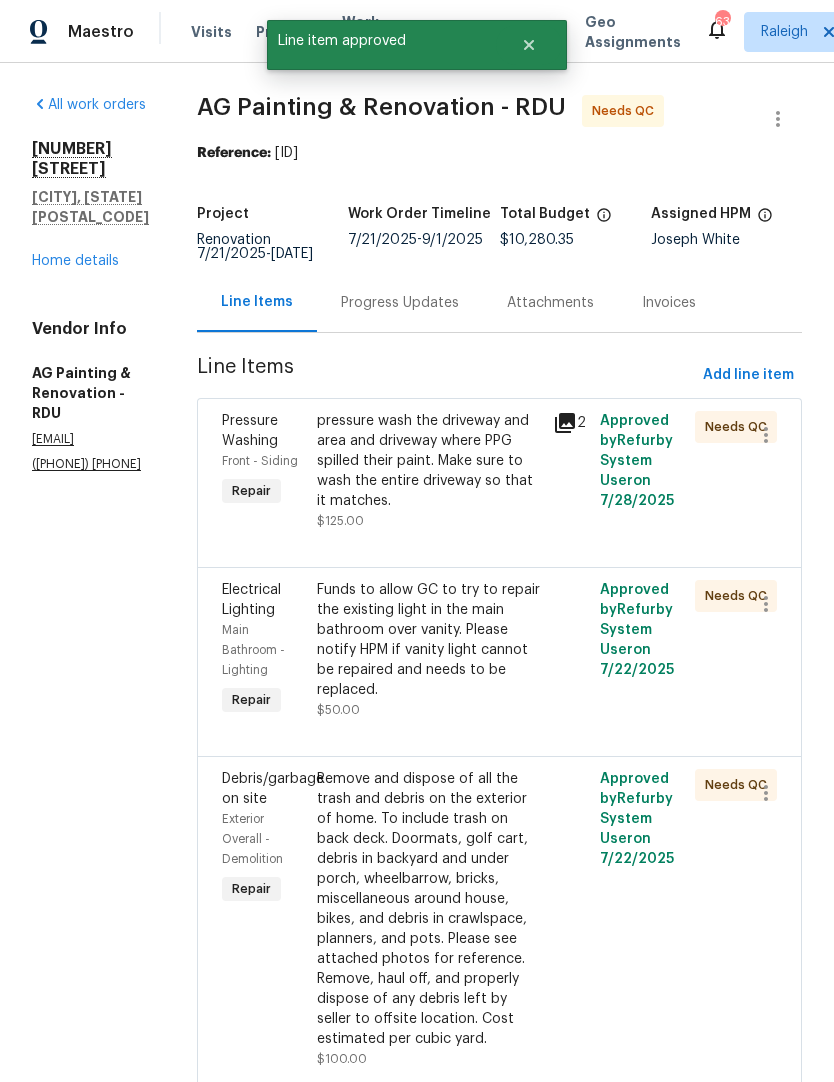 click on "pressure wash the driveway and area and driveway where PPG spilled their paint. Make sure to wash the entire driveway so that it matches." at bounding box center [429, 461] 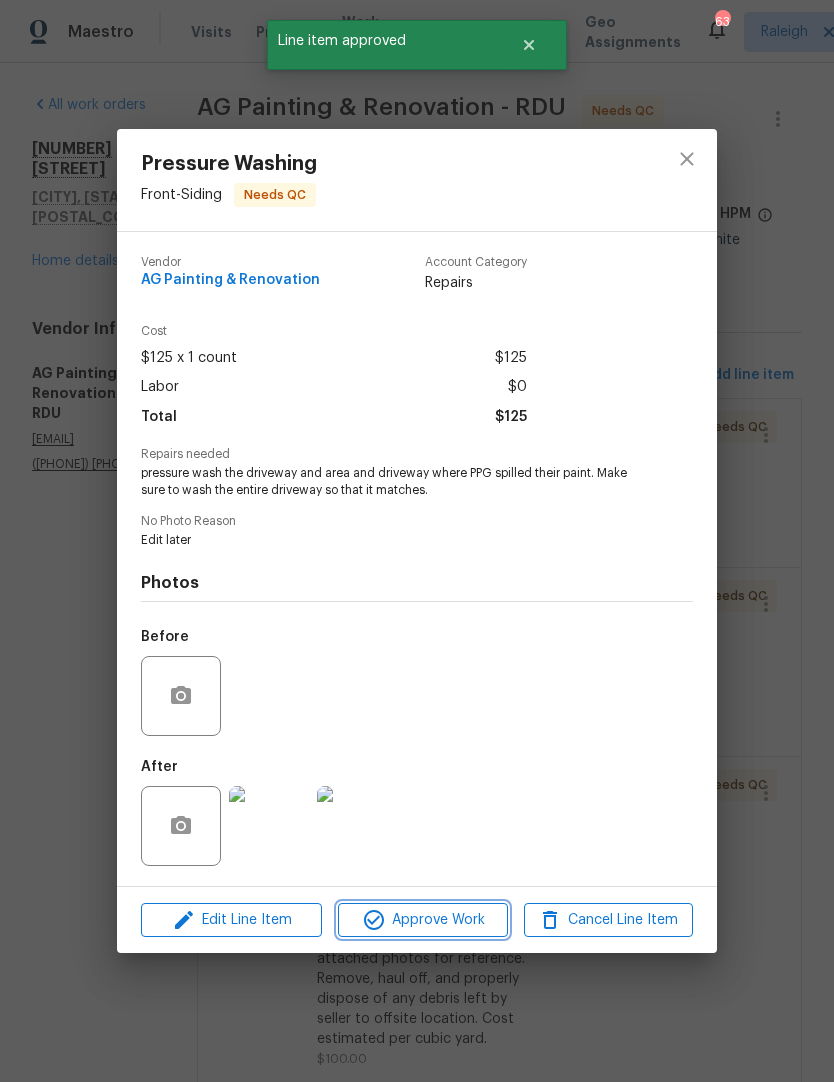 click on "Approve Work" at bounding box center (422, 920) 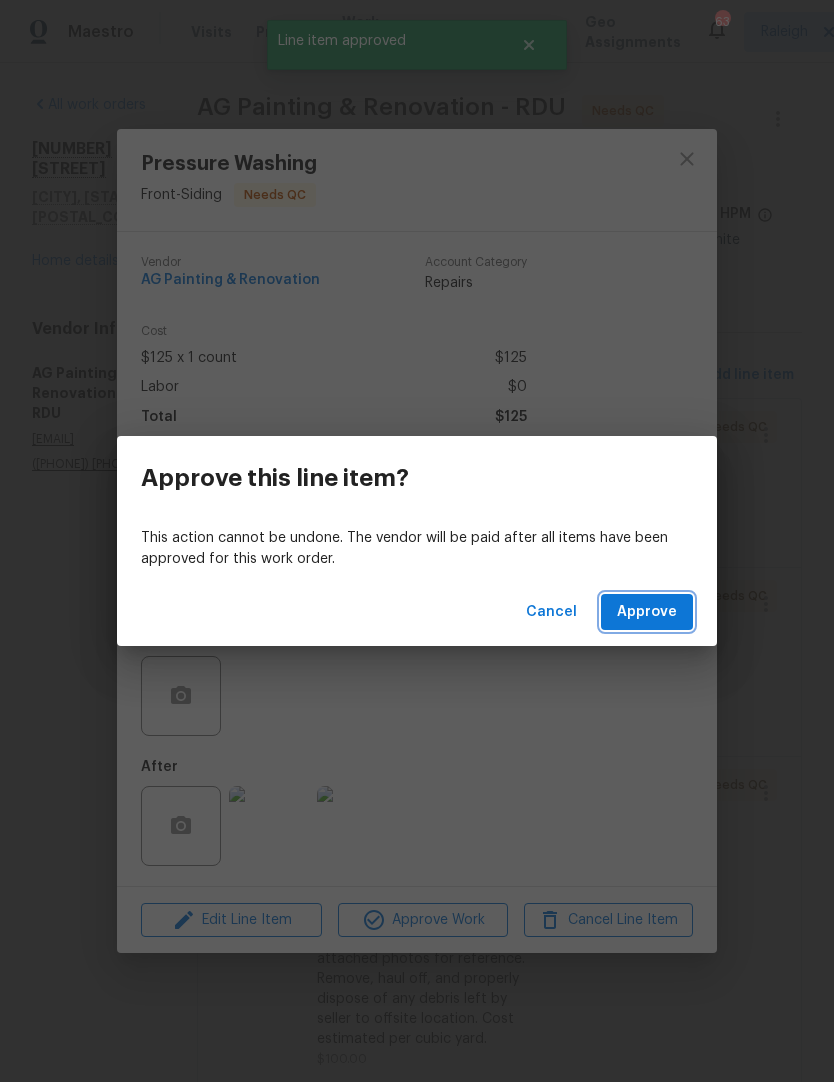 click on "Approve" at bounding box center (647, 612) 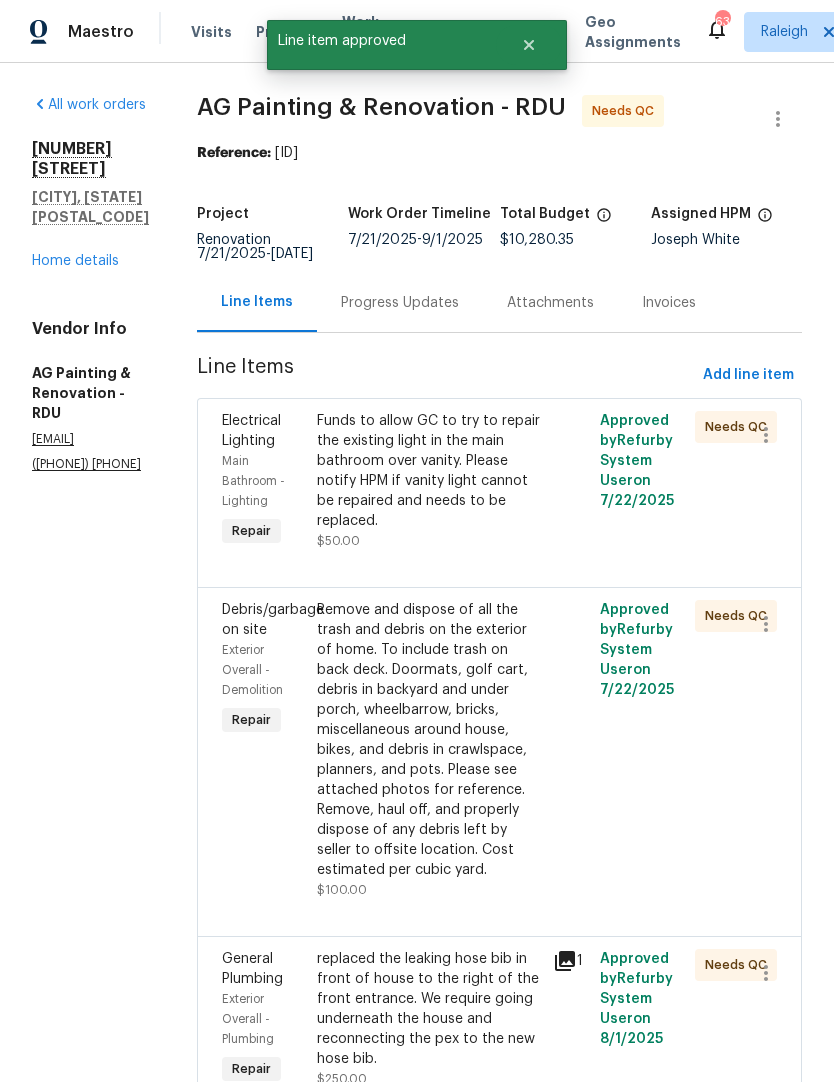 click on "Funds to allow GC to try to repair the existing light in the main bathroom over vanity. Please notify HPM if vanity light cannot be repaired and needs to be replaced." at bounding box center (429, 471) 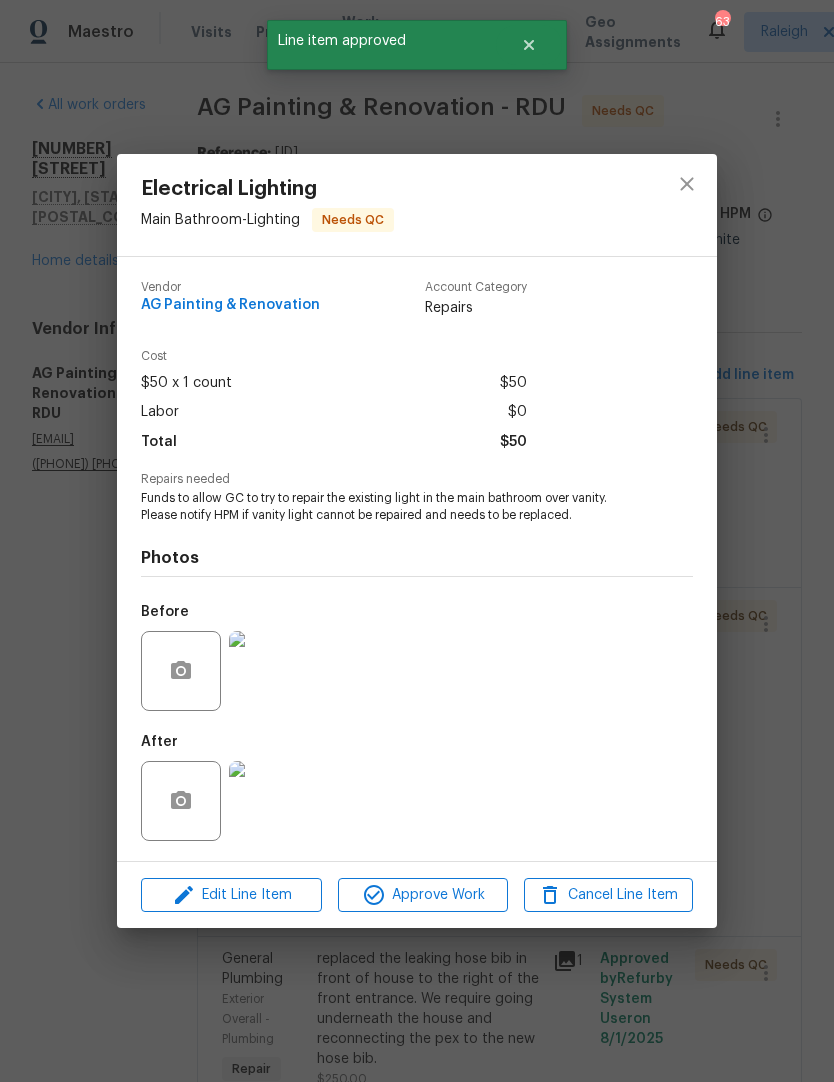 click on "Approve Work" at bounding box center [422, 895] 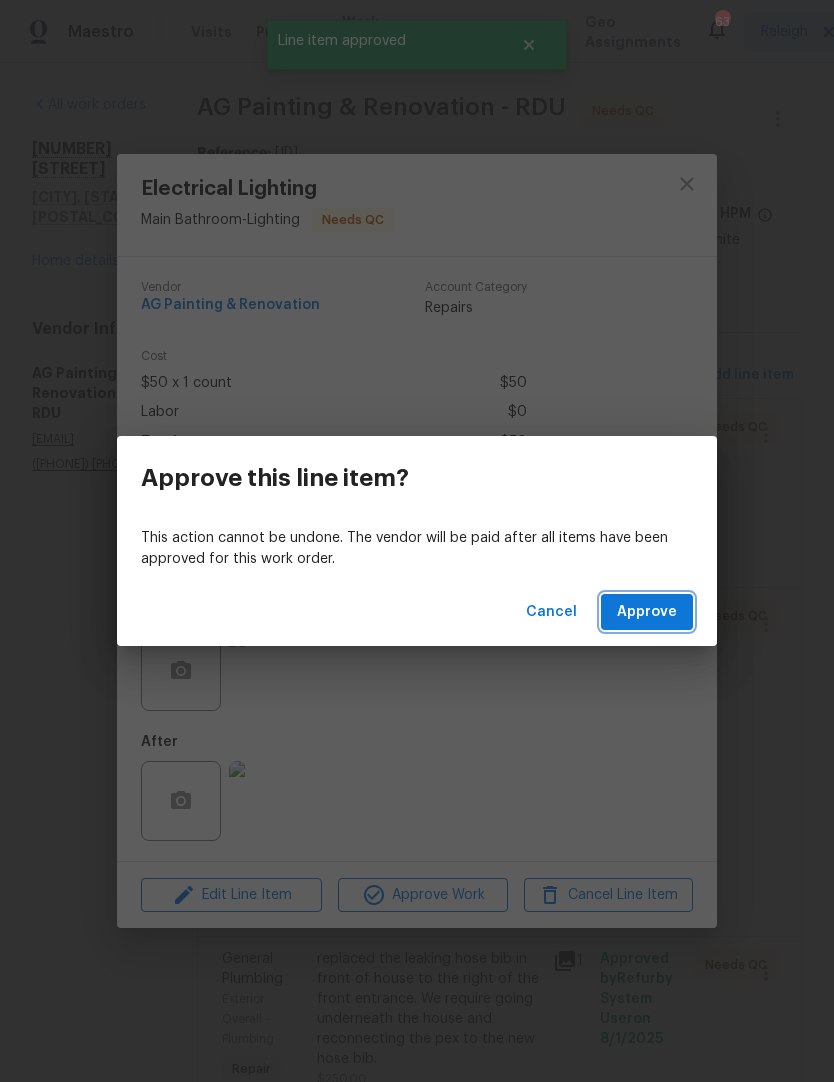 click on "Approve" at bounding box center (647, 612) 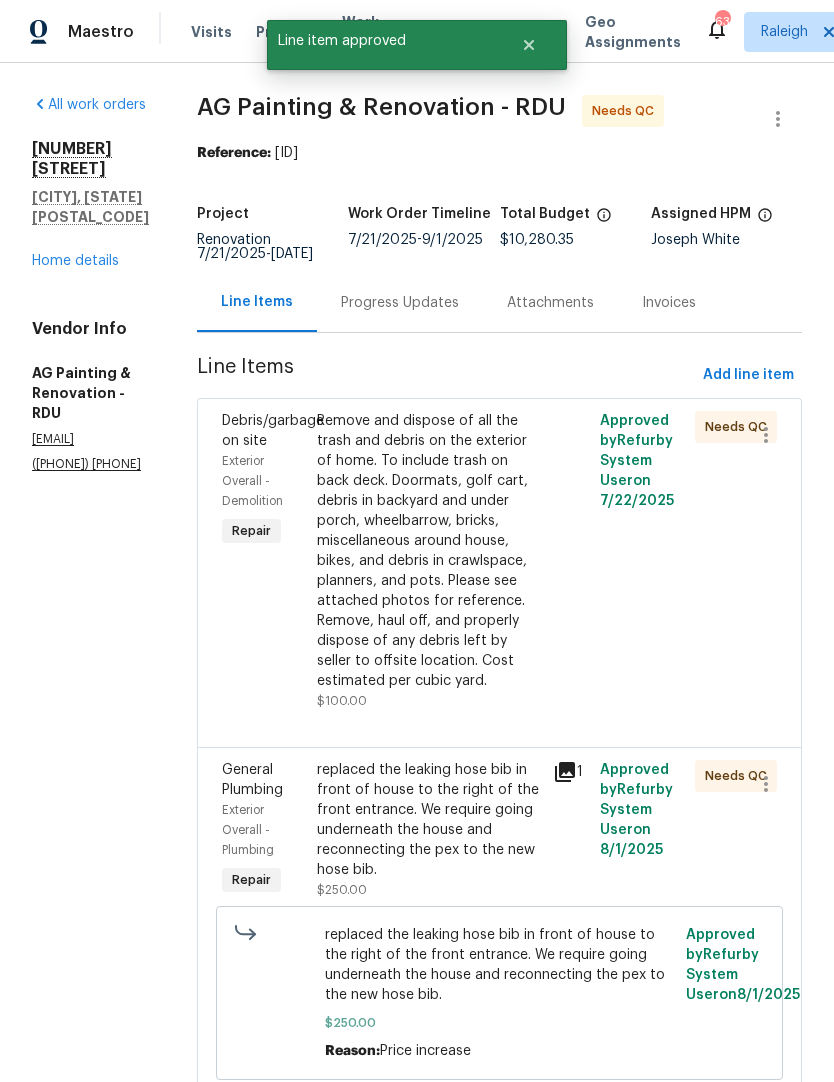click on "Remove and dispose of all the trash and debris on the exterior of home. To include trash on back deck. Doormats, golf cart, debris in backyard and under porch, wheelbarrow, bricks, miscellaneous around house, bikes, and debris in crawlspace, planners, and pots. Please see attached photos for reference.
Remove, haul off, and properly dispose of any debris left by seller to offsite location. Cost estimated per cubic yard." at bounding box center [429, 551] 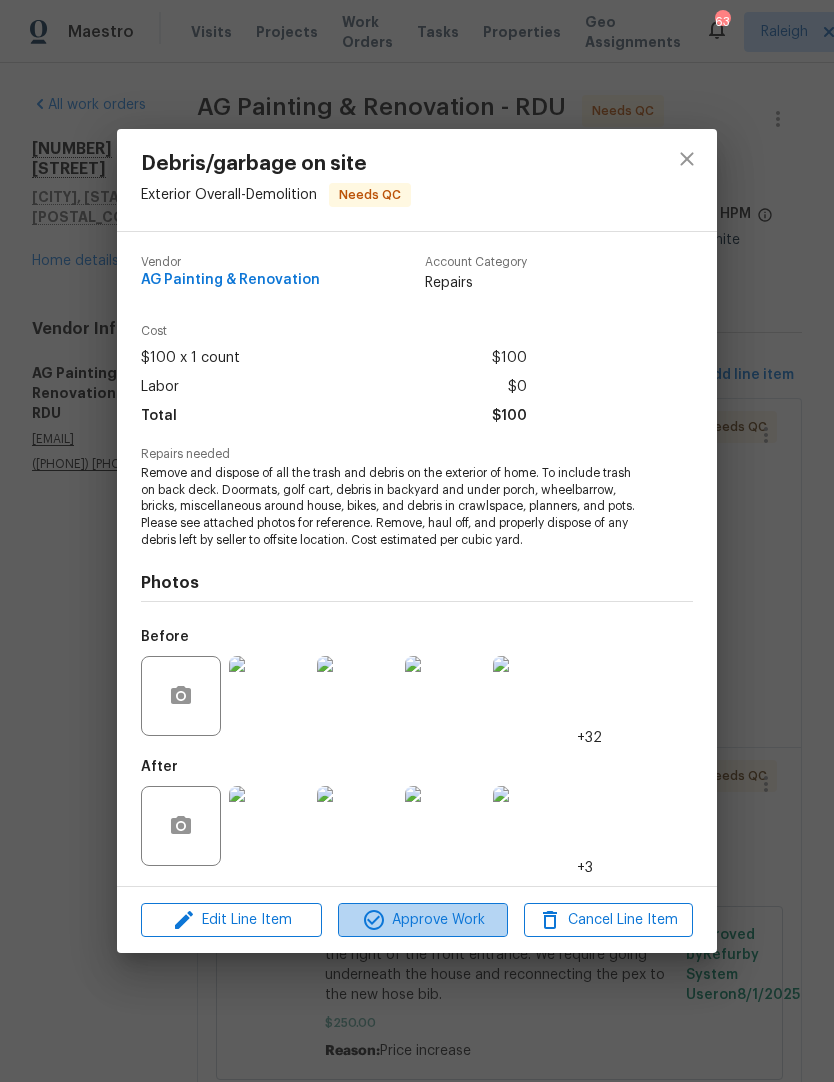 click on "Approve Work" at bounding box center [422, 920] 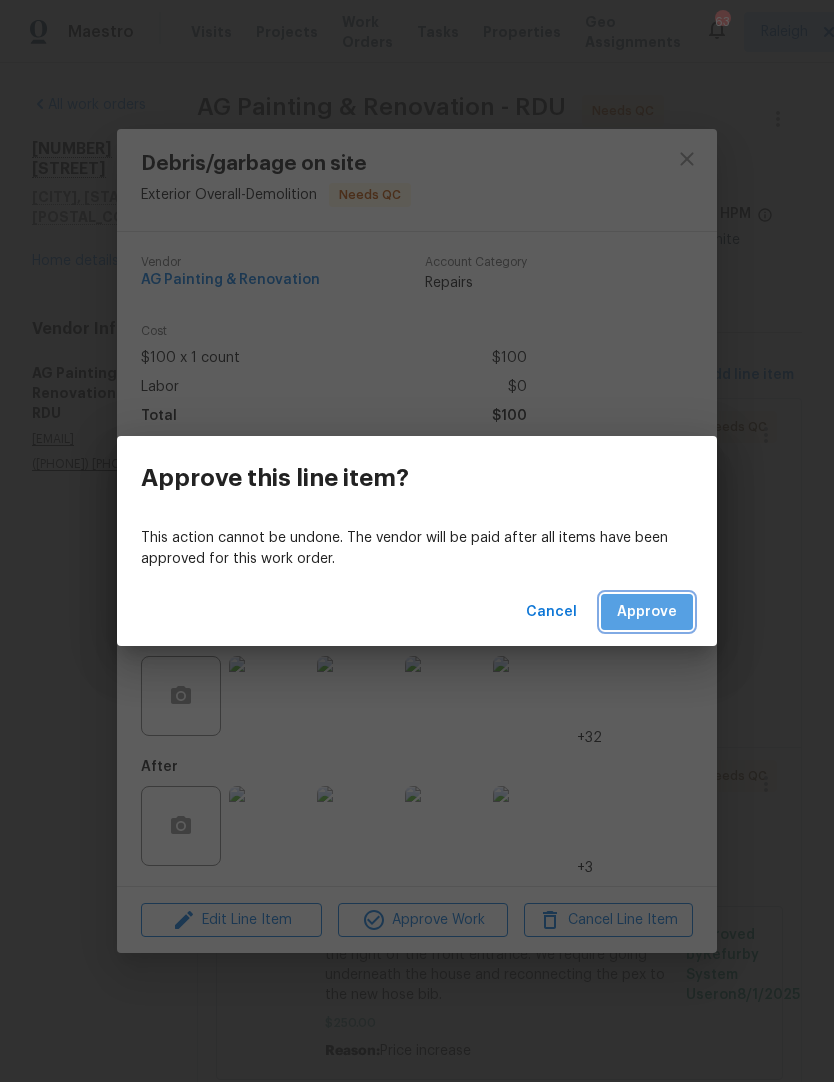 click on "Approve" at bounding box center [647, 612] 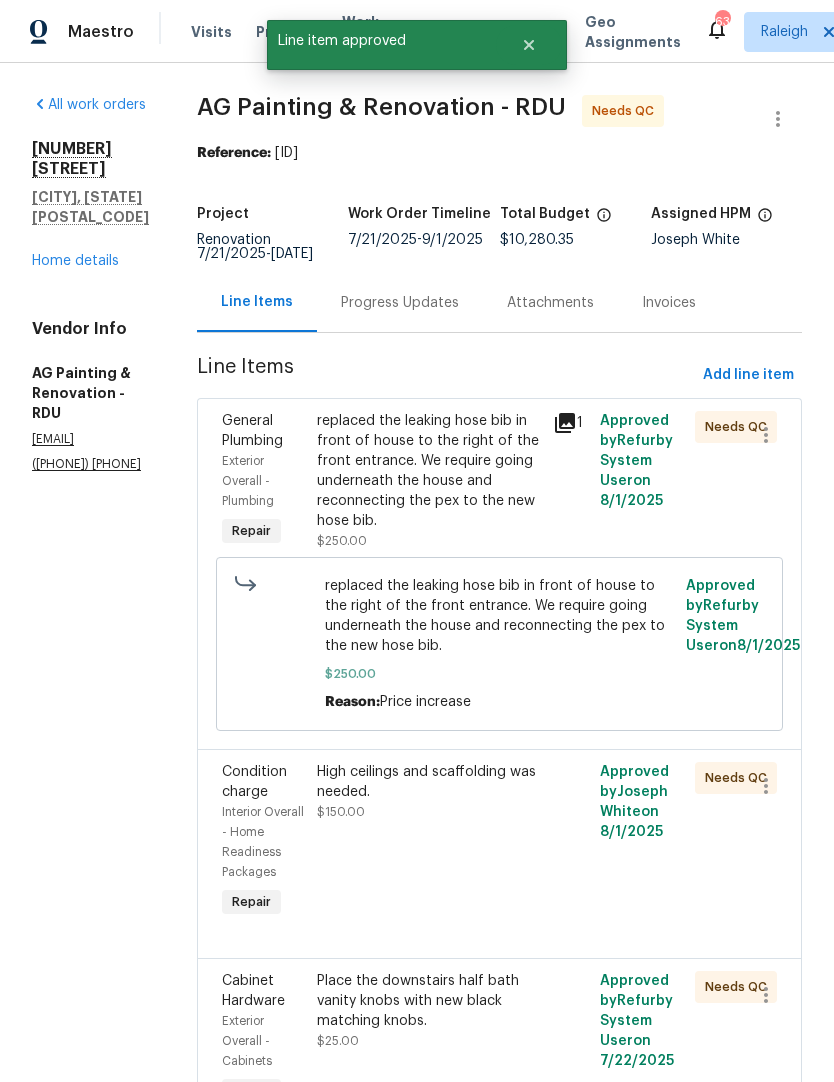 click on "replaced the leaking hose bib in front of house to the right of the front entrance. We require going underneath the house and reconnecting the pex to the new hose bib." at bounding box center [429, 471] 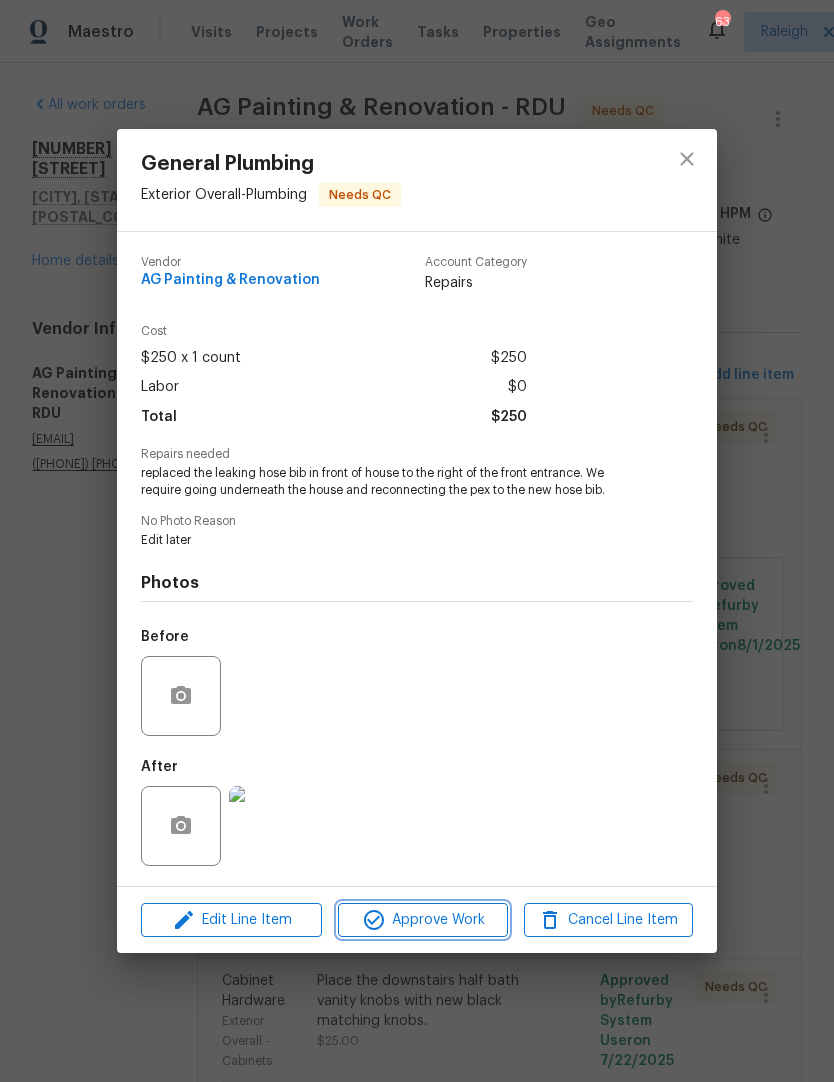 click on "Approve Work" at bounding box center (422, 920) 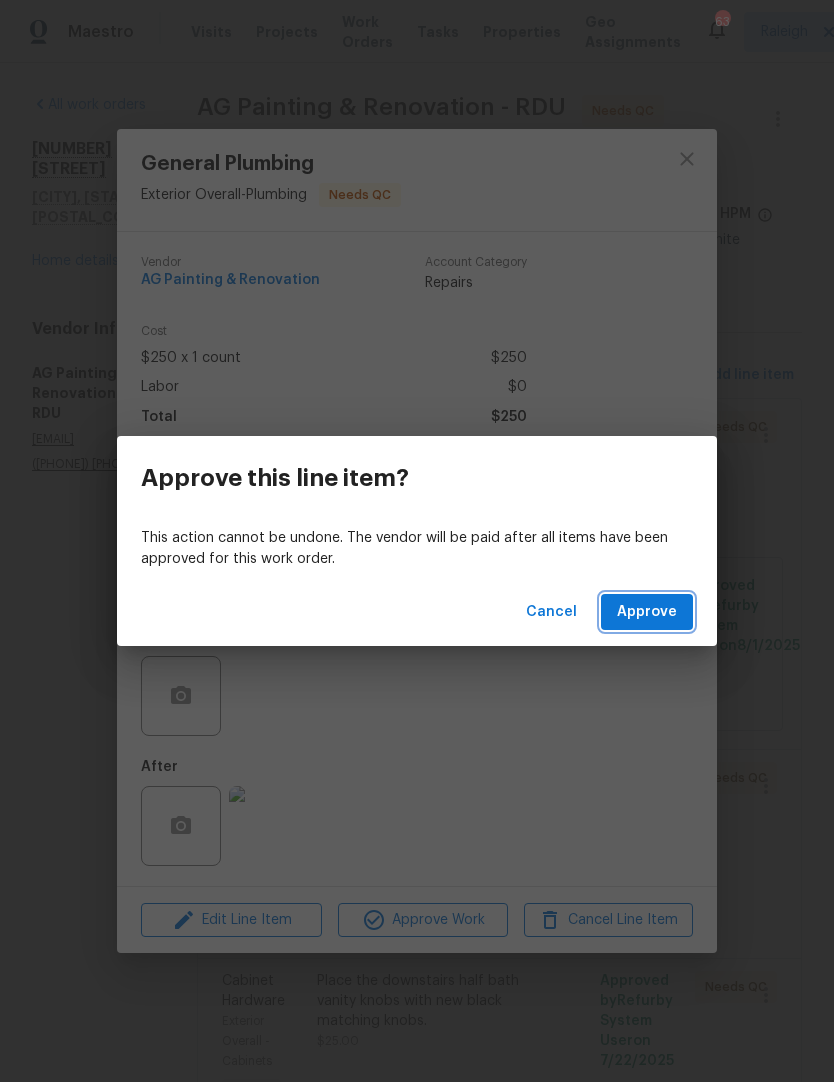 click on "Approve" at bounding box center [647, 612] 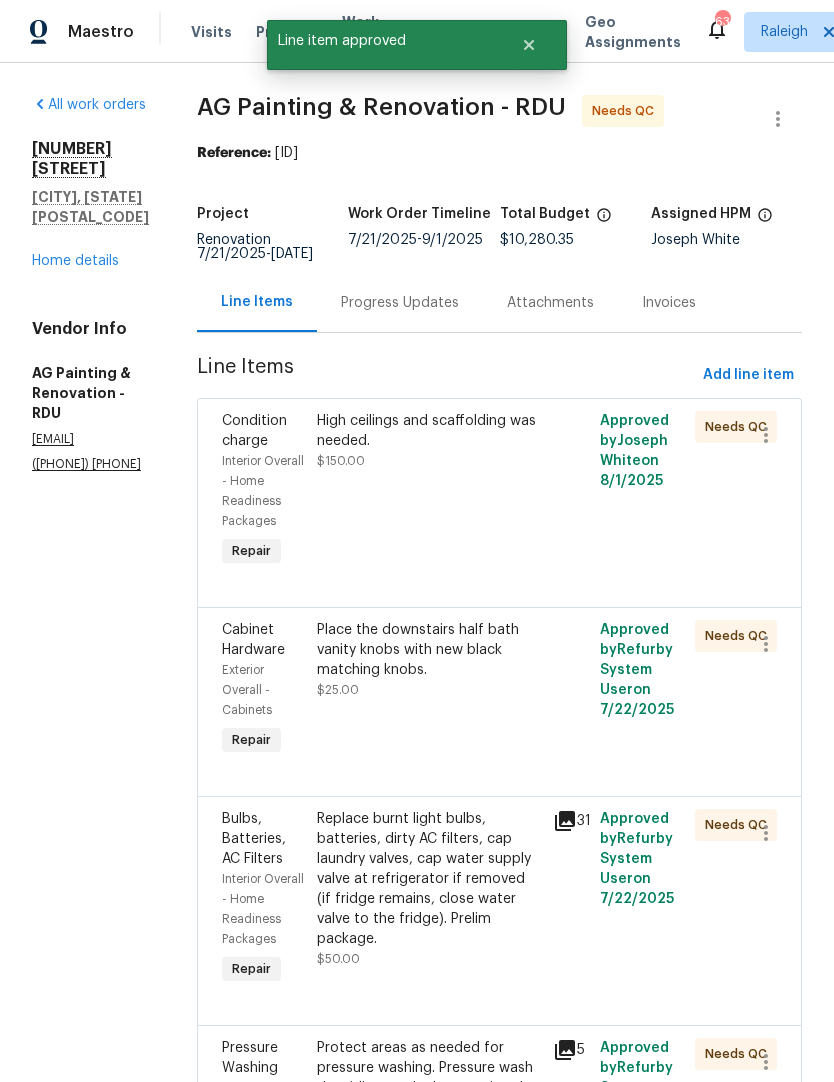 click on "High ceilings and scaffolding was needed. $150.00" at bounding box center (429, 441) 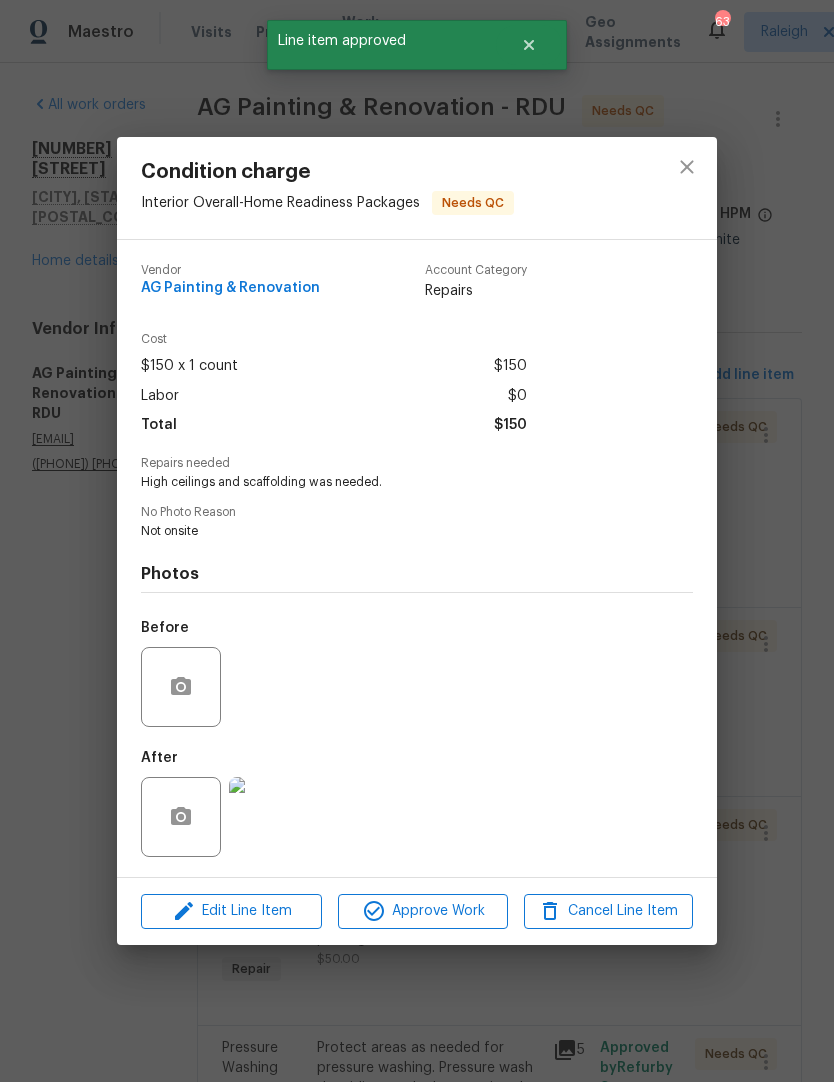 click at bounding box center [269, 817] 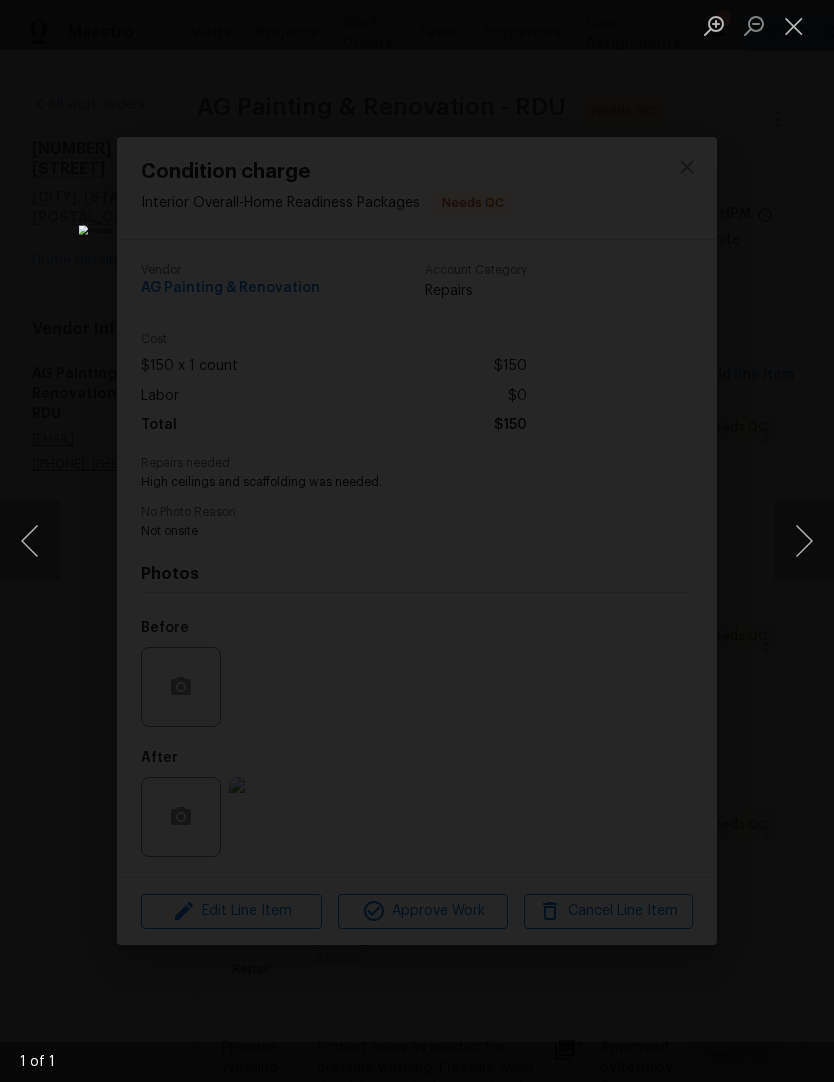 click at bounding box center (794, 25) 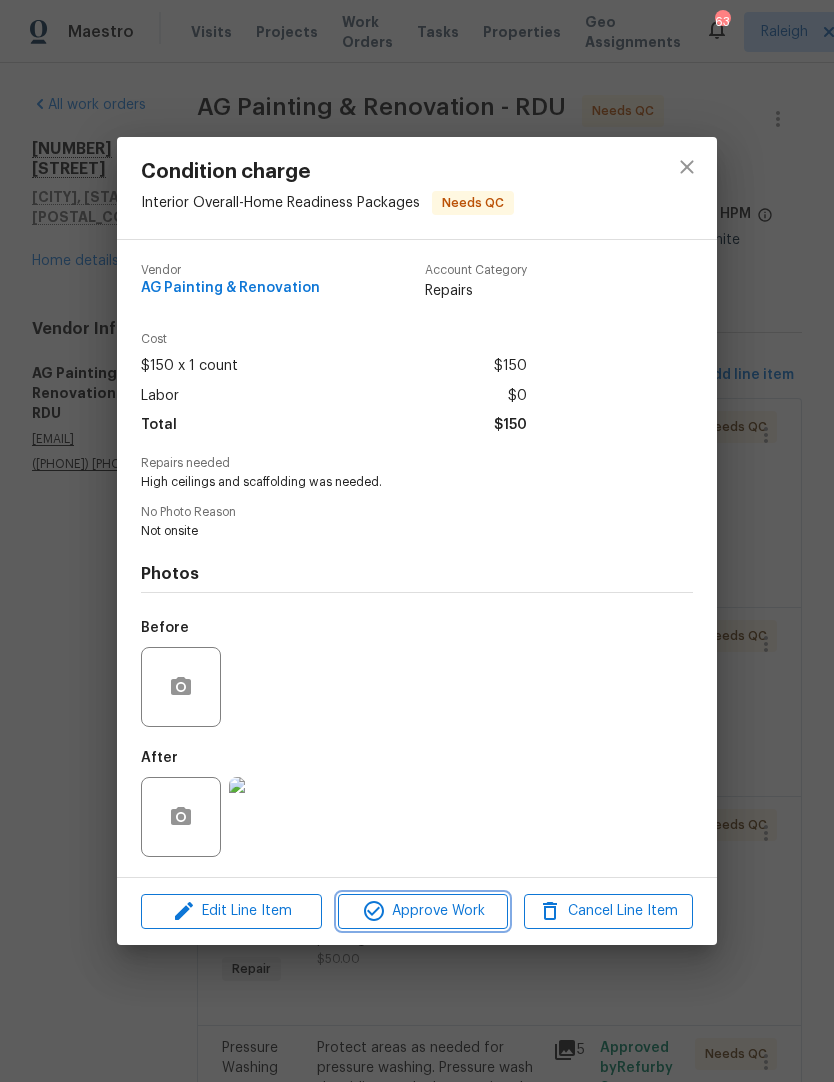 click on "Approve Work" at bounding box center (422, 911) 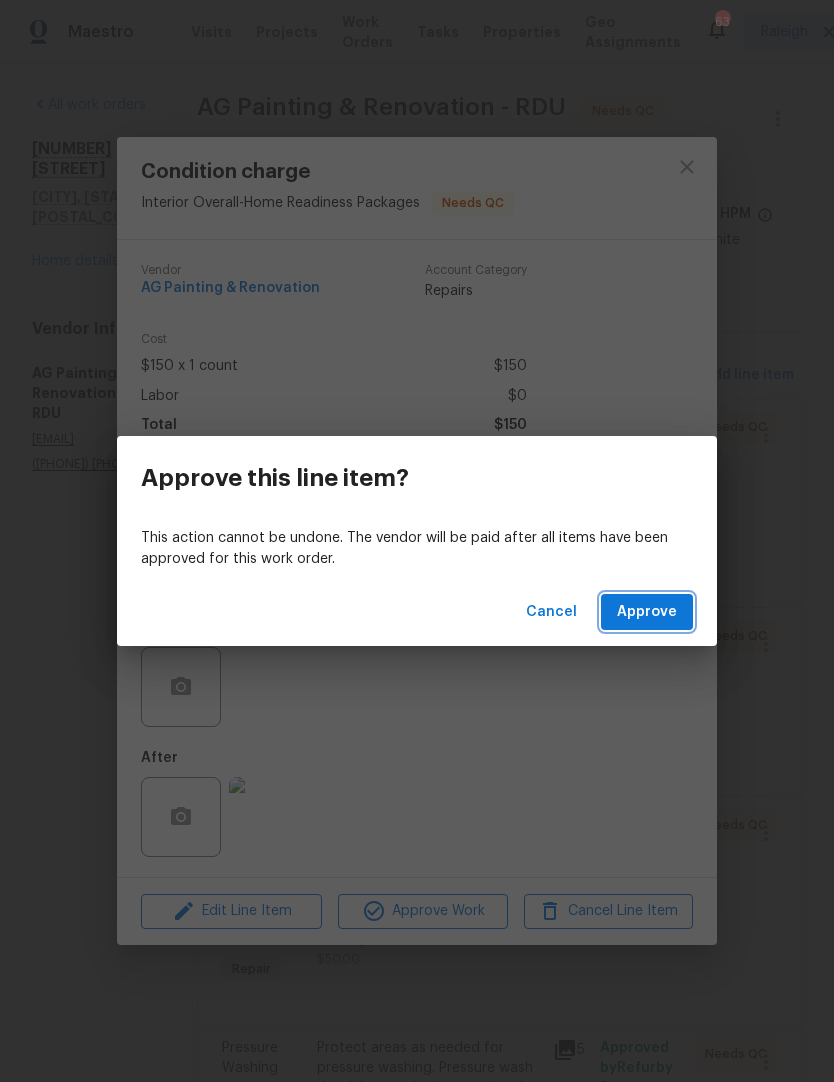 click on "Approve" at bounding box center (647, 612) 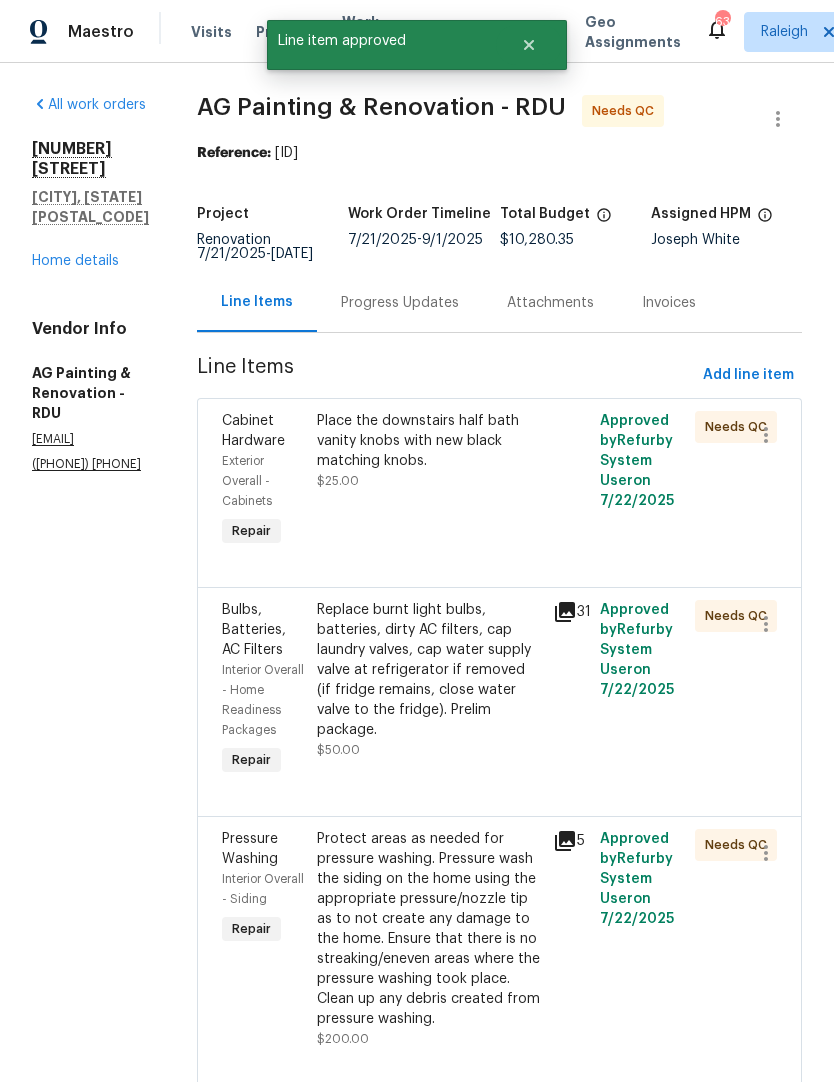 click on "Place the downstairs half bath vanity knobs with new black matching knobs. $25.00" at bounding box center [429, 451] 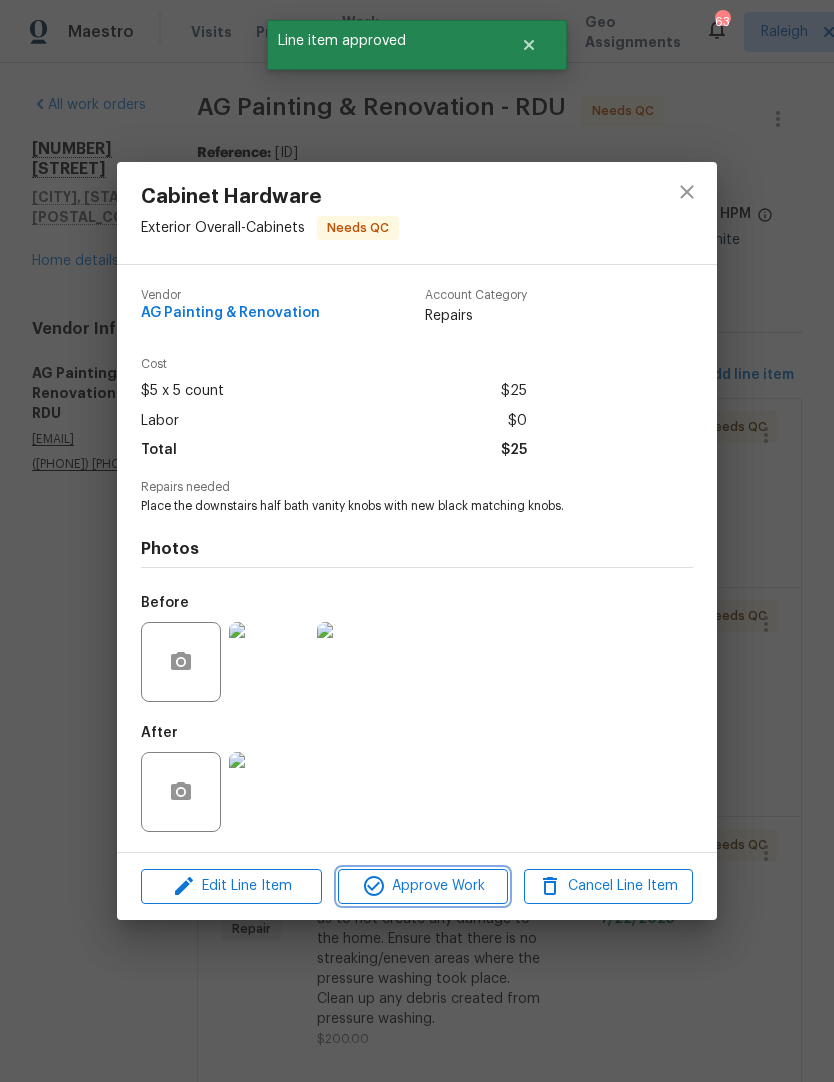 click on "Approve Work" at bounding box center [422, 886] 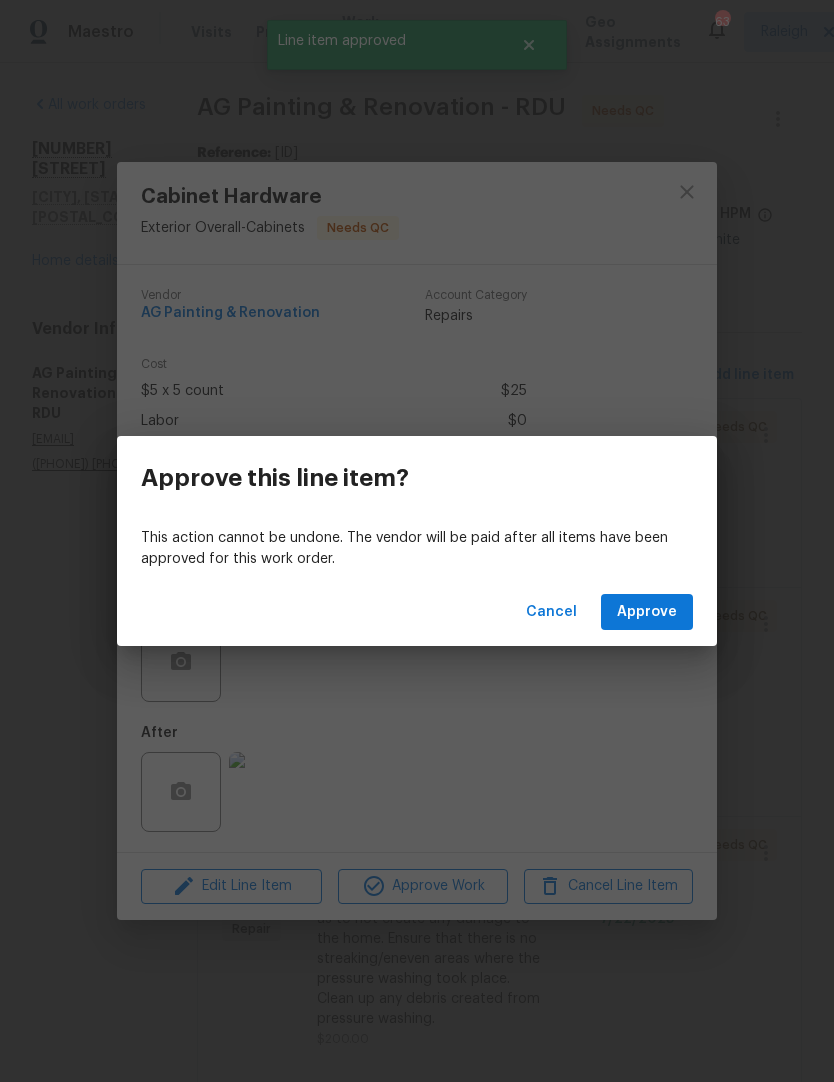 click on "Approve" at bounding box center [647, 612] 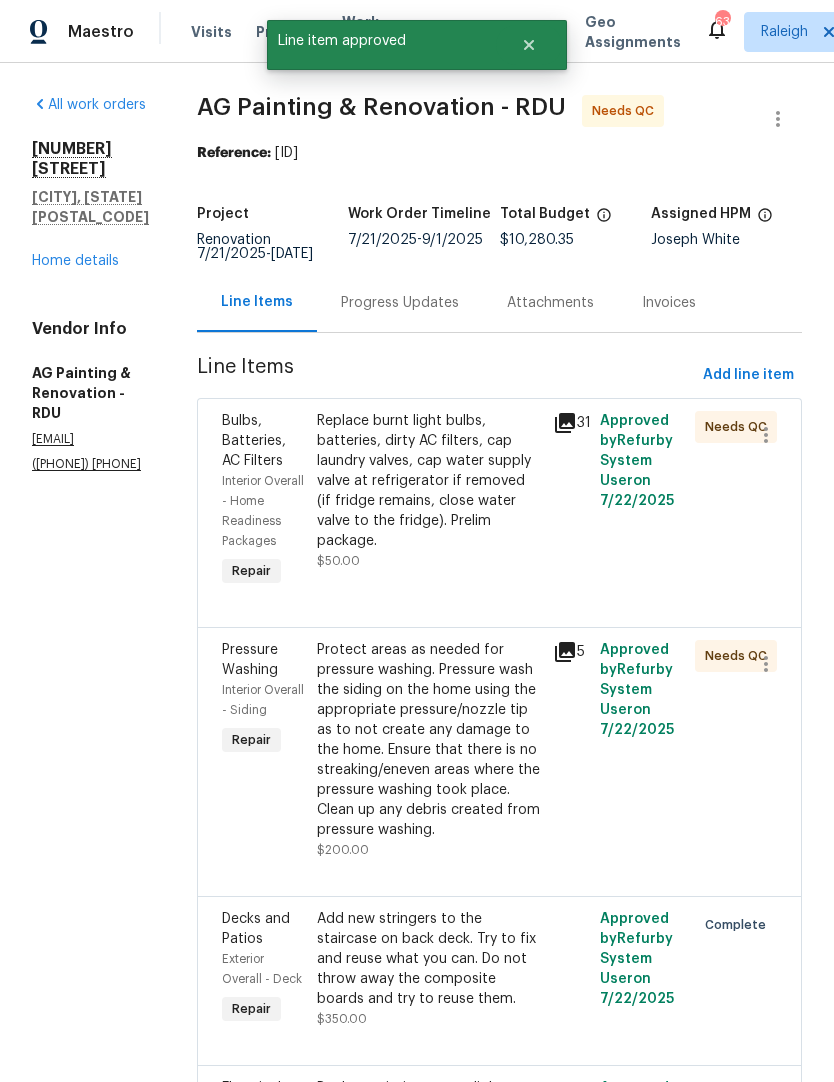 click on "Replace burnt light bulbs, batteries, dirty AC filters, cap laundry valves, cap water supply valve at refrigerator if removed (if fridge remains, close water valve to the fridge). Prelim package." at bounding box center (429, 481) 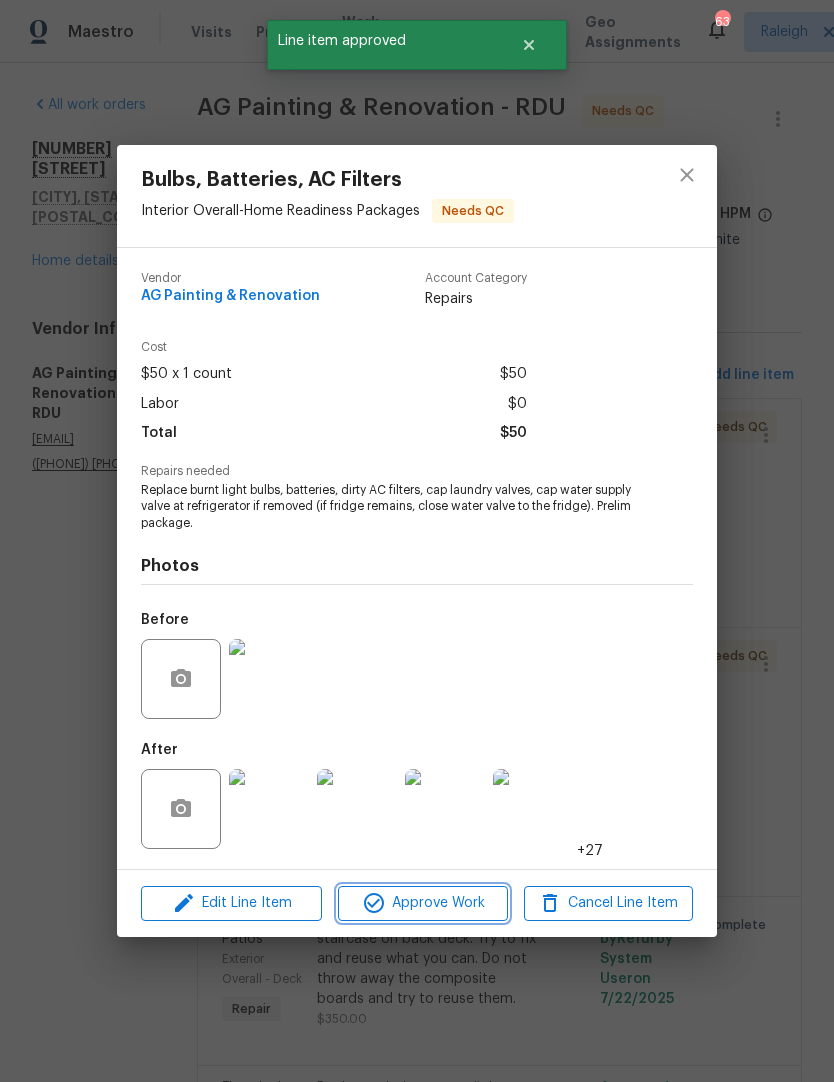 click on "Approve Work" at bounding box center (422, 903) 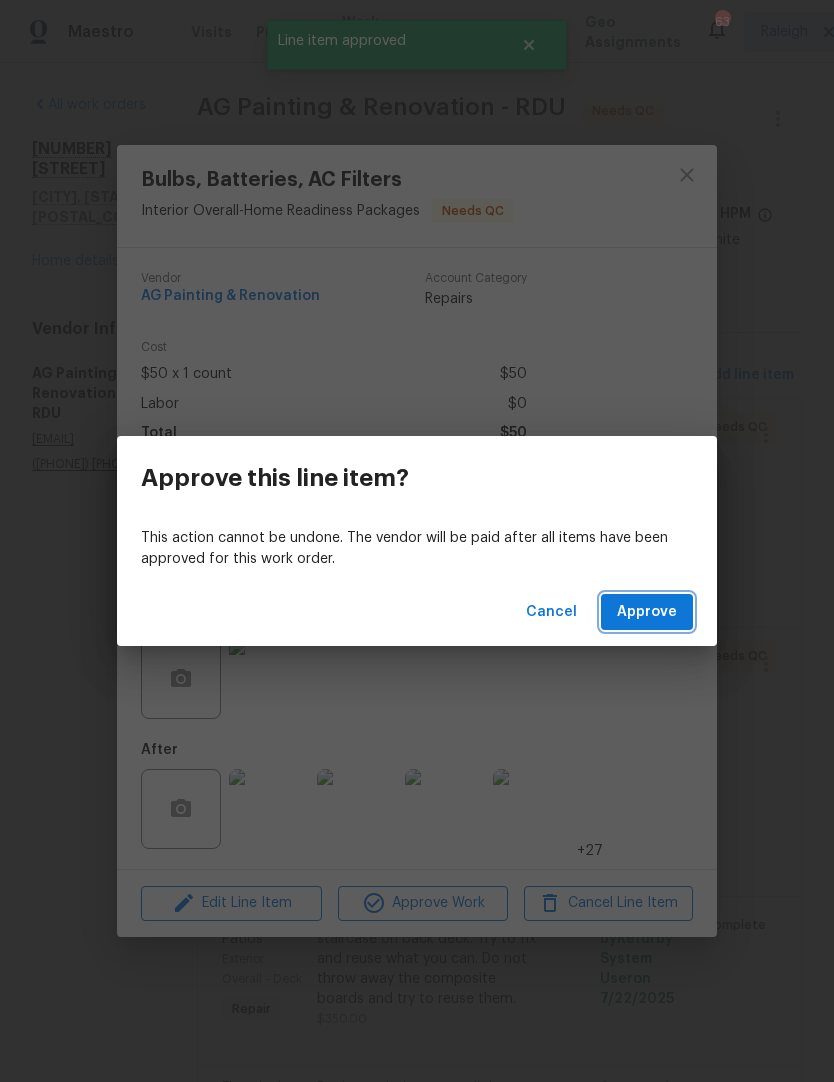 click on "Approve" at bounding box center [647, 612] 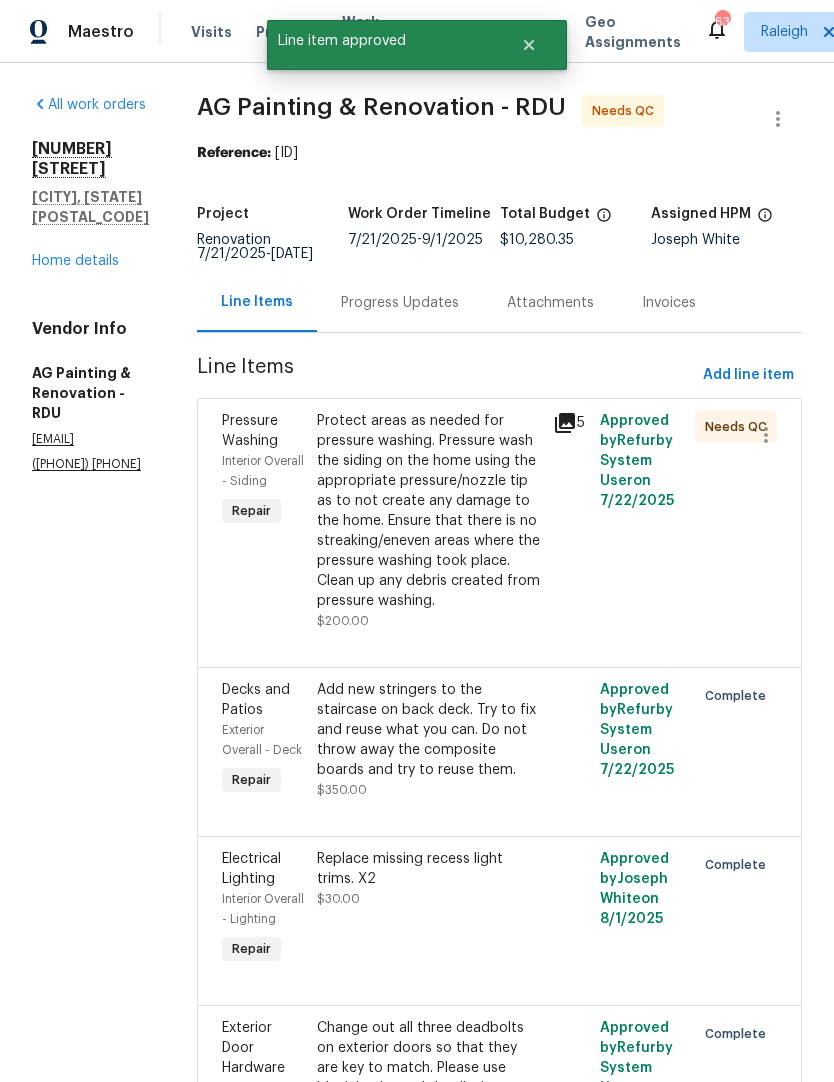 click on "Protect areas as needed for pressure washing. Pressure wash the siding on the home using the appropriate pressure/nozzle tip as to not create any damage to the home. Ensure that there is no streaking/eneven areas where the pressure washing took place. Clean up any debris created from pressure washing." at bounding box center [429, 511] 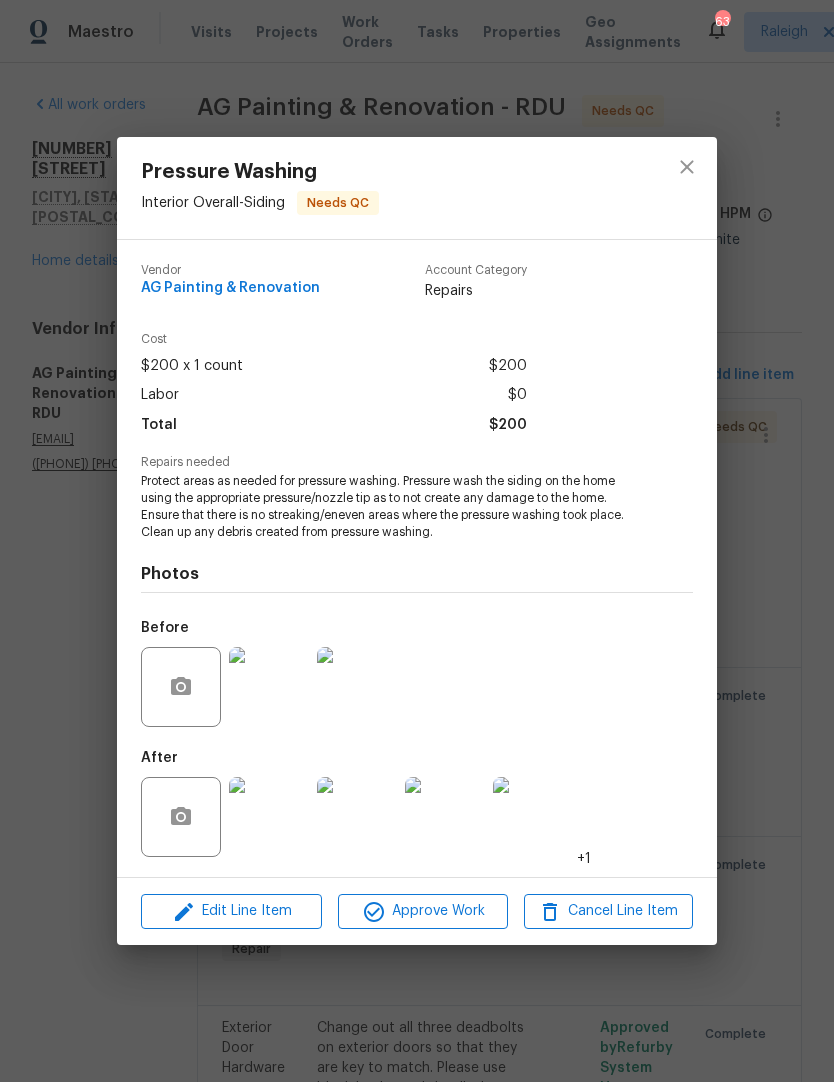 click at bounding box center (269, 817) 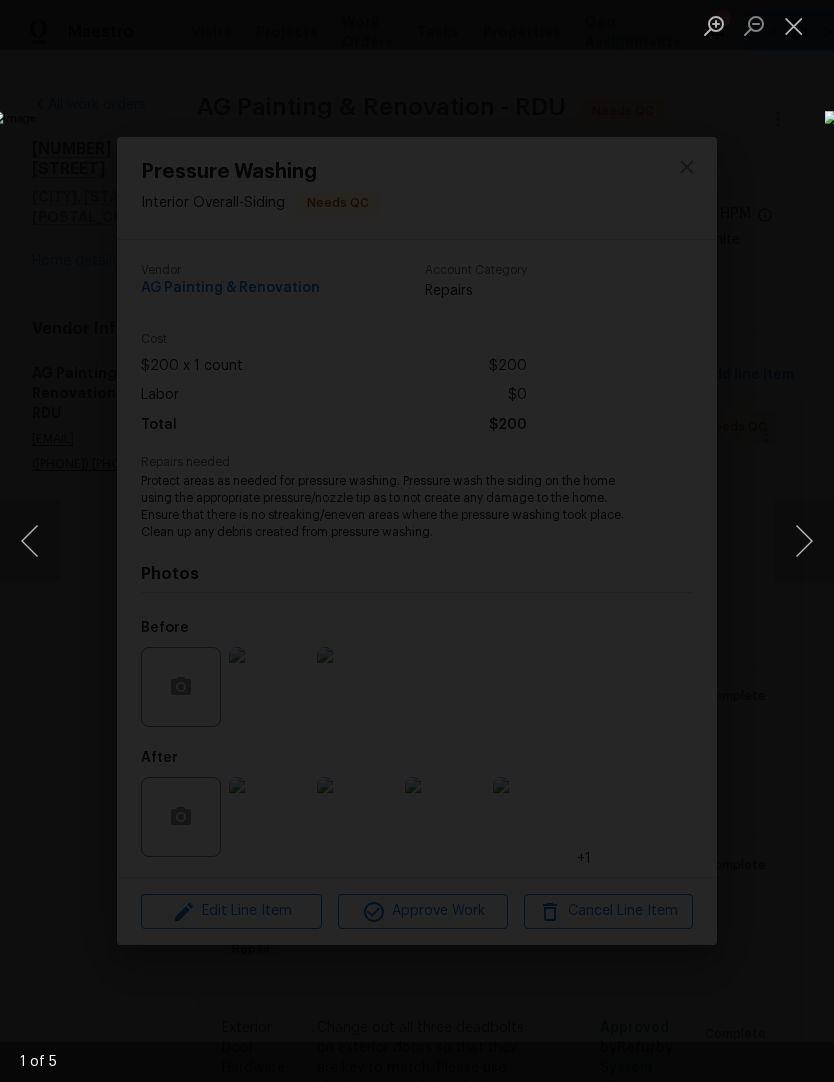 click at bounding box center [804, 541] 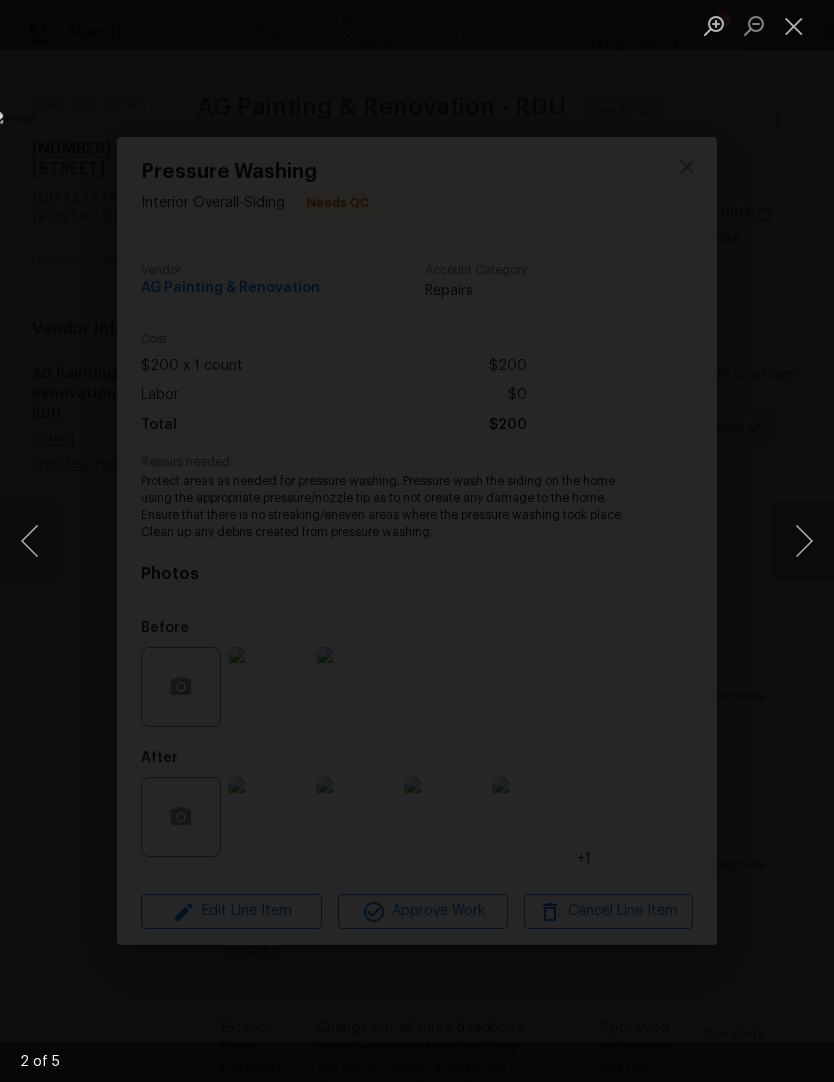 click at bounding box center (804, 541) 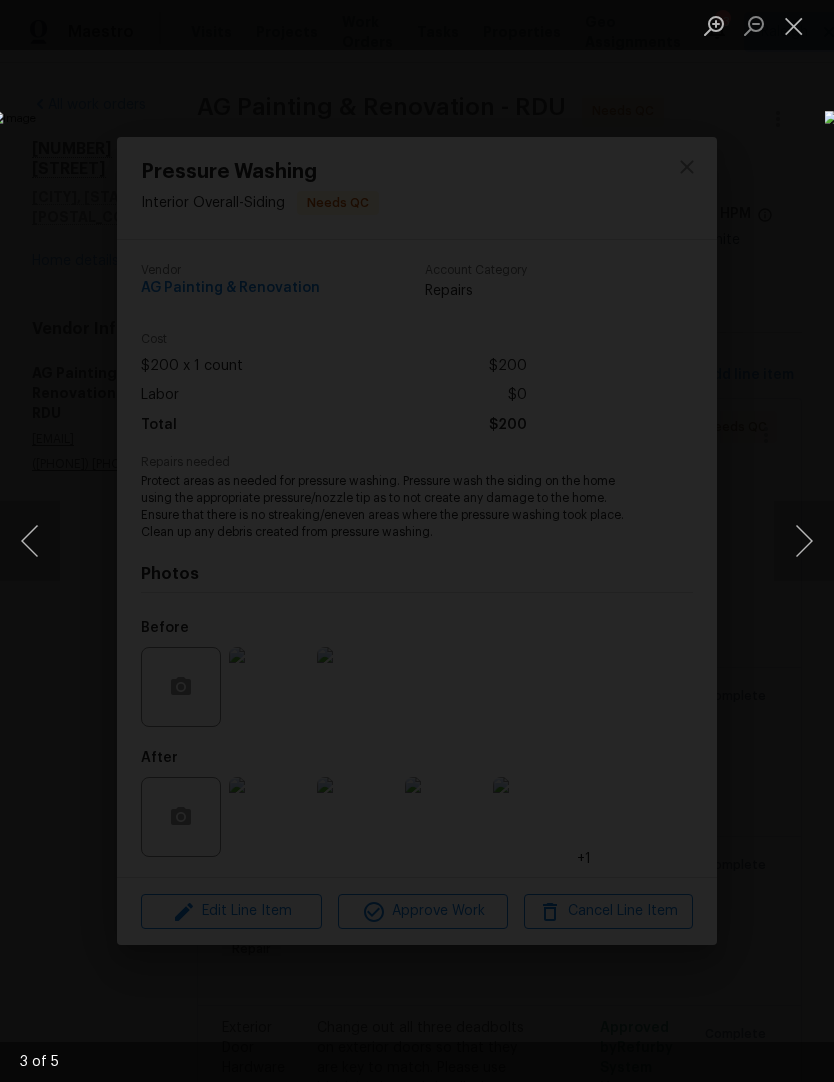 click at bounding box center [804, 541] 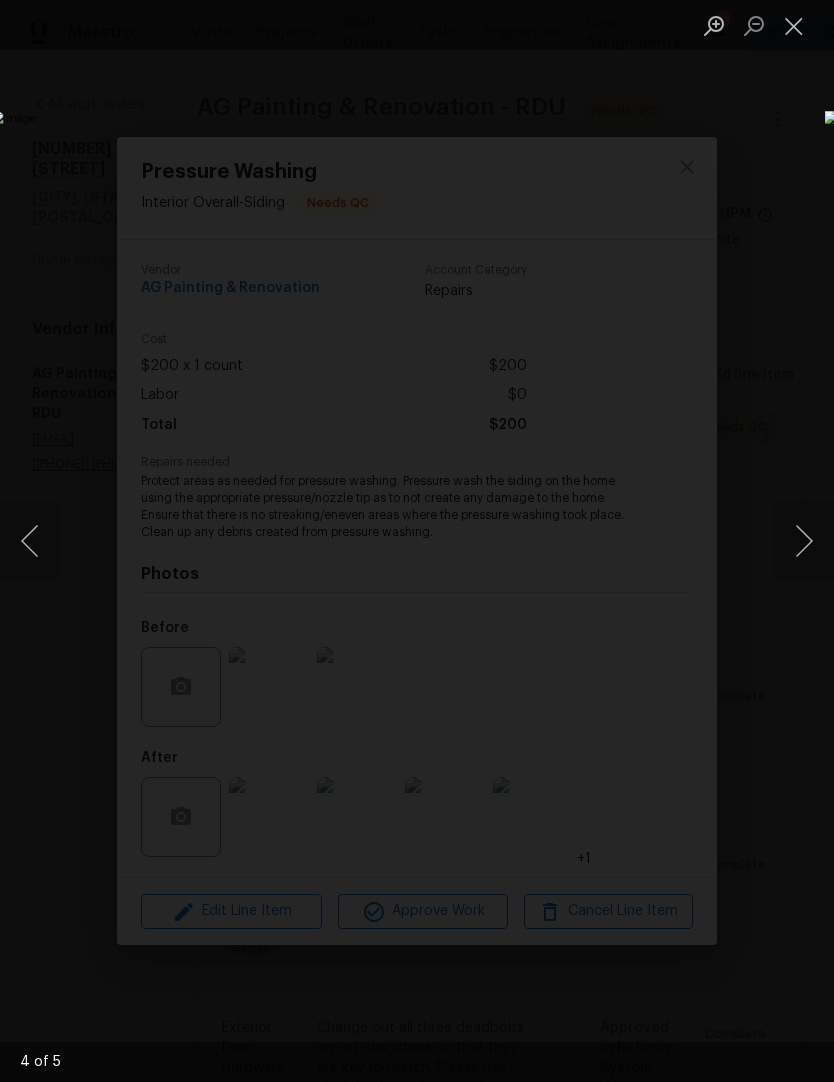 click at bounding box center (804, 541) 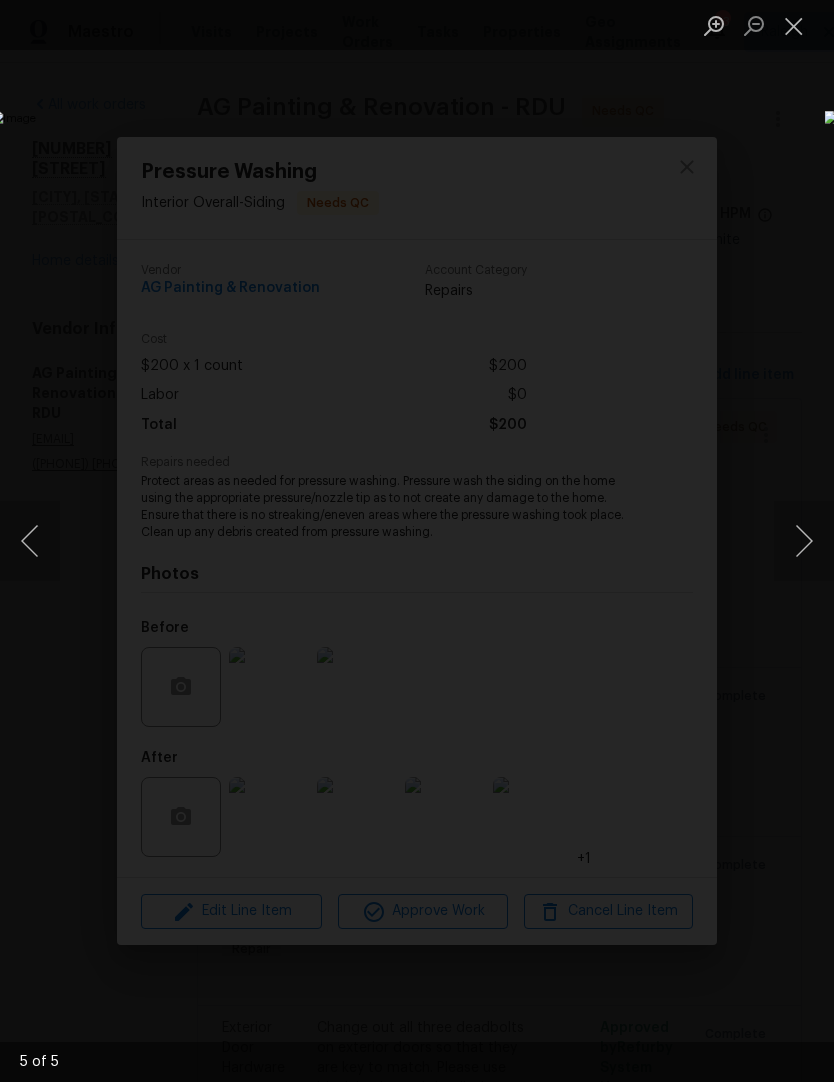 click at bounding box center (794, 25) 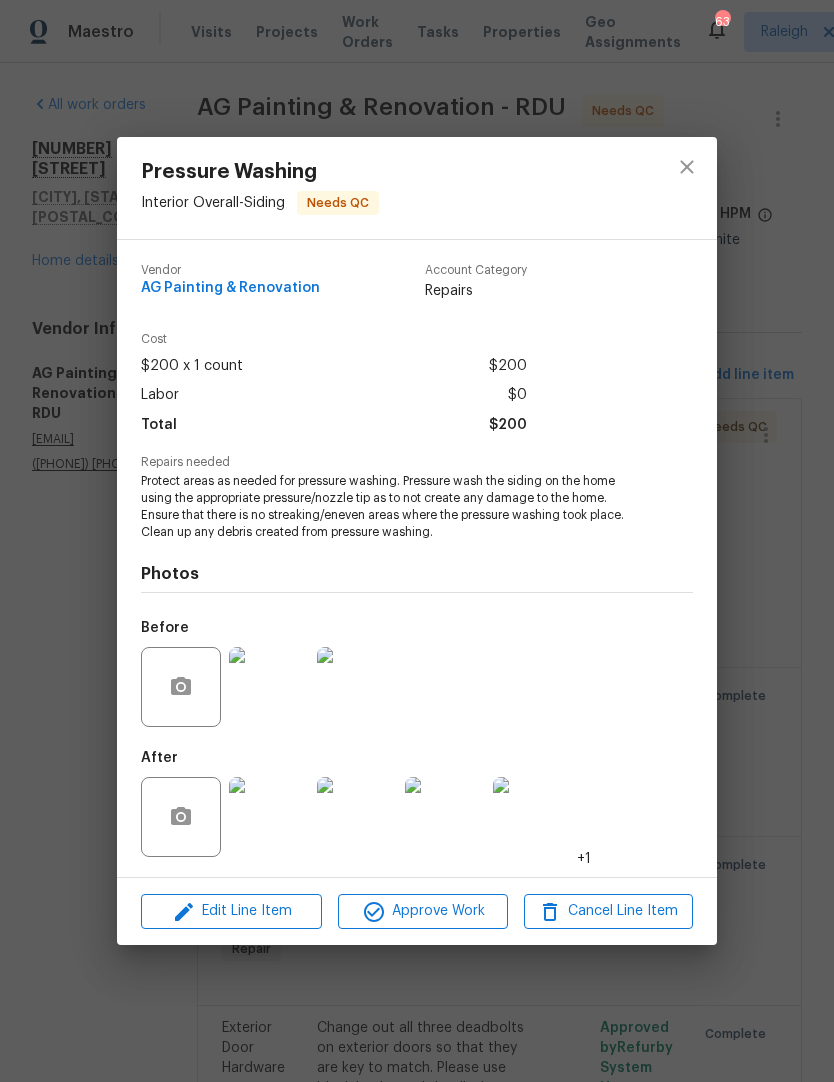 click at bounding box center [533, 817] 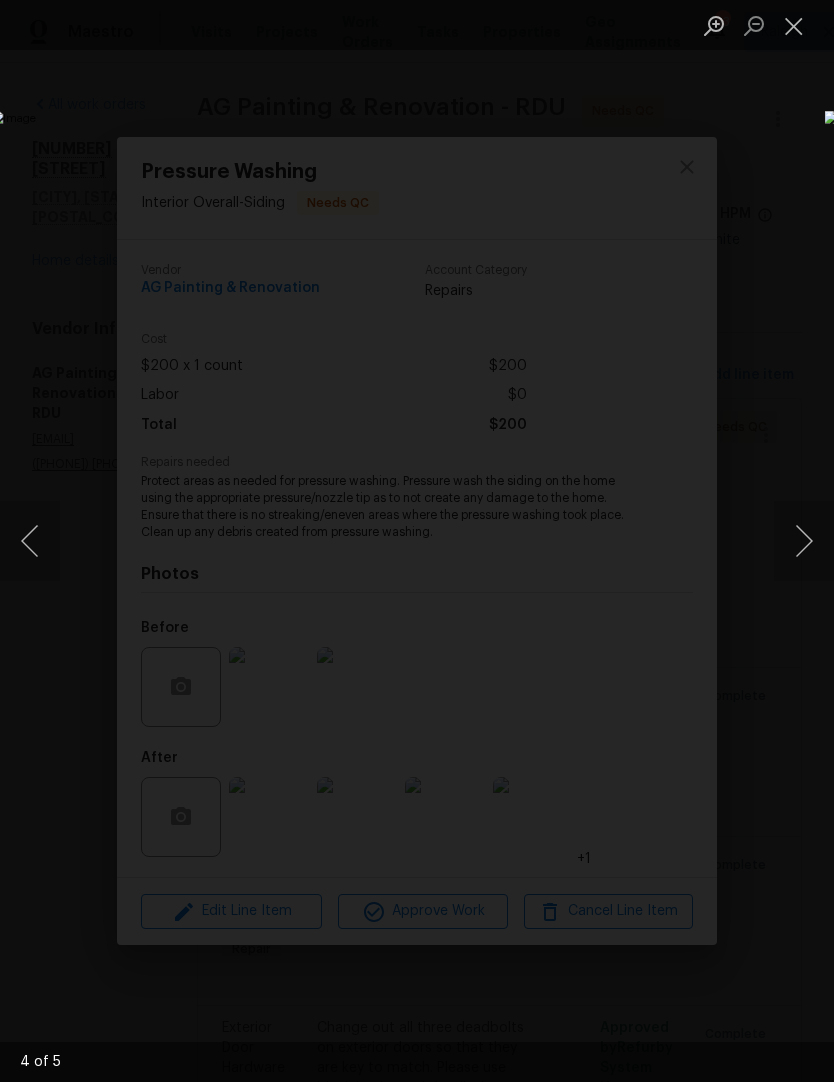 click at bounding box center [794, 25] 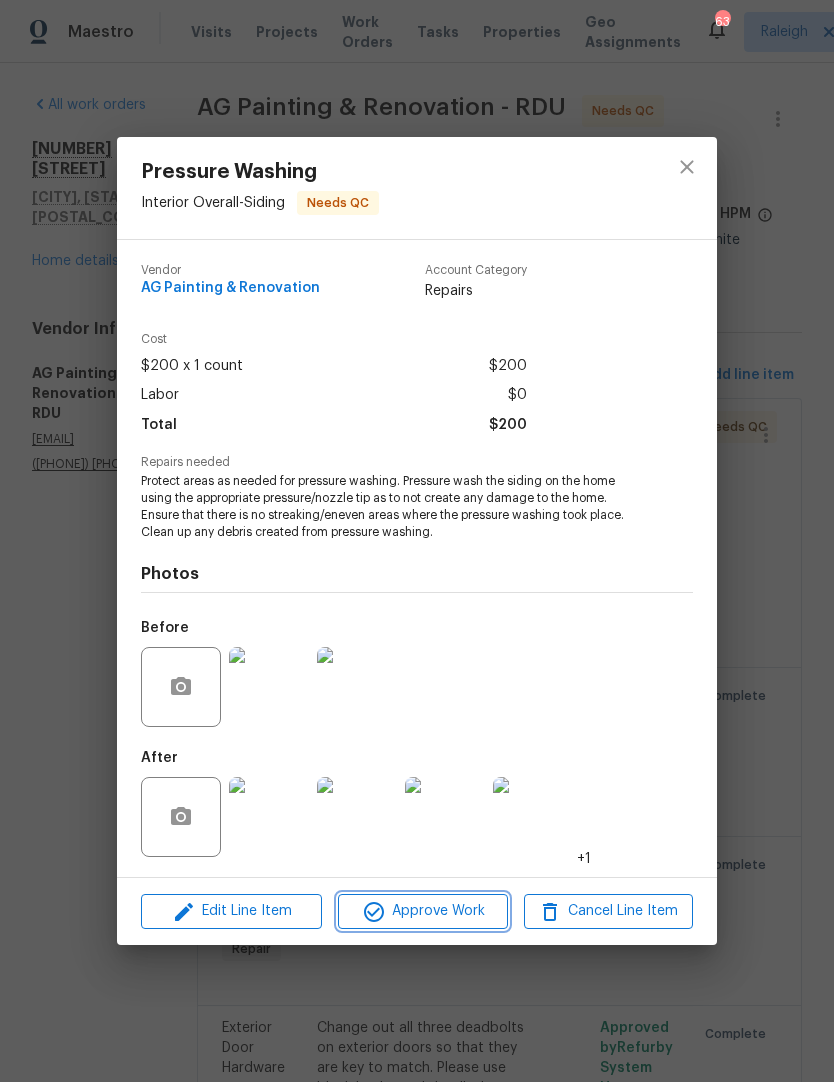 click on "Approve Work" at bounding box center [422, 911] 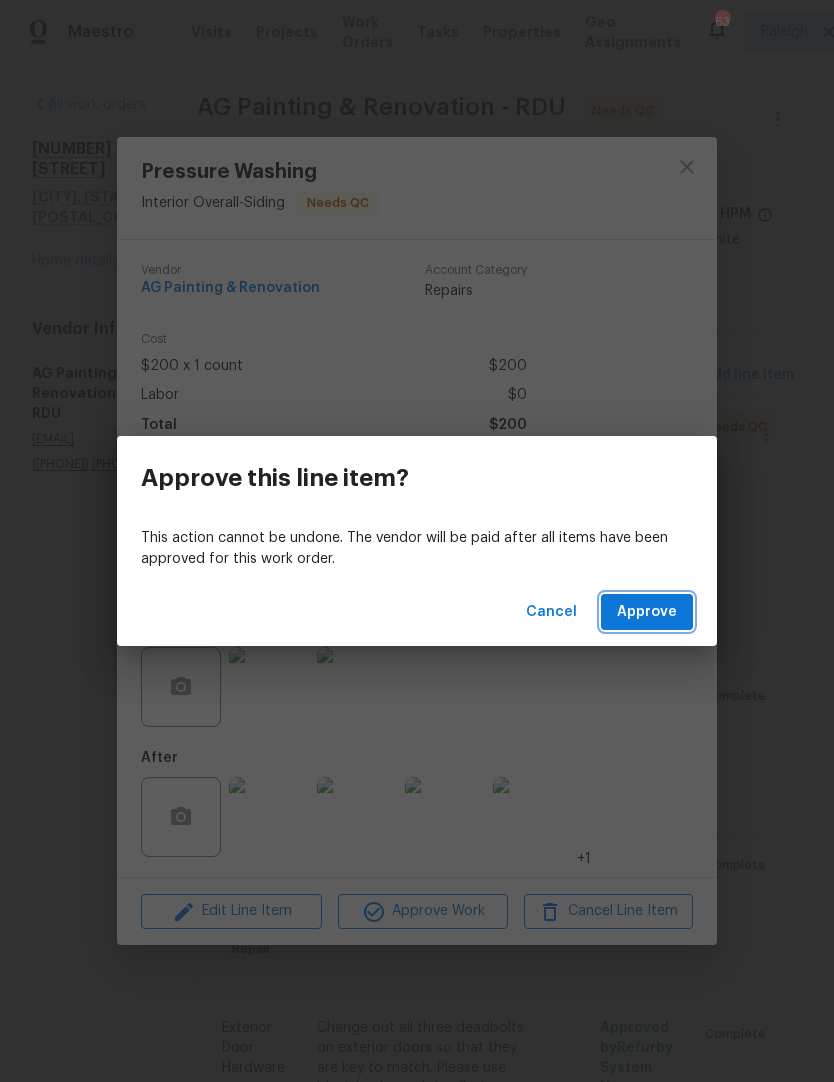click on "Approve" at bounding box center [647, 612] 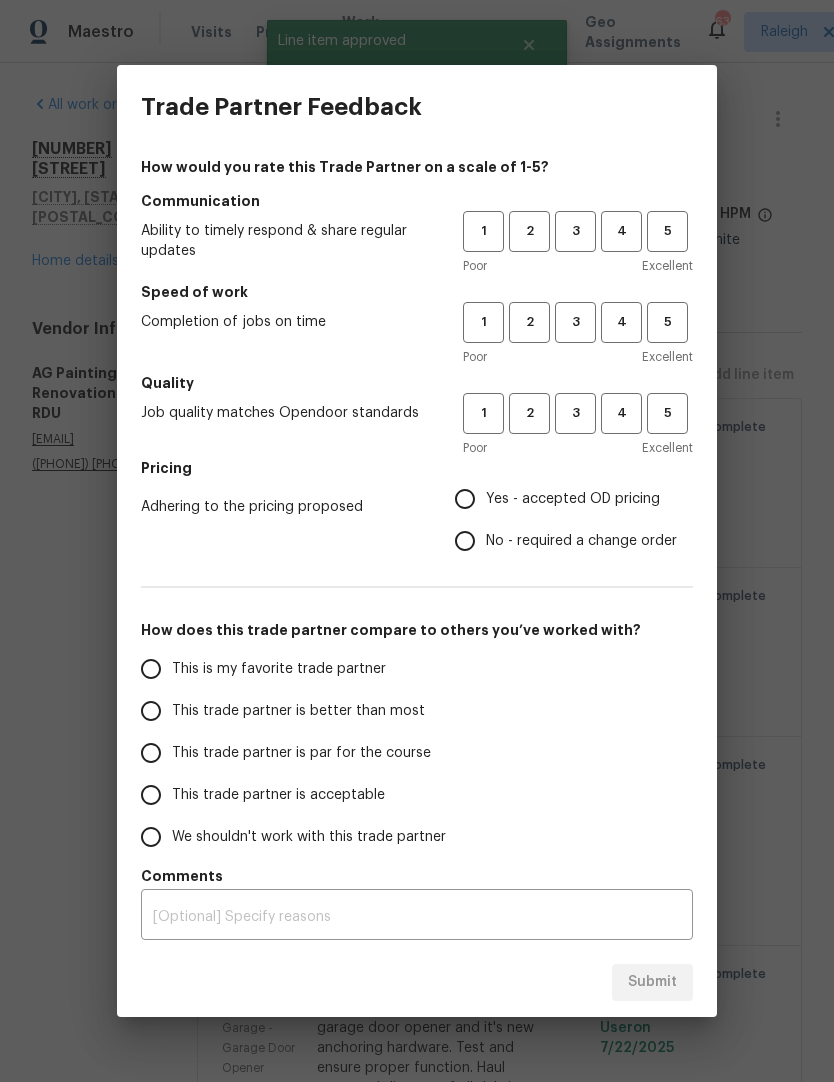 click on "5" at bounding box center (667, 231) 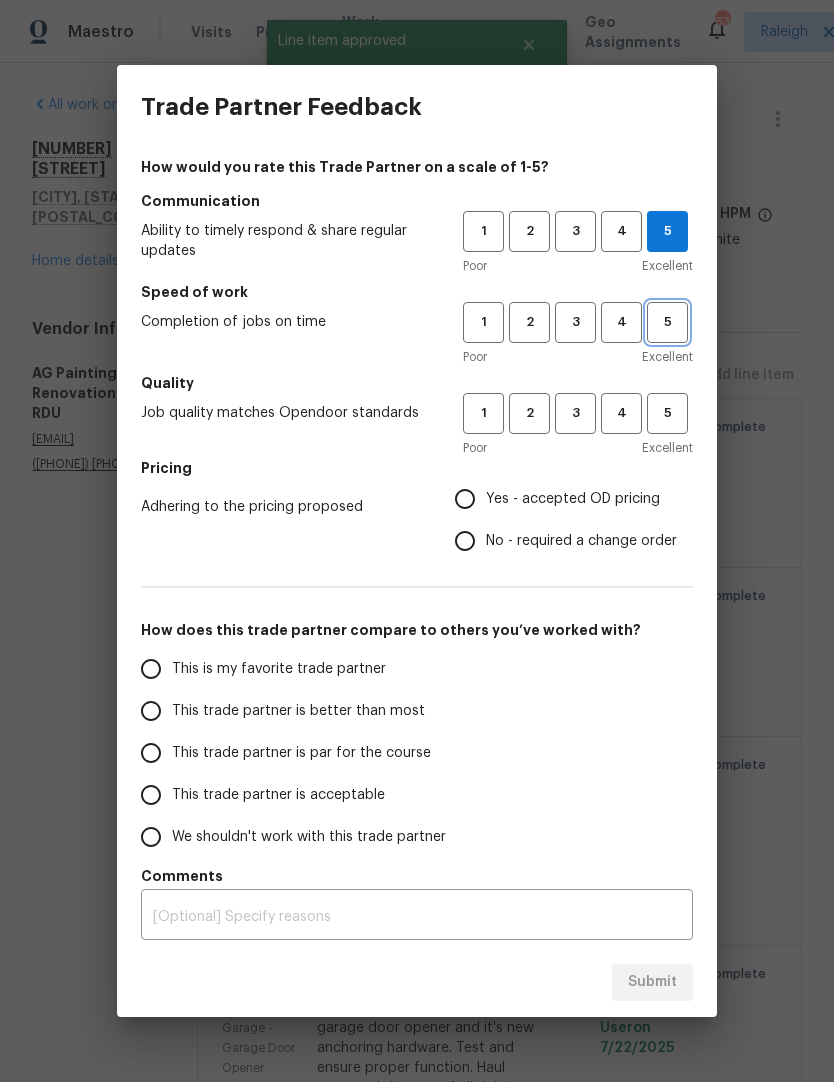 click on "5" at bounding box center [667, 322] 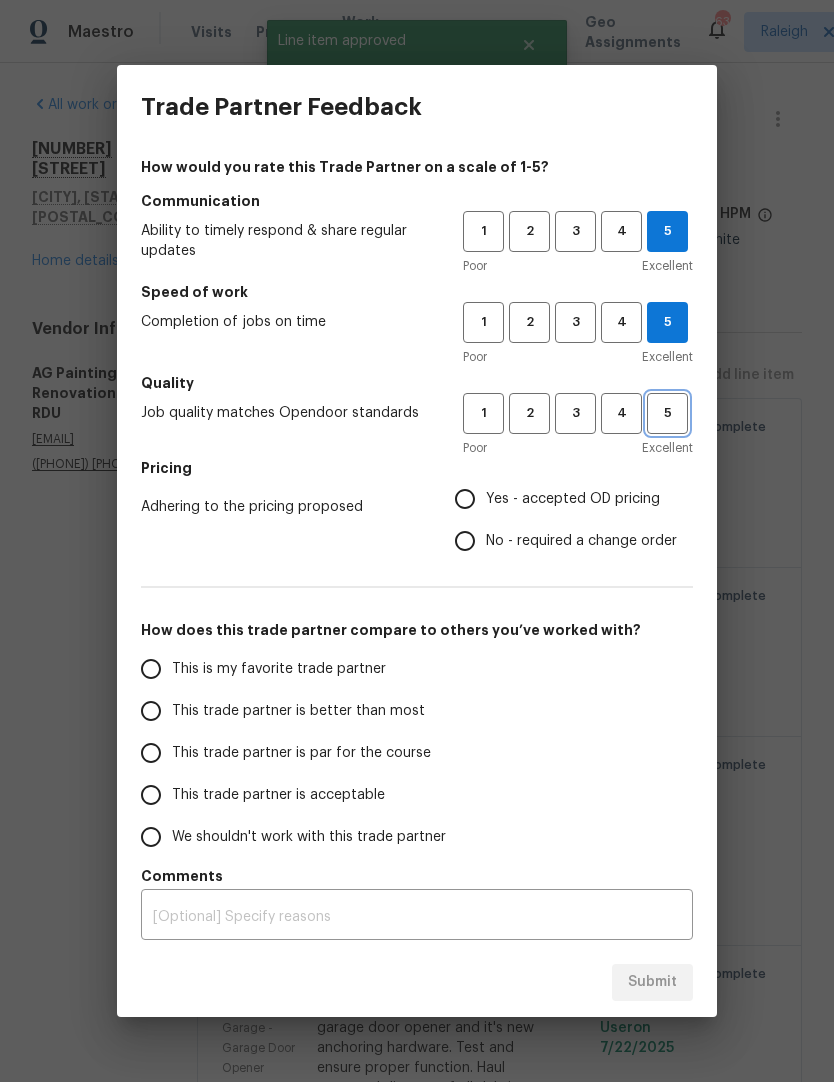 click on "5" at bounding box center (667, 413) 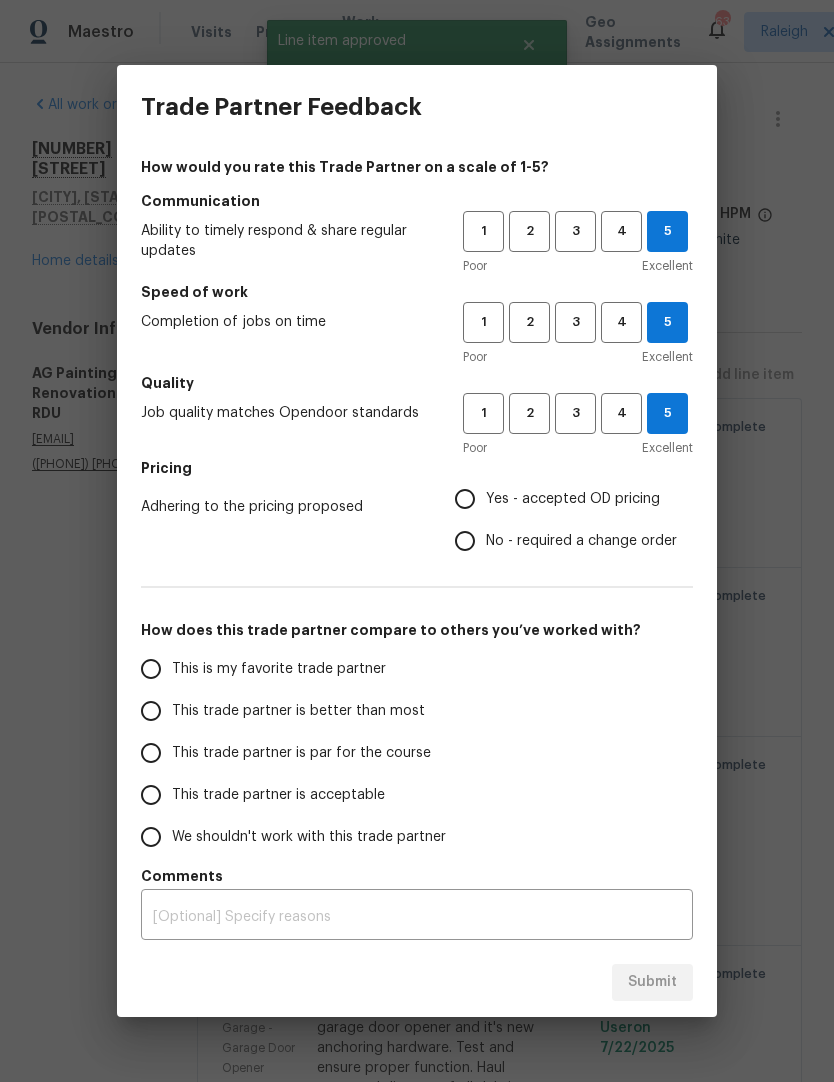 click on "Yes - accepted OD pricing" at bounding box center [560, 499] 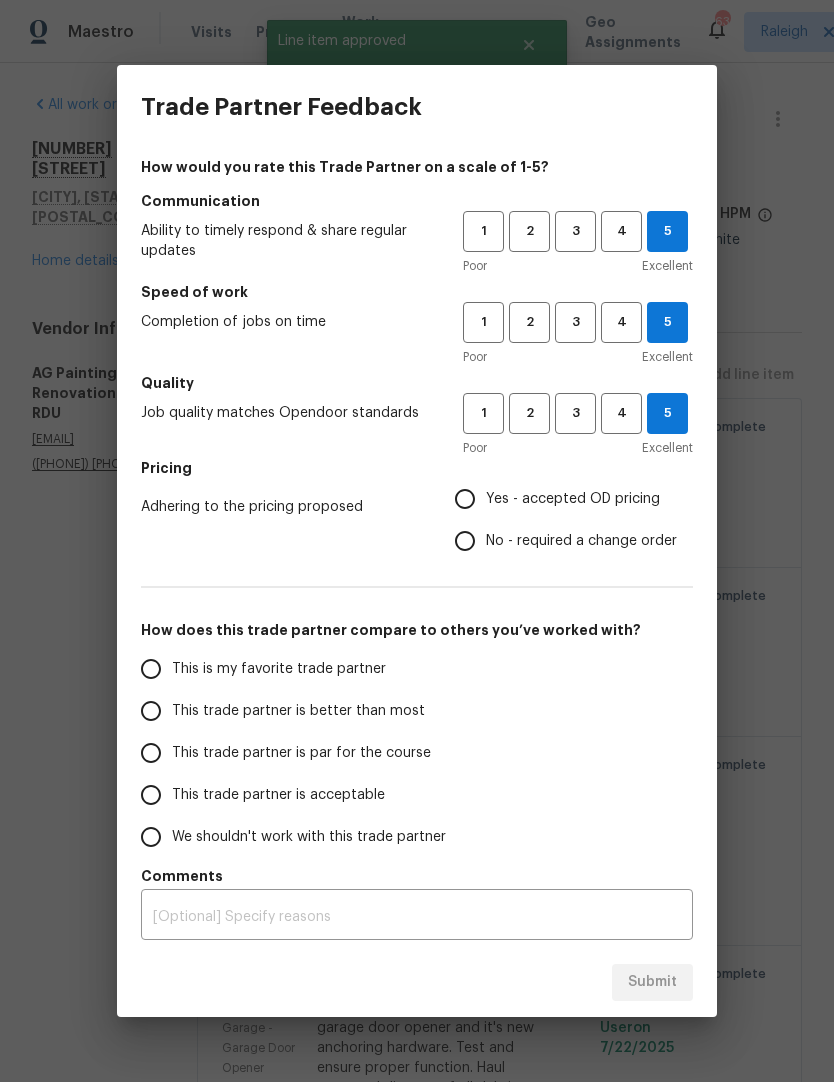 click on "Yes - accepted OD pricing" at bounding box center [465, 499] 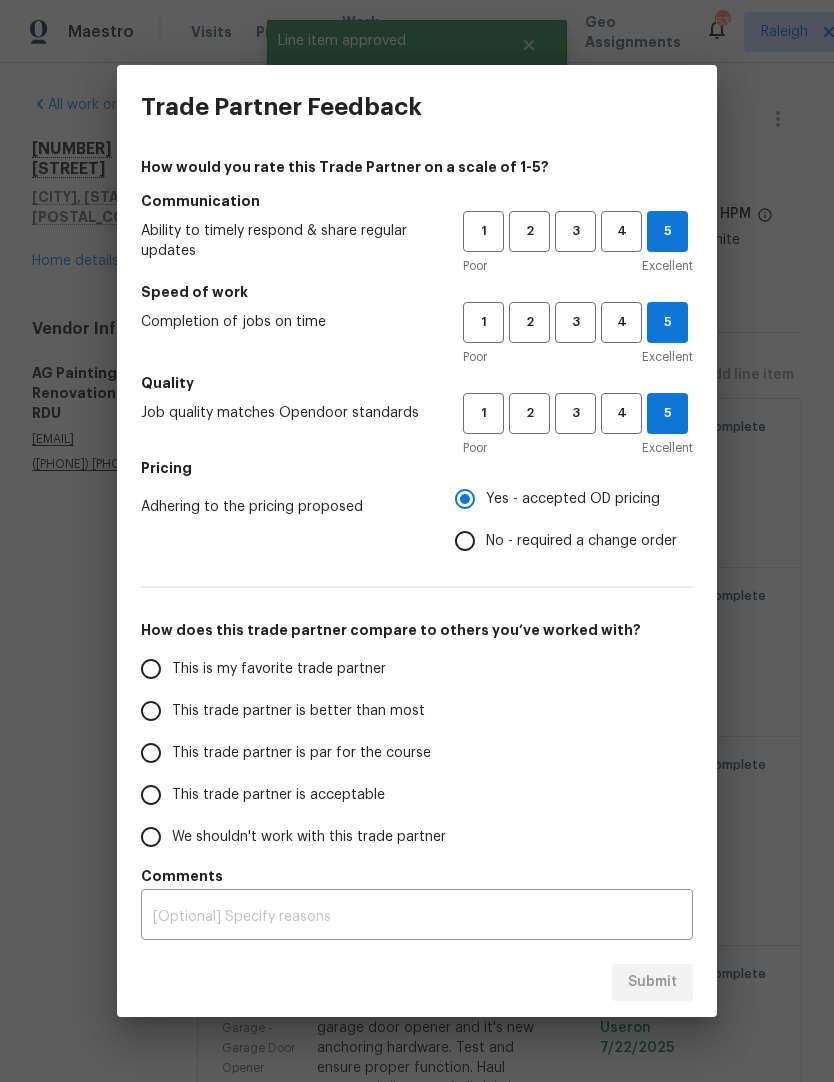 click on "This trade partner is better than most" at bounding box center (298, 711) 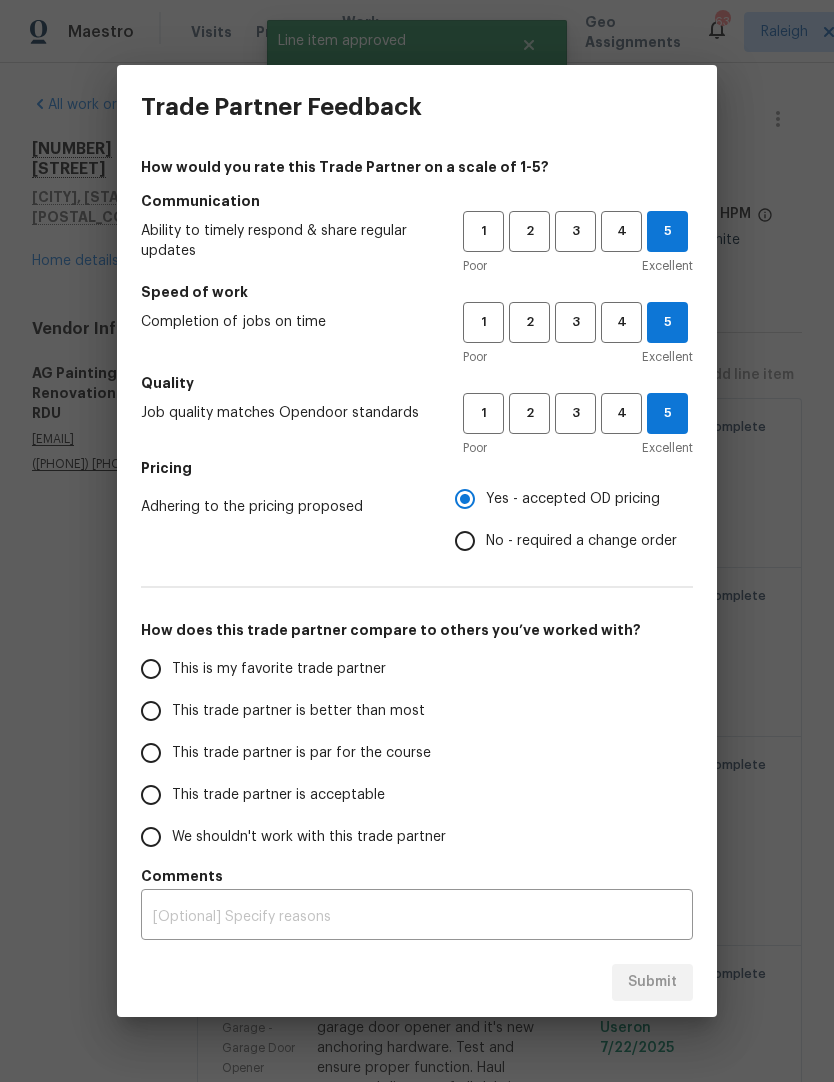 click on "This trade partner is better than most" at bounding box center [151, 711] 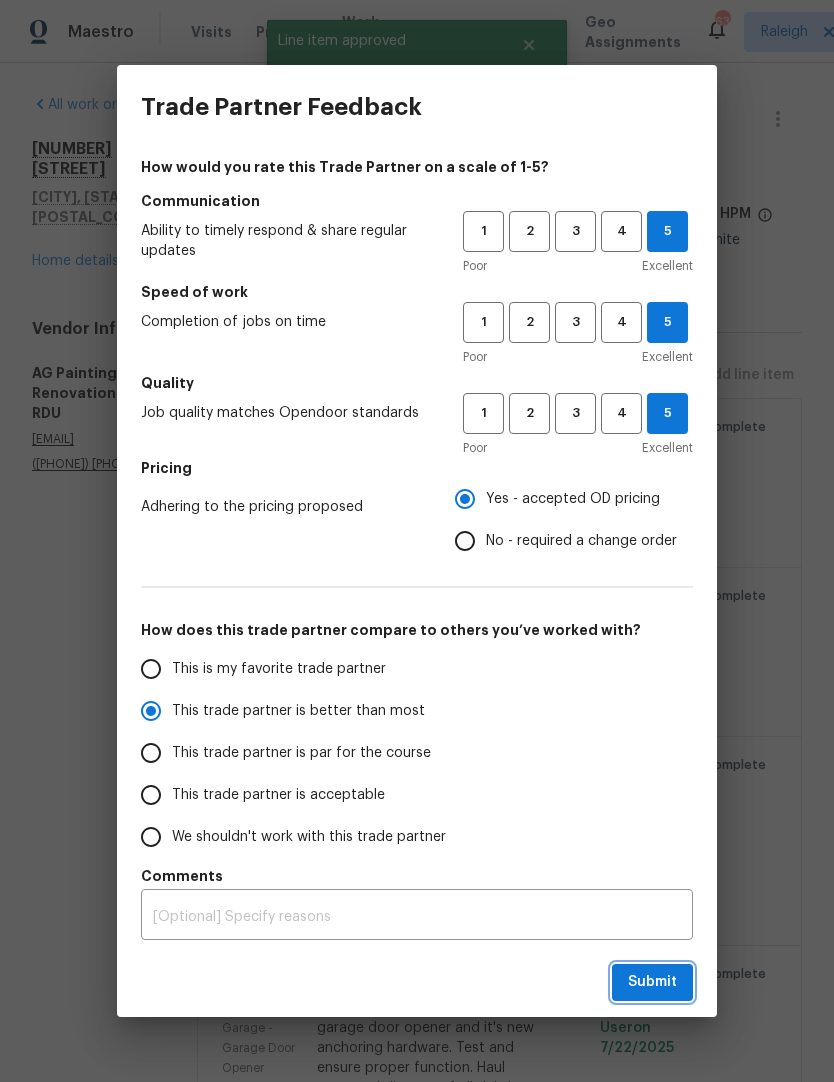 click on "Submit" at bounding box center [652, 982] 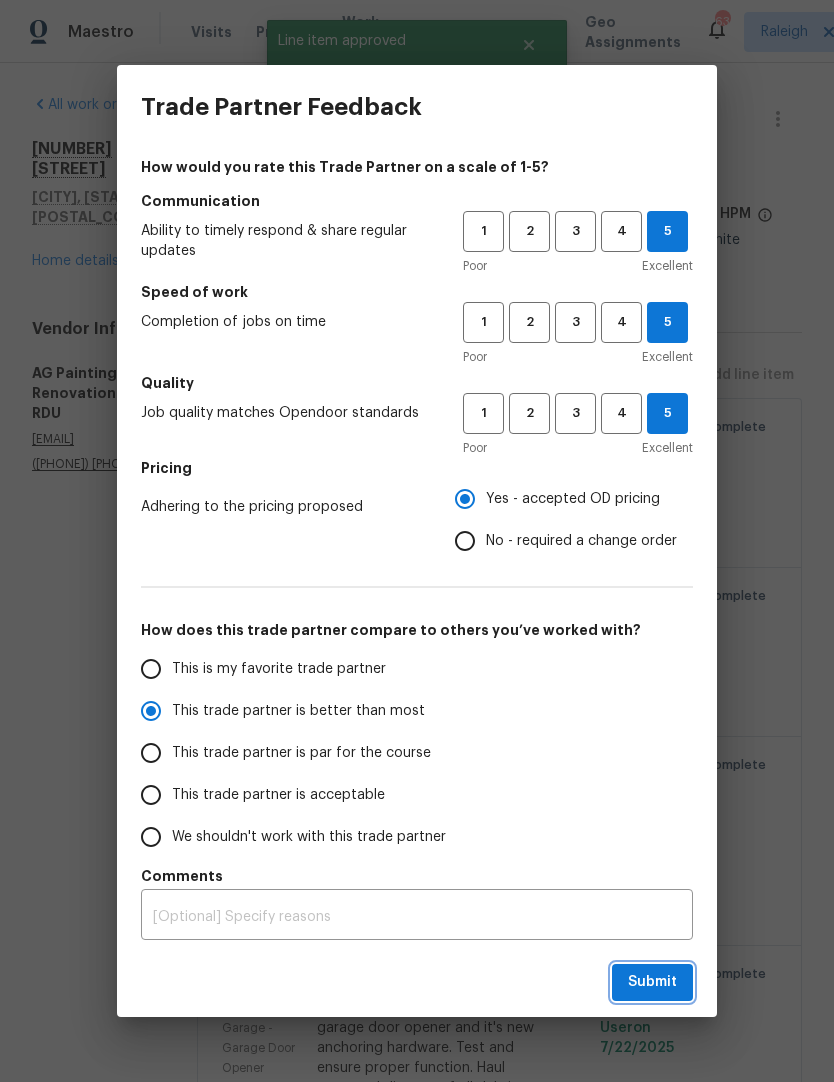 radio on "true" 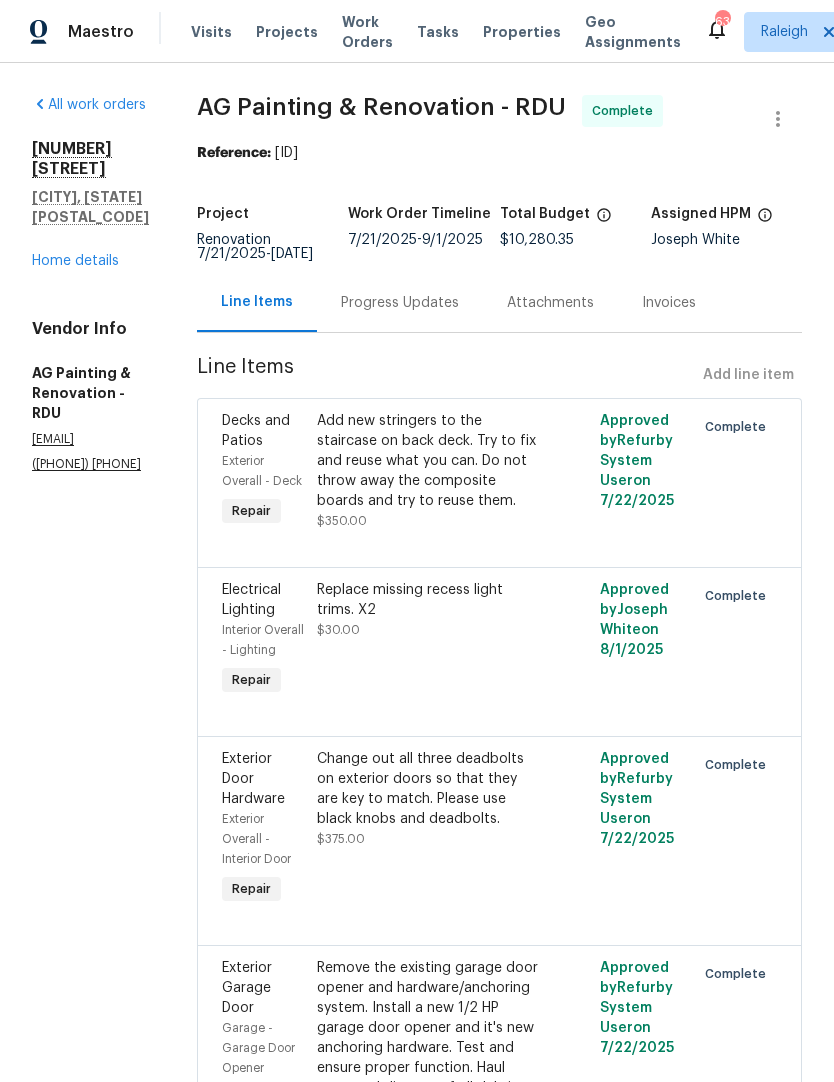 radio on "false" 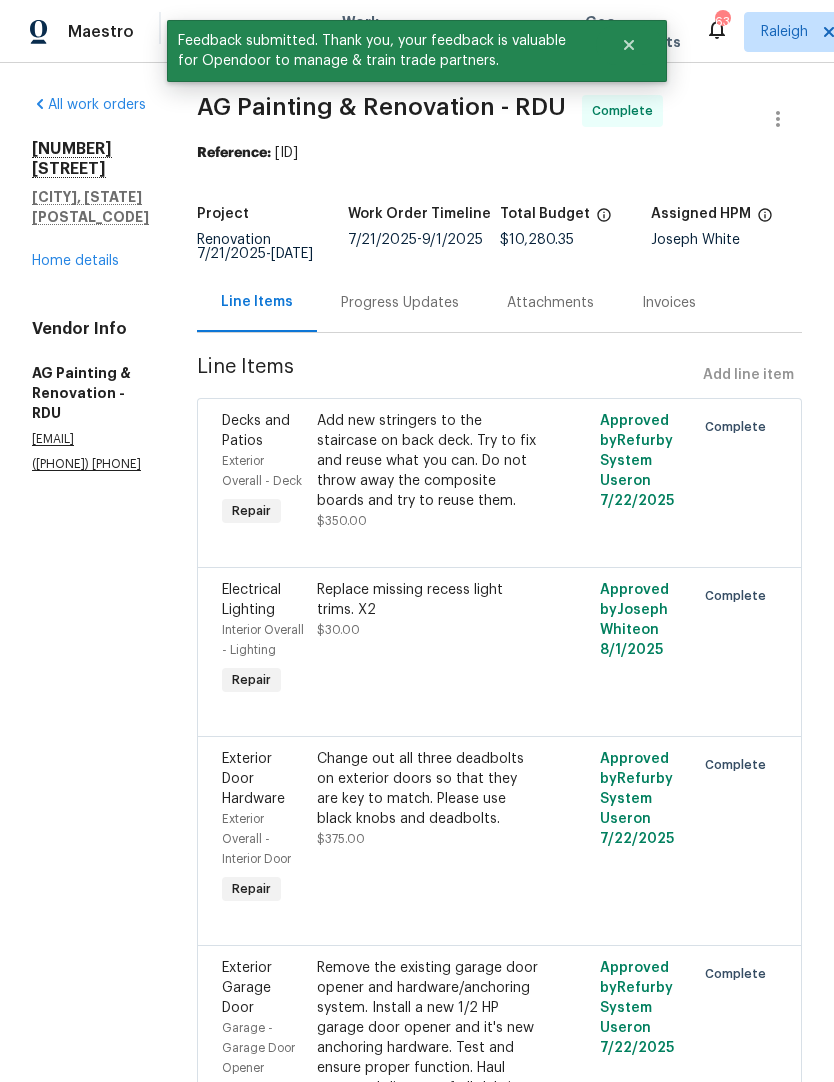click on "Home details" at bounding box center (75, 261) 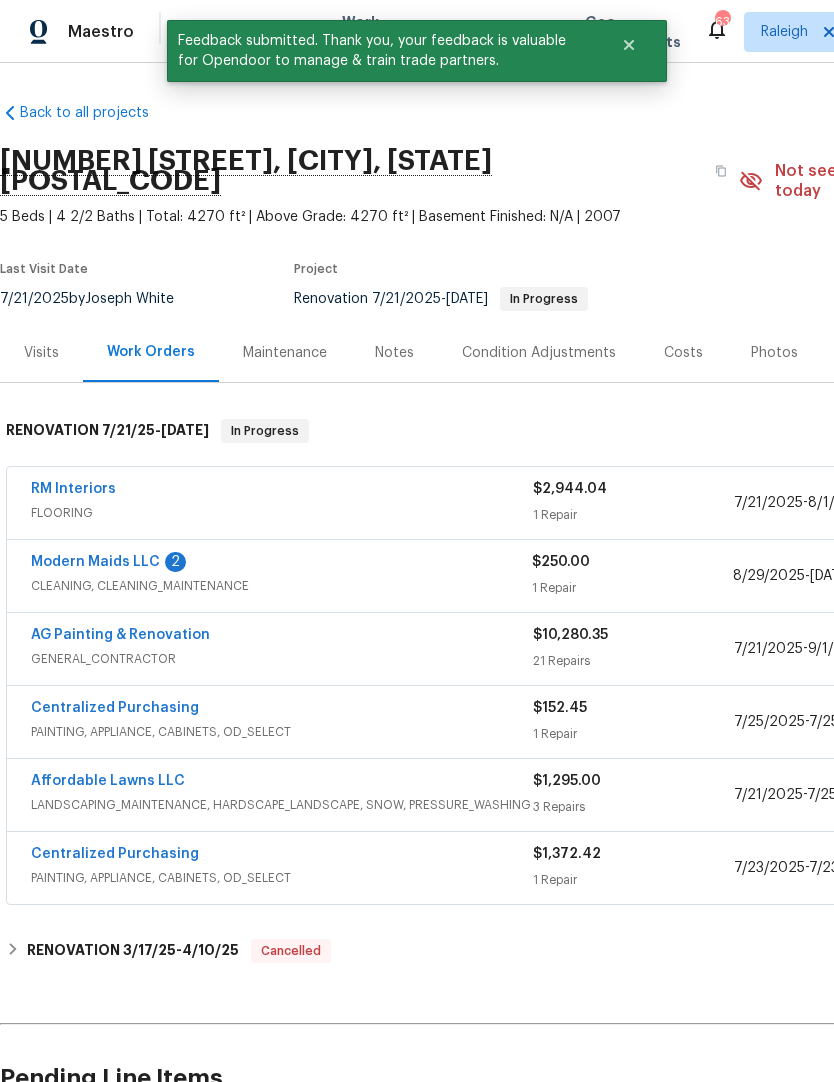 click on "Modern Maids LLC" at bounding box center [95, 562] 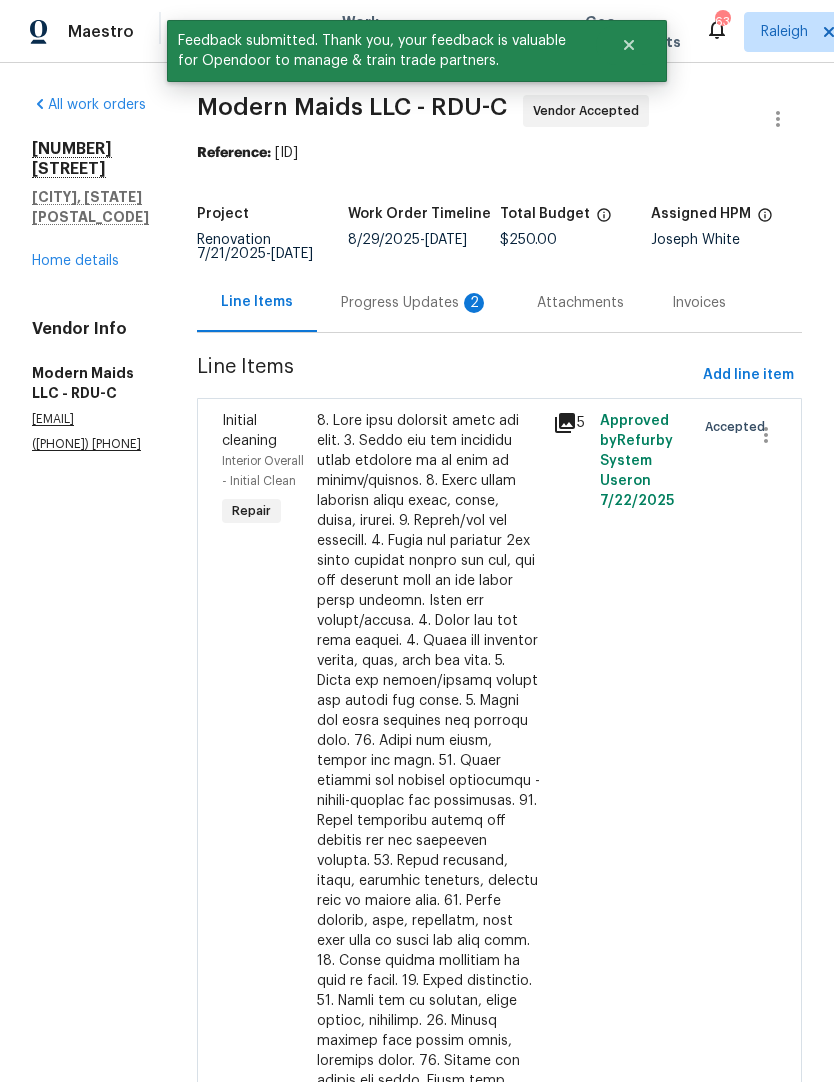 click on "Progress Updates 2" at bounding box center (415, 303) 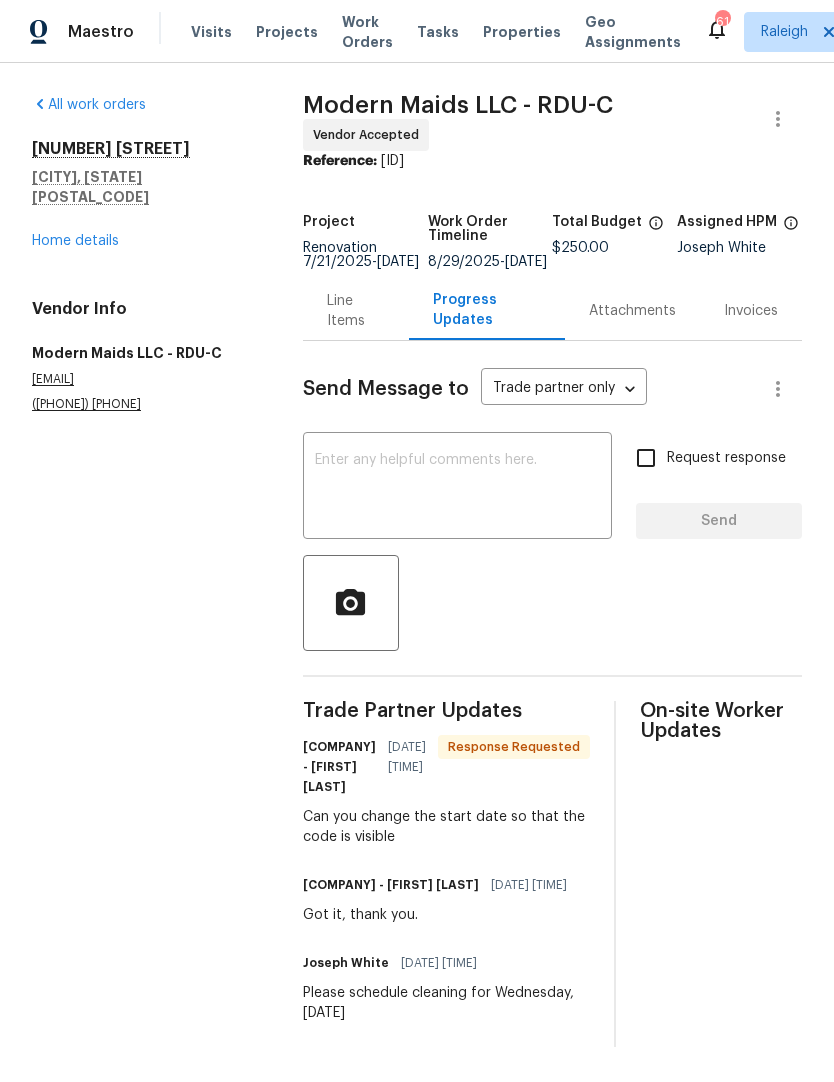 scroll, scrollTop: 44, scrollLeft: 0, axis: vertical 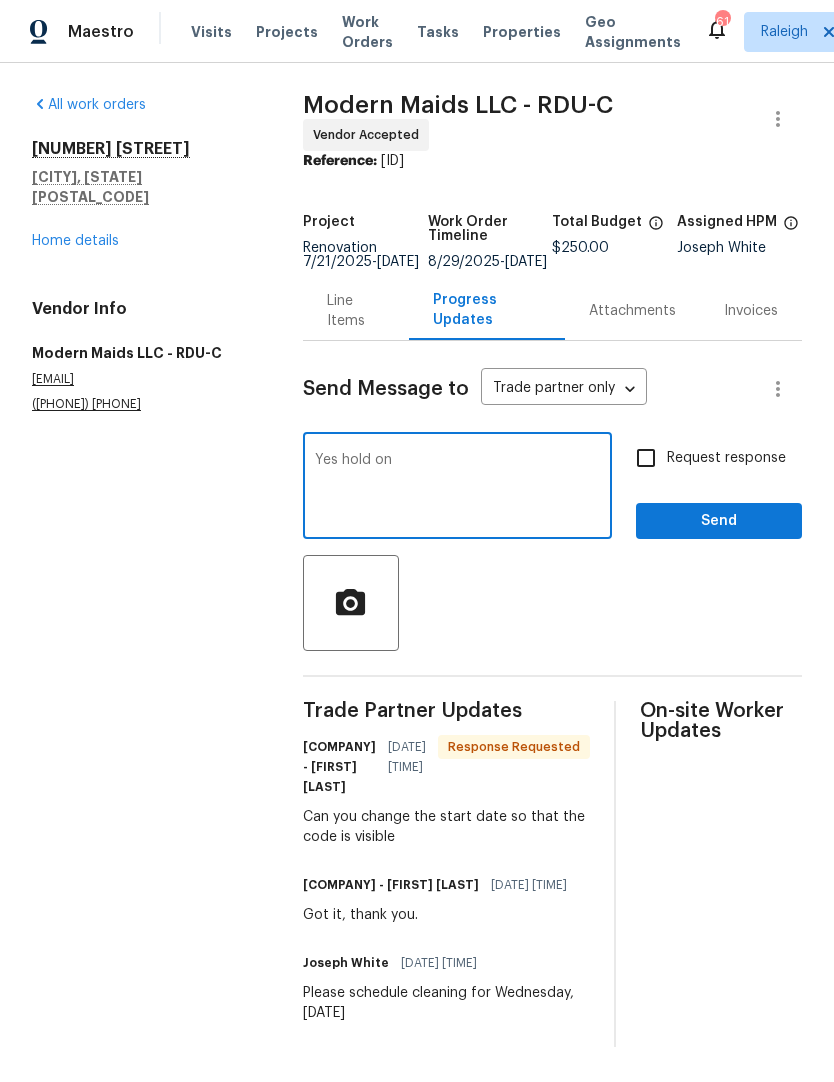 type on "Yes hold on" 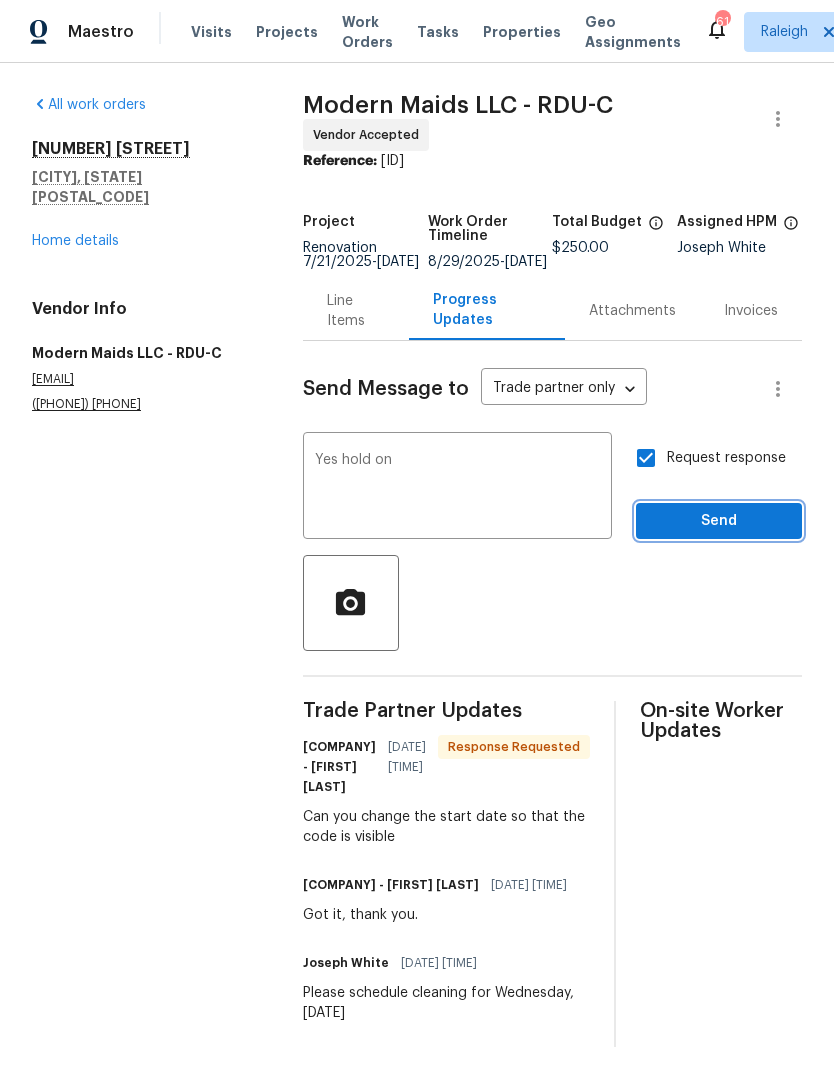 click on "Send" at bounding box center [719, 521] 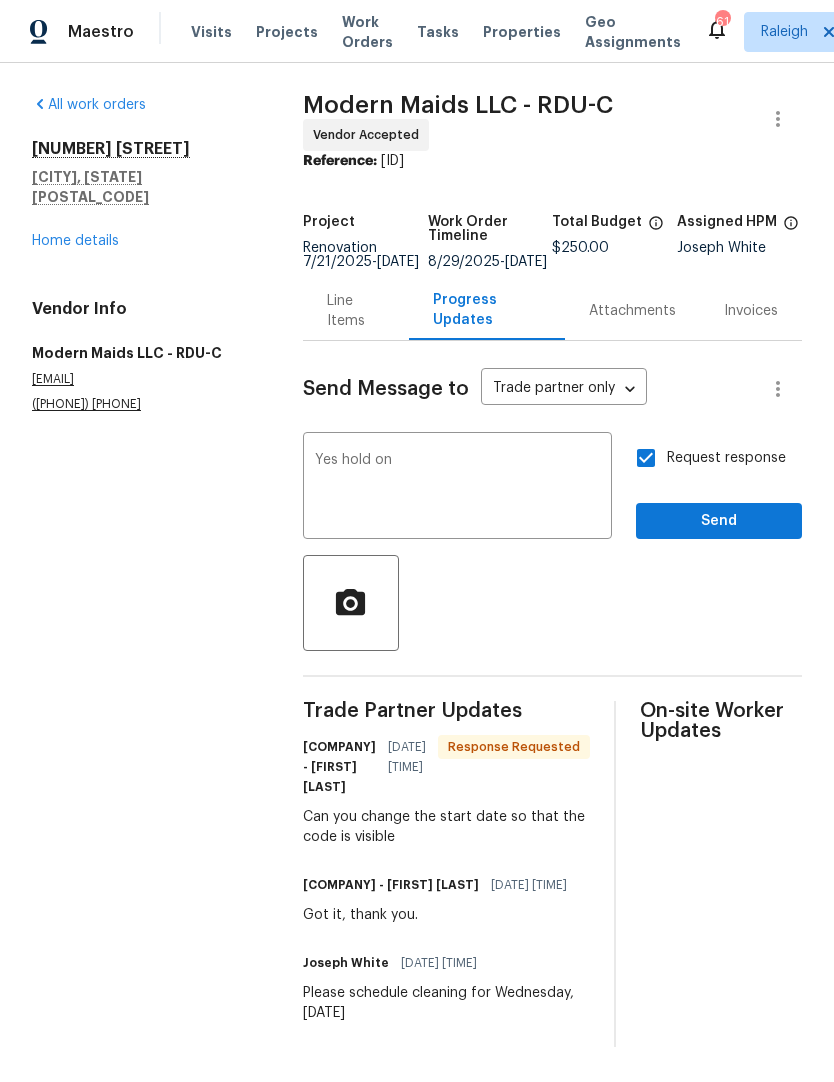 scroll, scrollTop: 0, scrollLeft: 0, axis: both 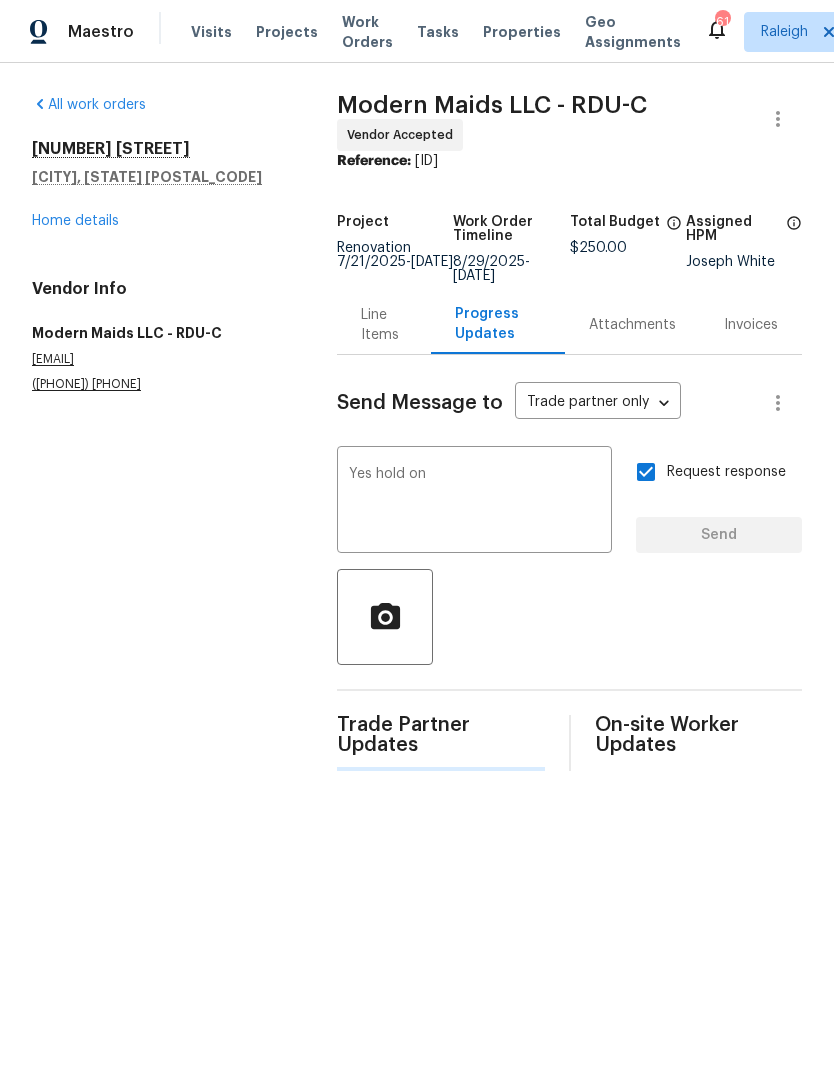 type 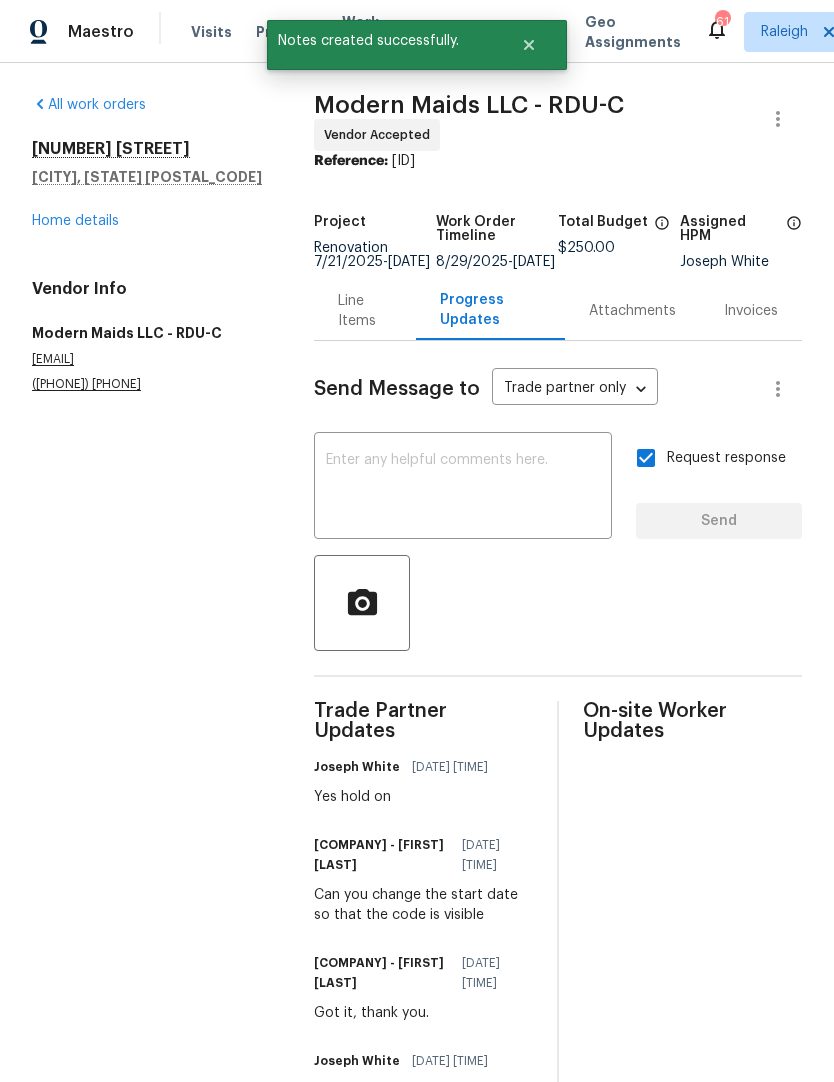 click on "Home details" at bounding box center (75, 221) 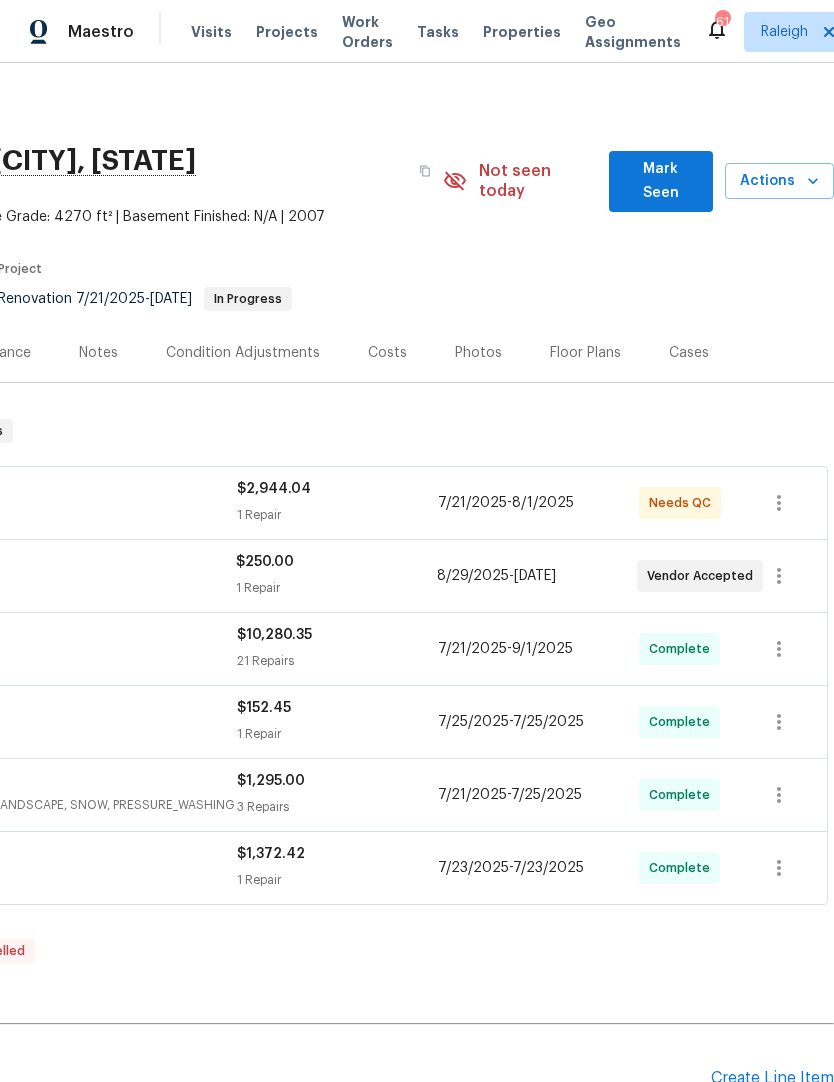 scroll, scrollTop: 0, scrollLeft: 296, axis: horizontal 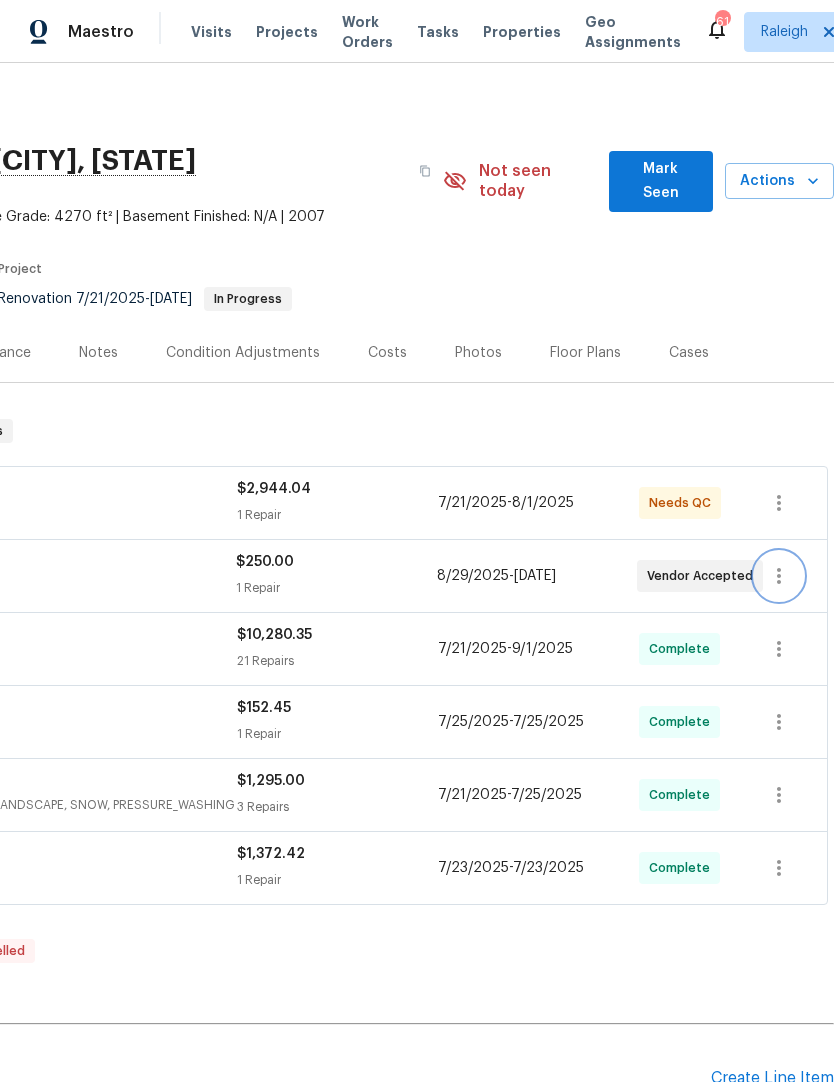 click 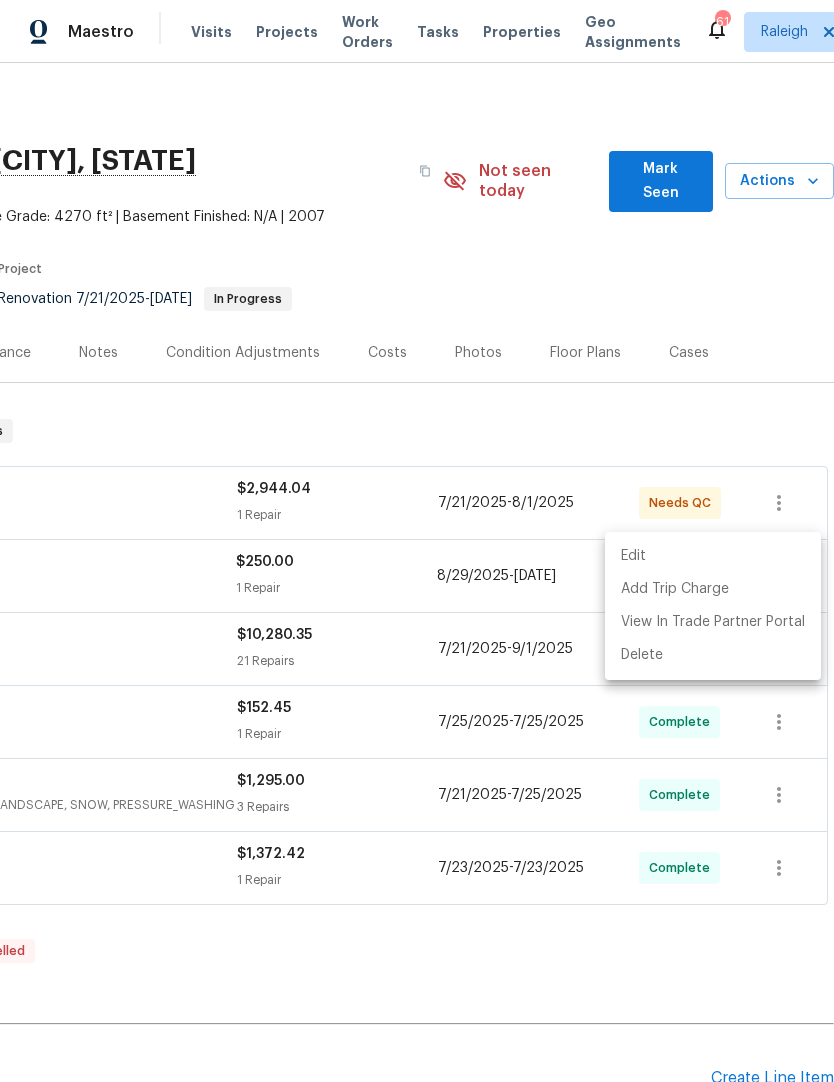 click on "Edit" at bounding box center [713, 556] 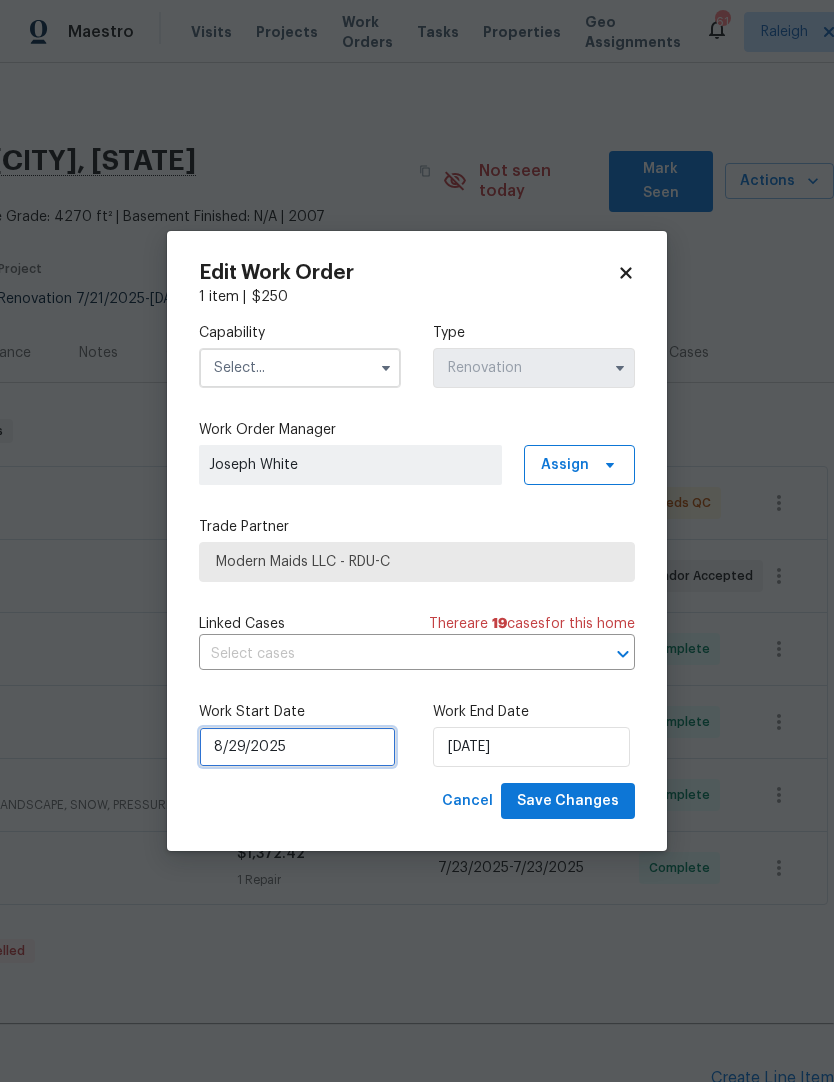 click on "8/29/2025" at bounding box center [297, 747] 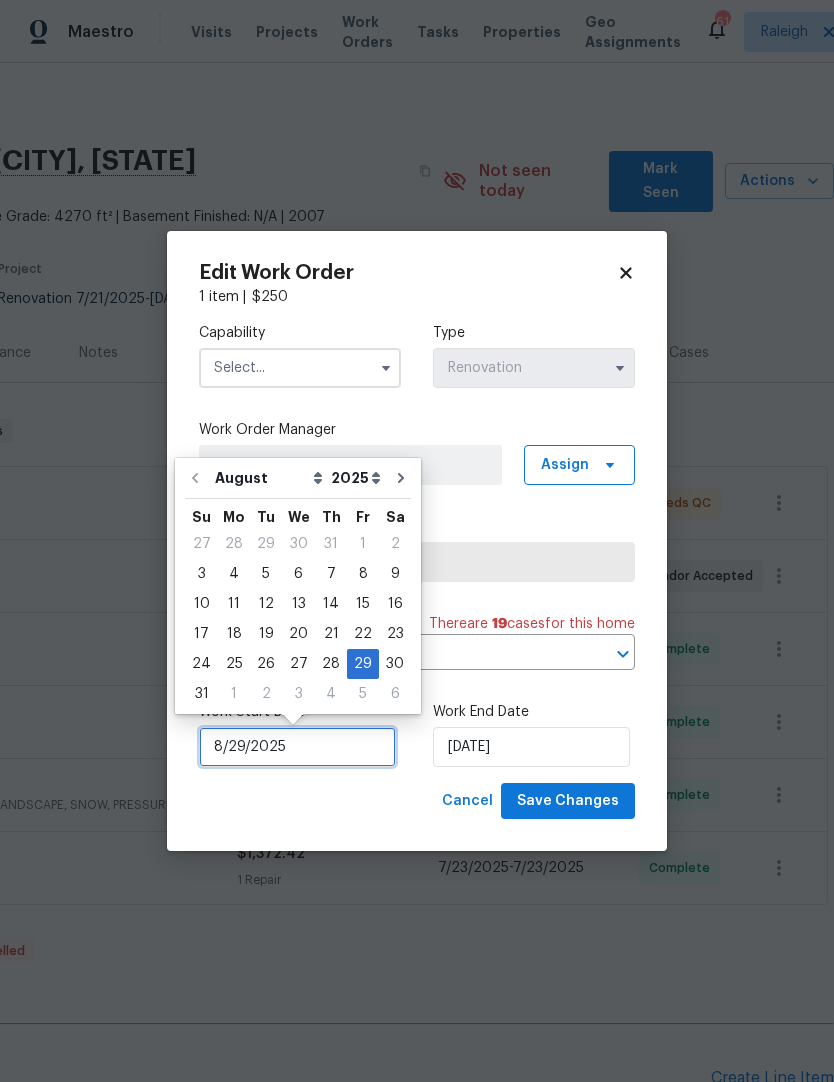 scroll, scrollTop: 15, scrollLeft: 0, axis: vertical 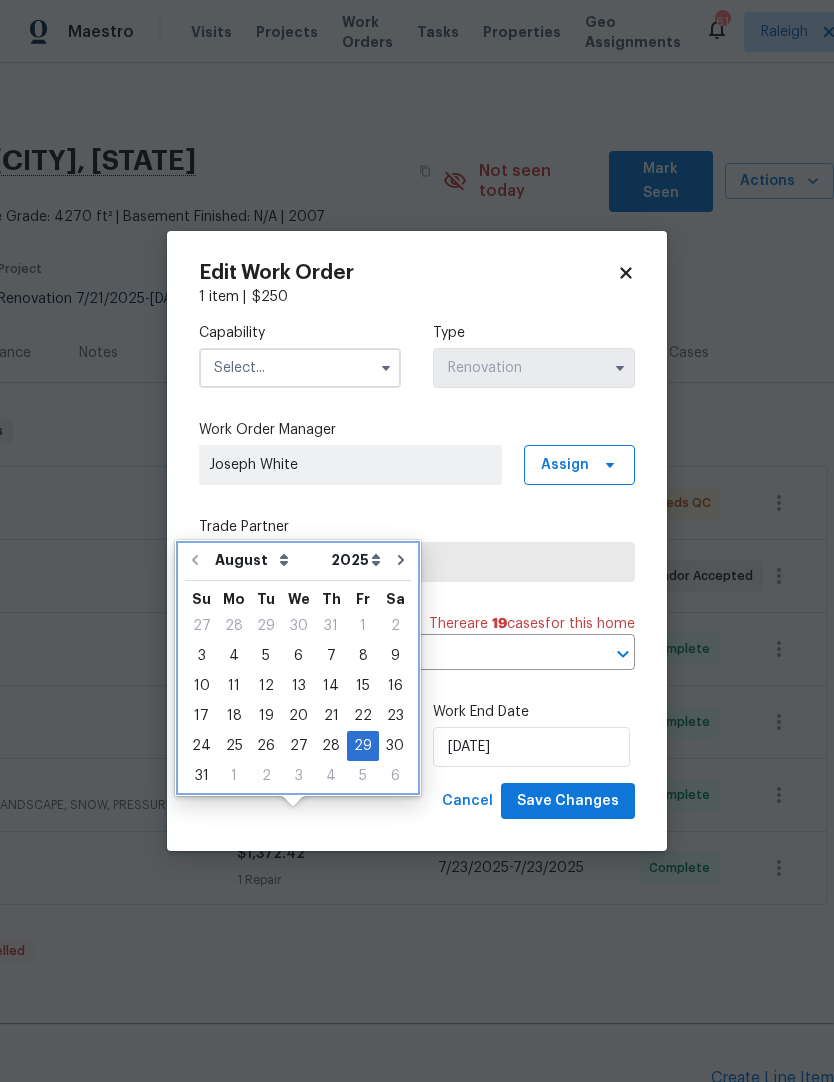 click 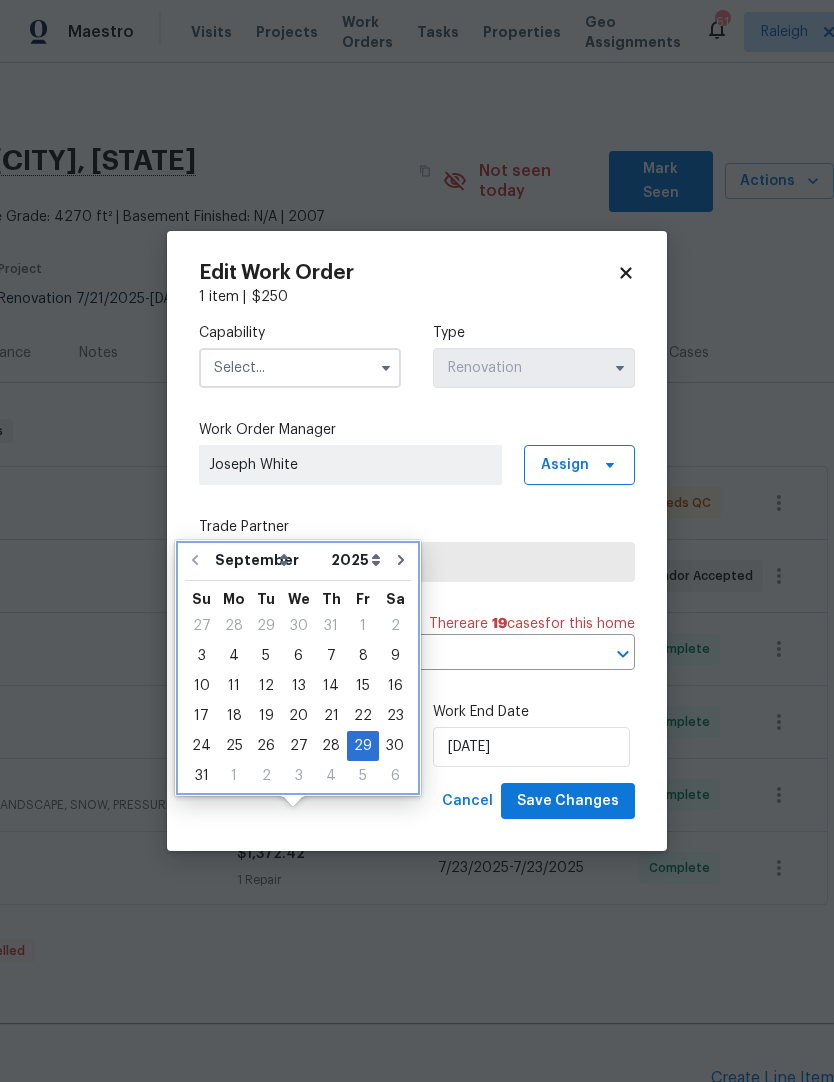 type on "9/29/2025" 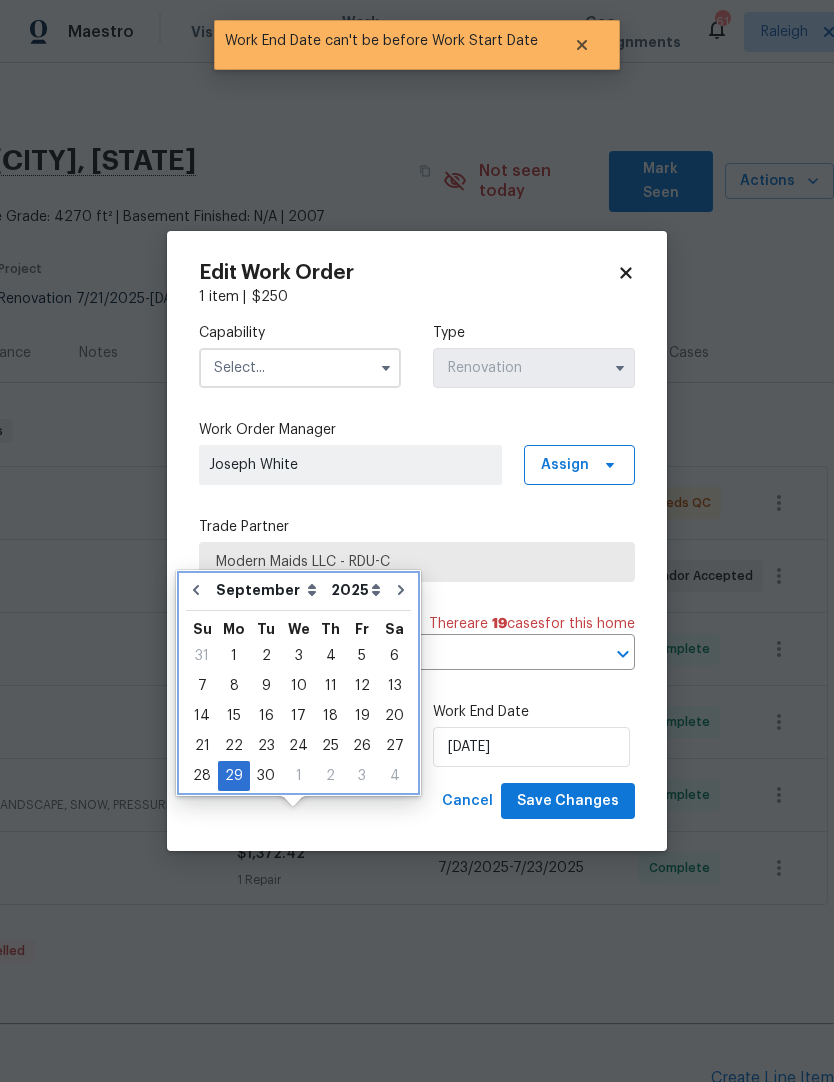 click at bounding box center [196, 590] 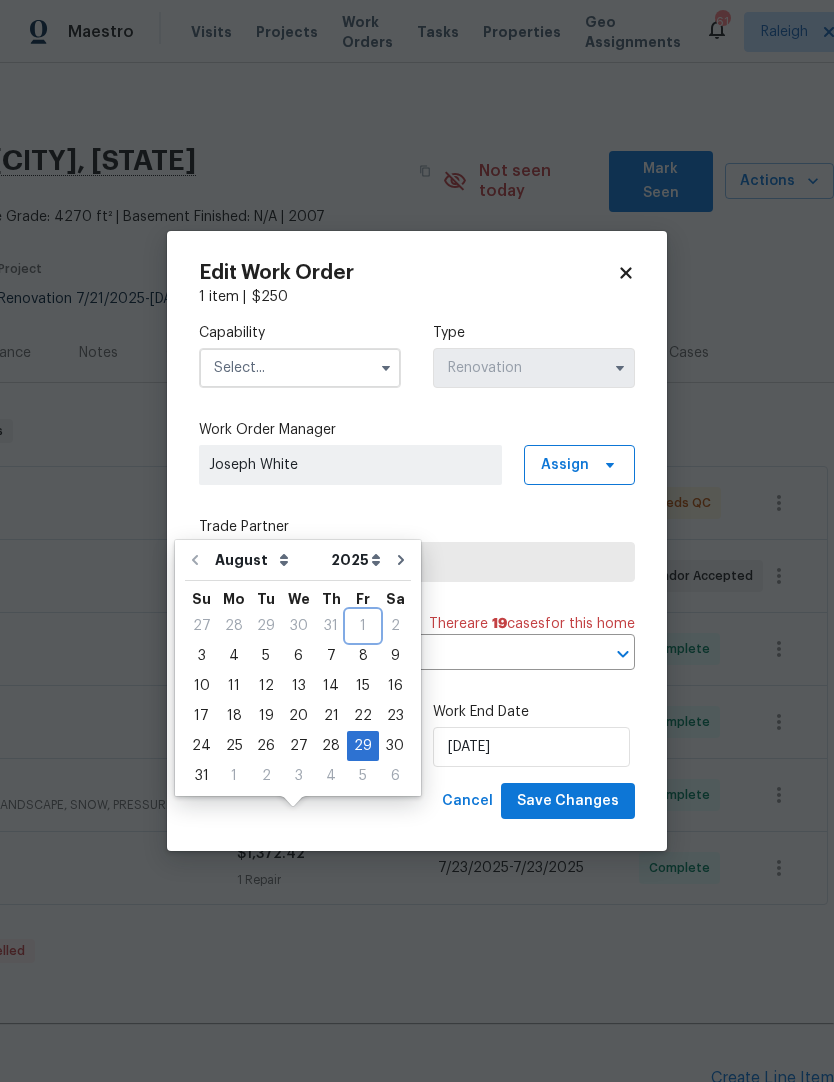 click on "1" at bounding box center (363, 626) 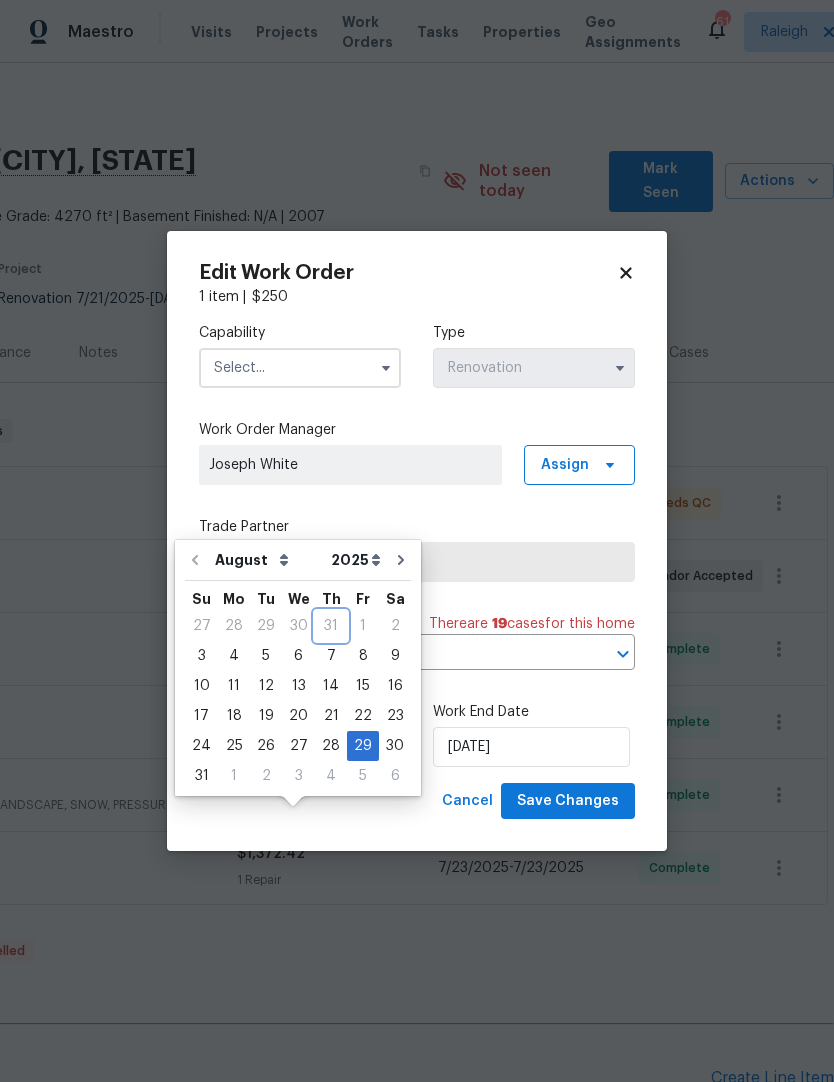 click on "31" at bounding box center (331, 626) 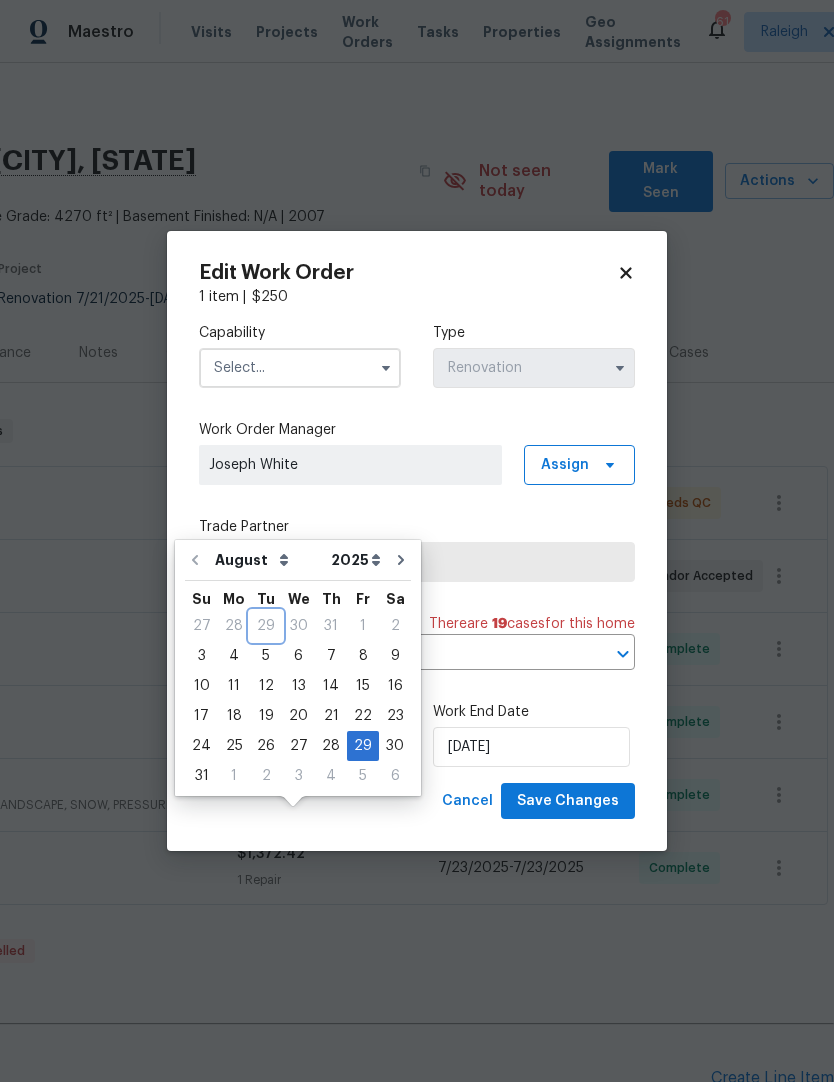 click on "29" at bounding box center [266, 626] 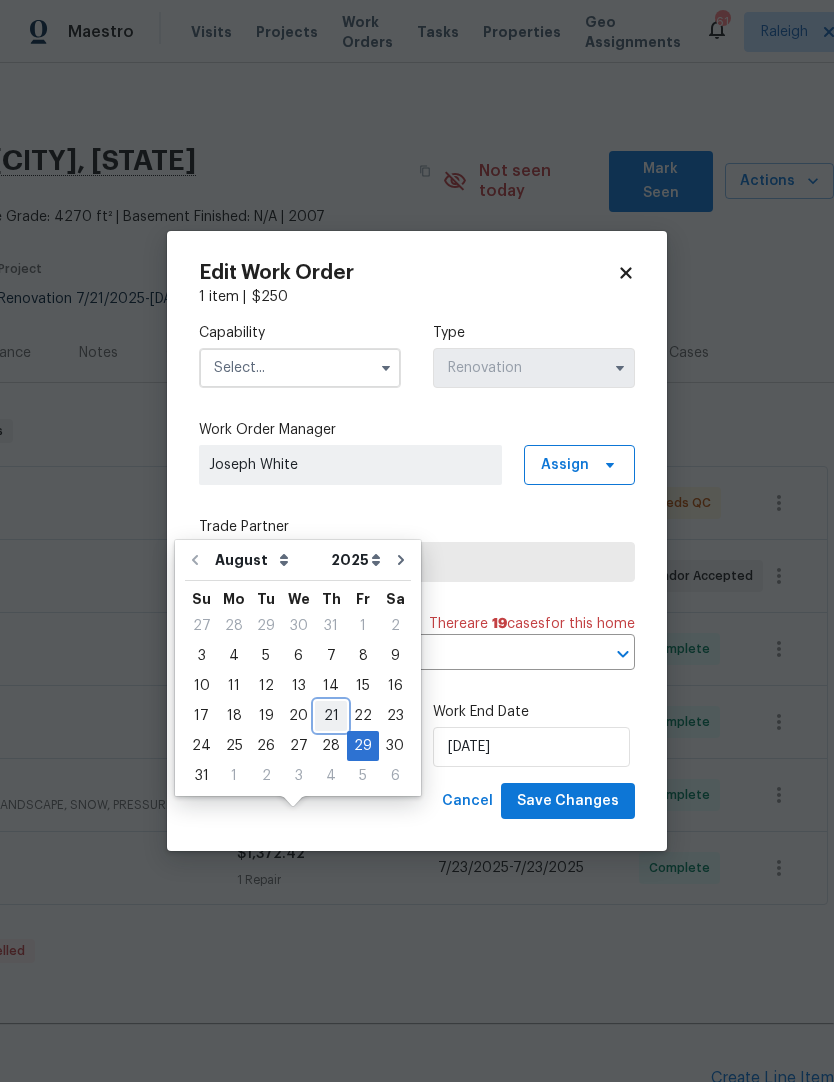 click on "21" at bounding box center [331, 716] 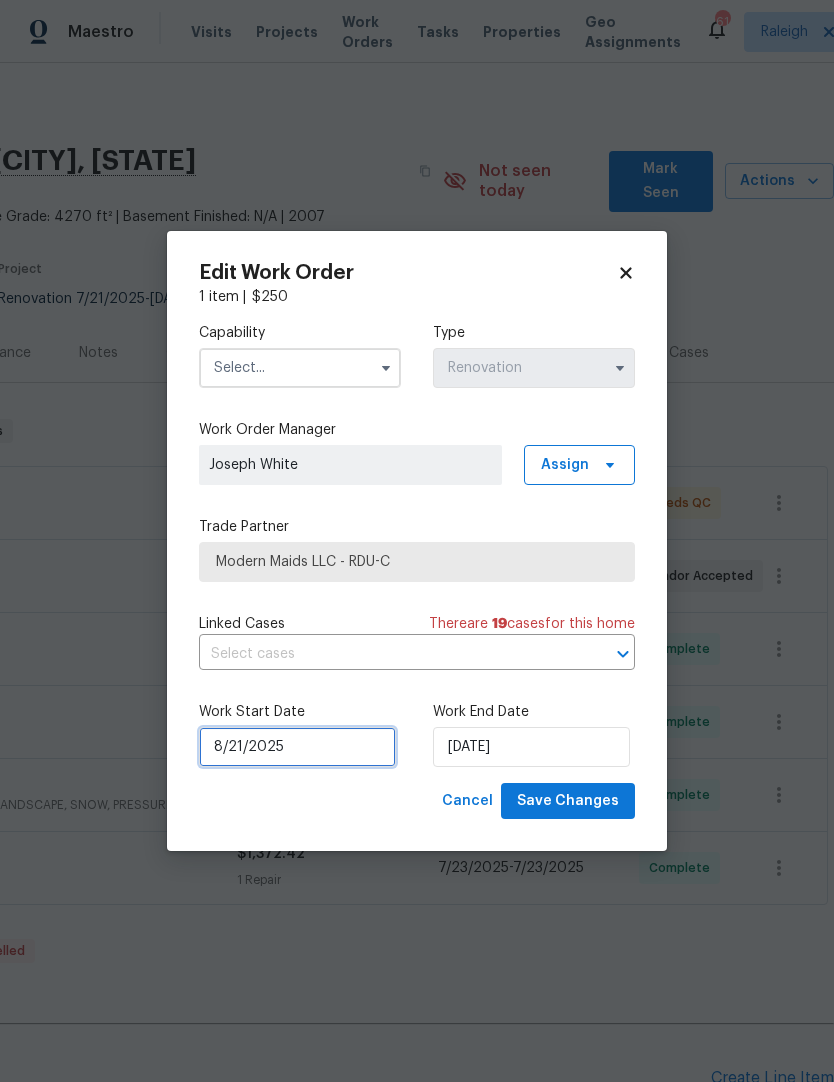 click on "8/21/2025" at bounding box center [297, 747] 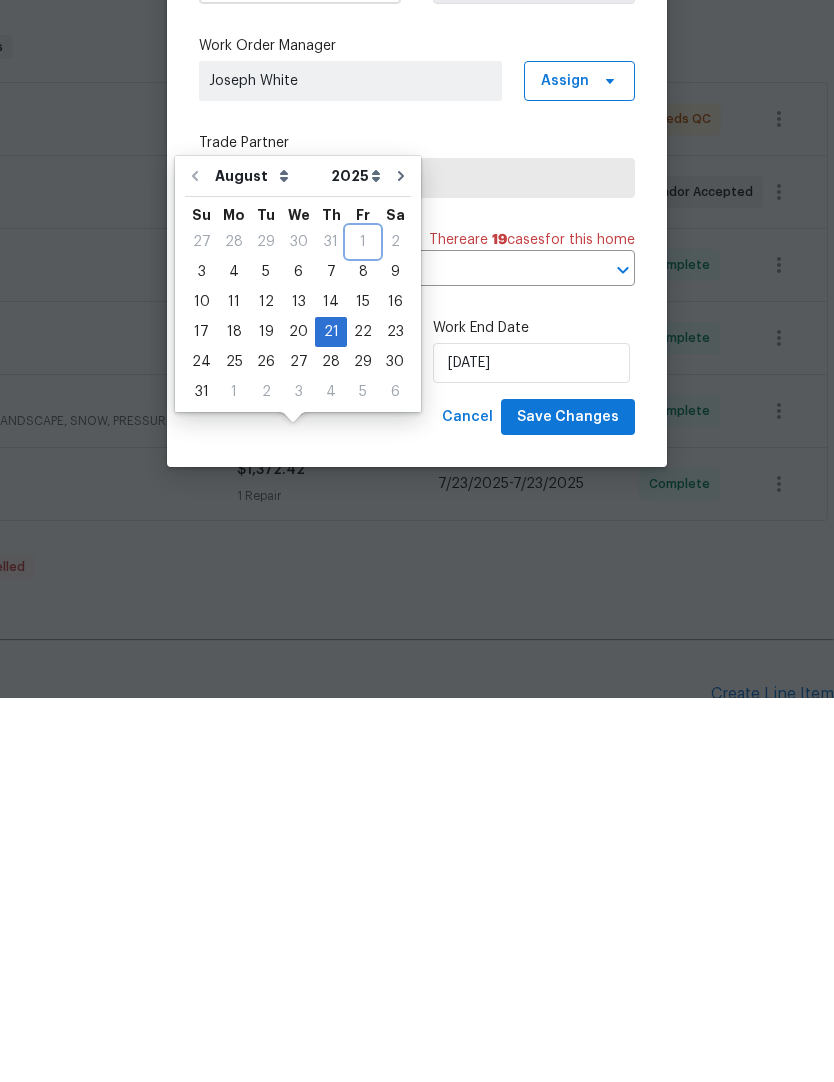 click on "1" at bounding box center [363, 626] 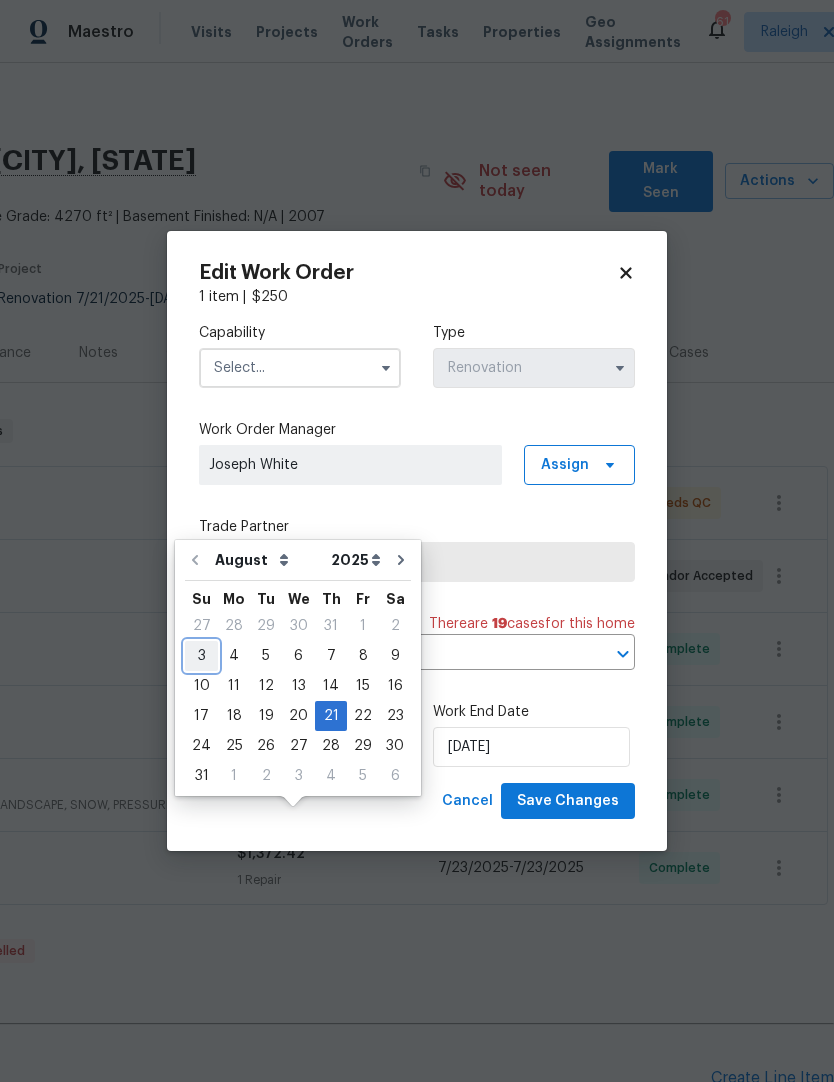 click on "3" at bounding box center (201, 656) 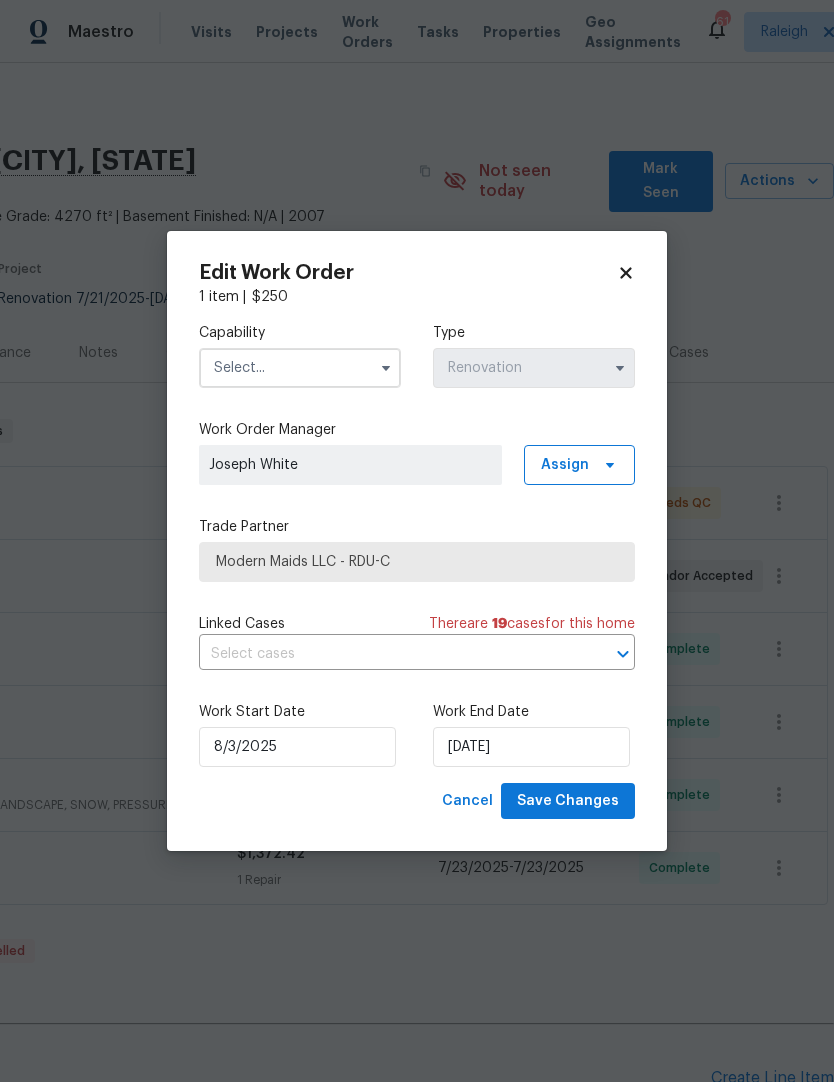 click on "Cancel Save Changes" at bounding box center [417, 801] 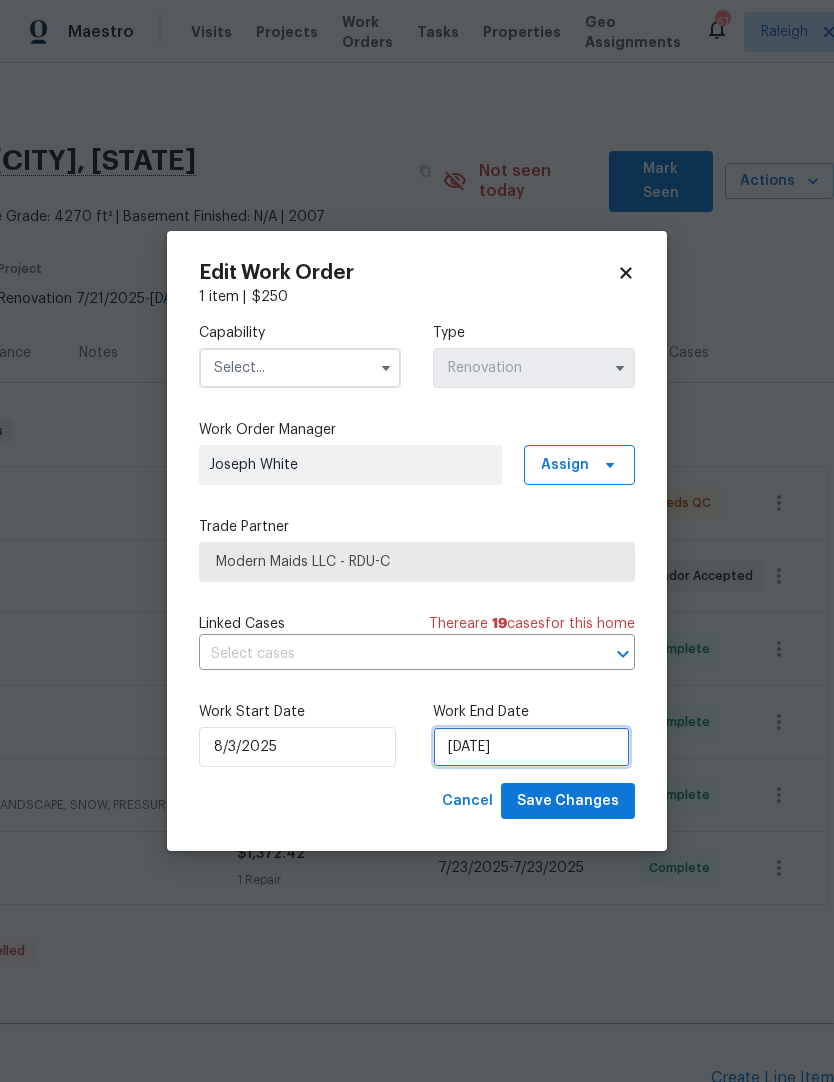 click on "9/29/2025" at bounding box center (531, 747) 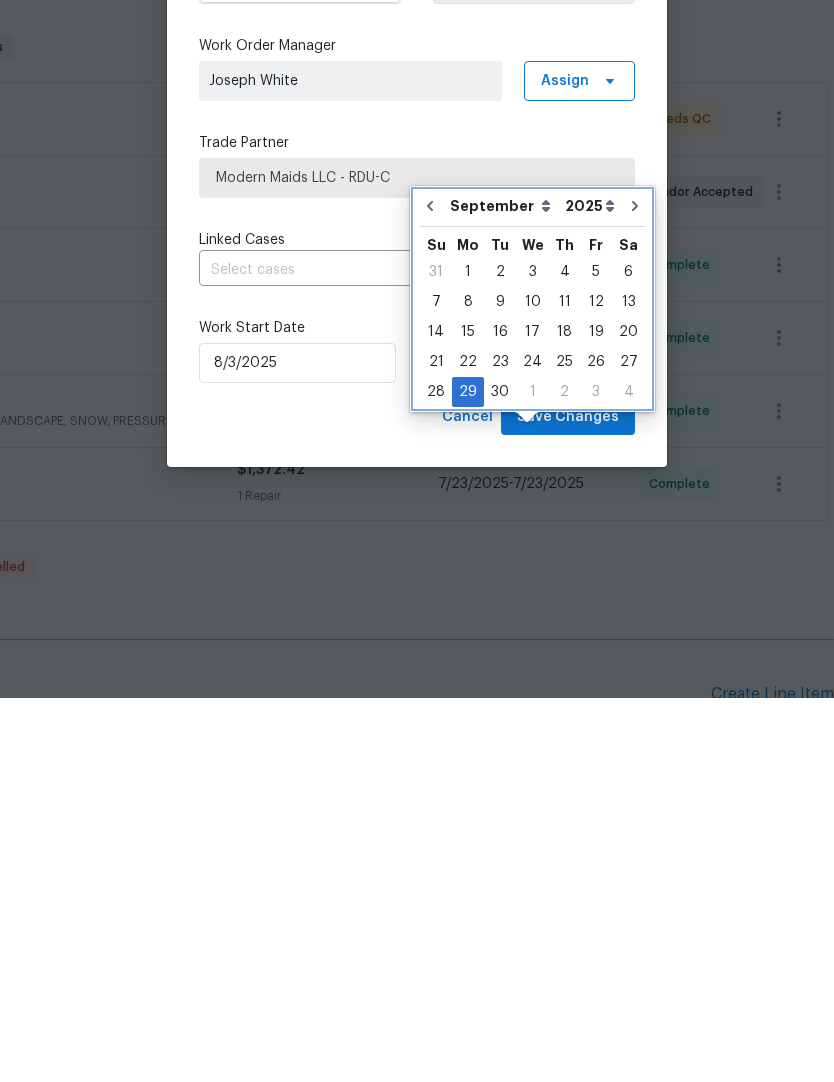 click at bounding box center [430, 590] 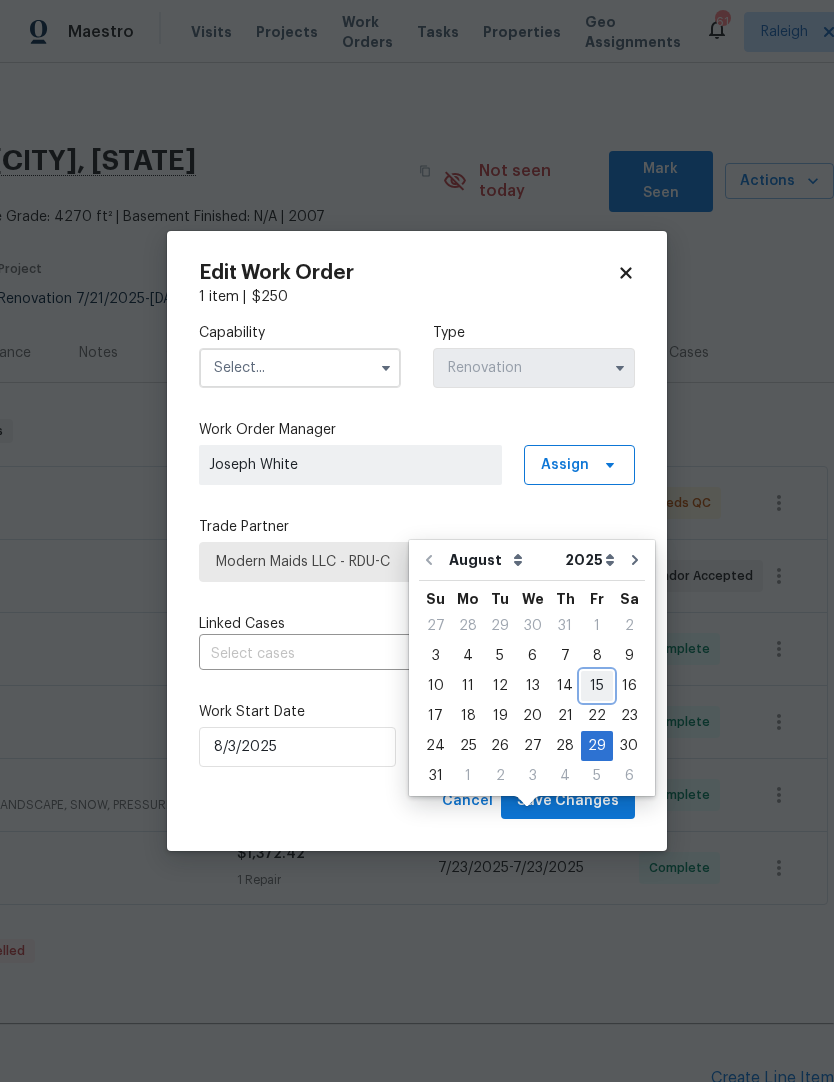 click on "15" at bounding box center (597, 686) 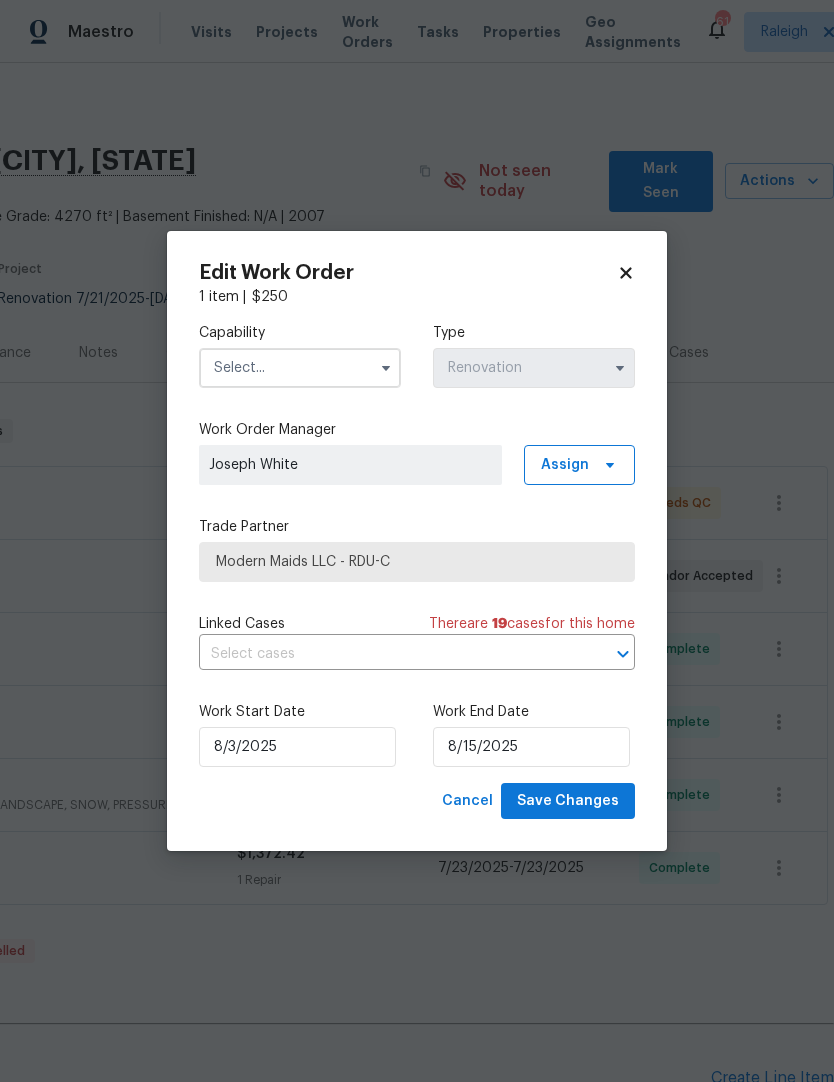click at bounding box center [300, 368] 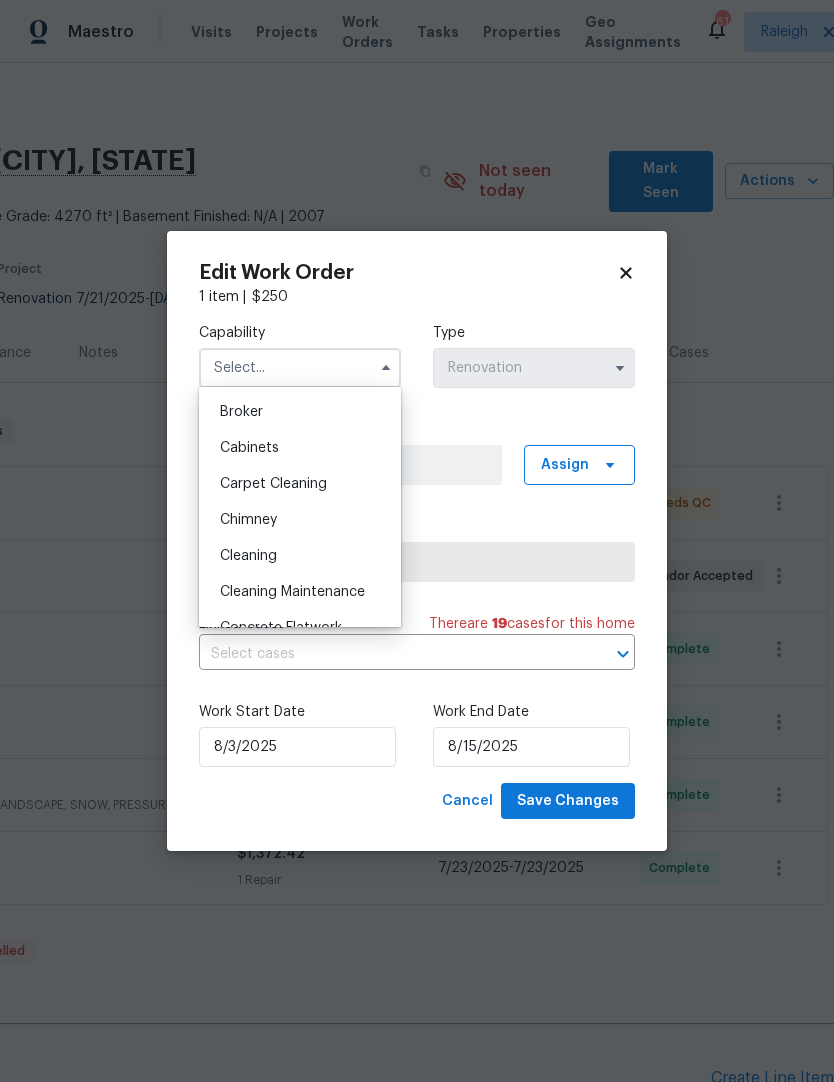 scroll, scrollTop: 141, scrollLeft: 0, axis: vertical 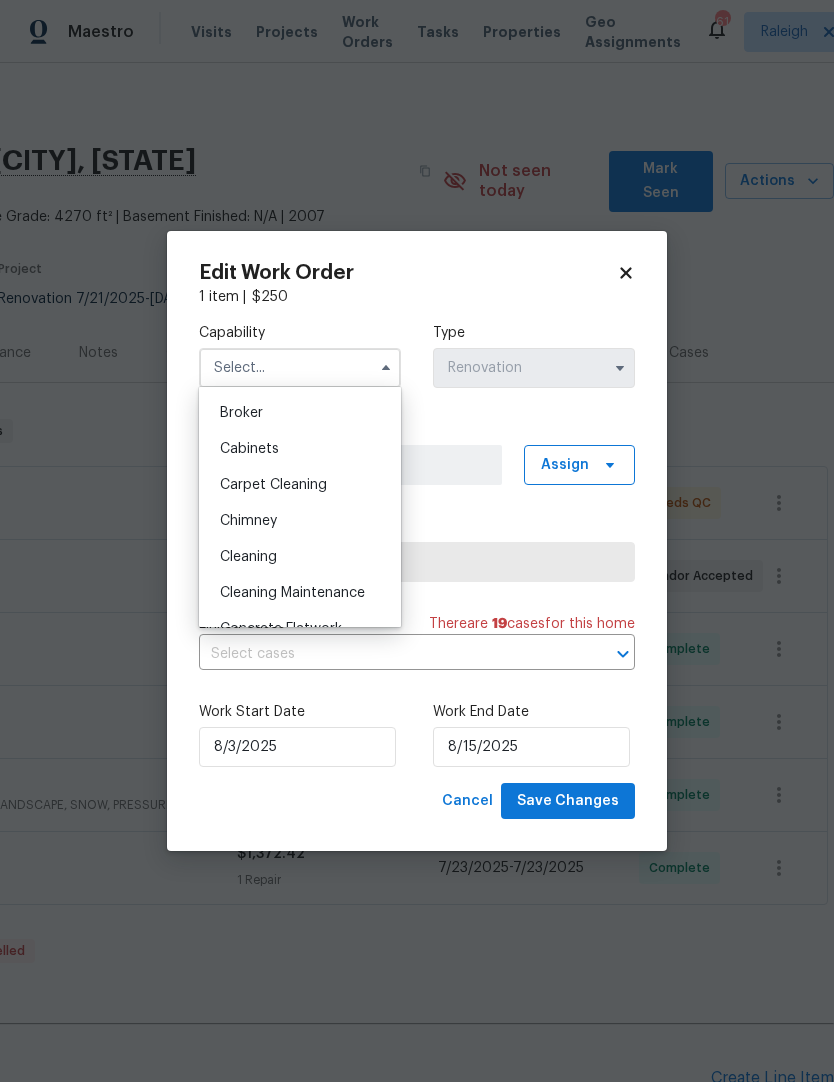 click on "Cleaning" at bounding box center (300, 557) 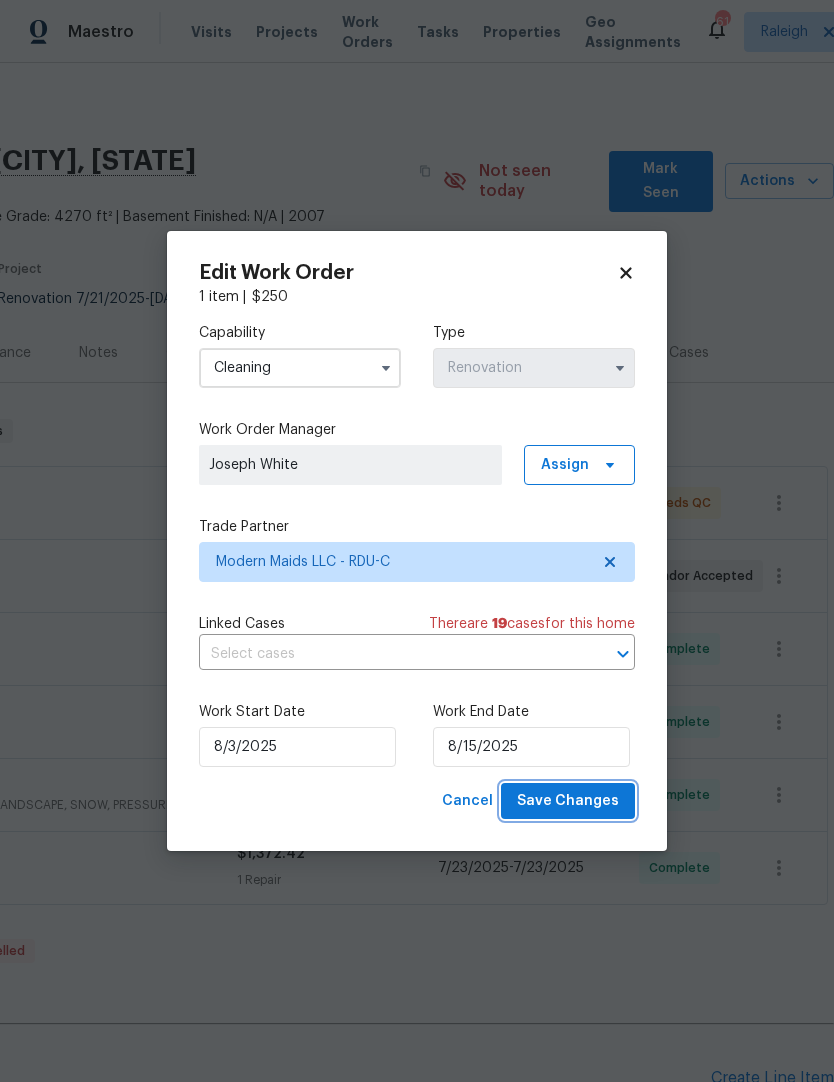 click on "Save Changes" at bounding box center [568, 801] 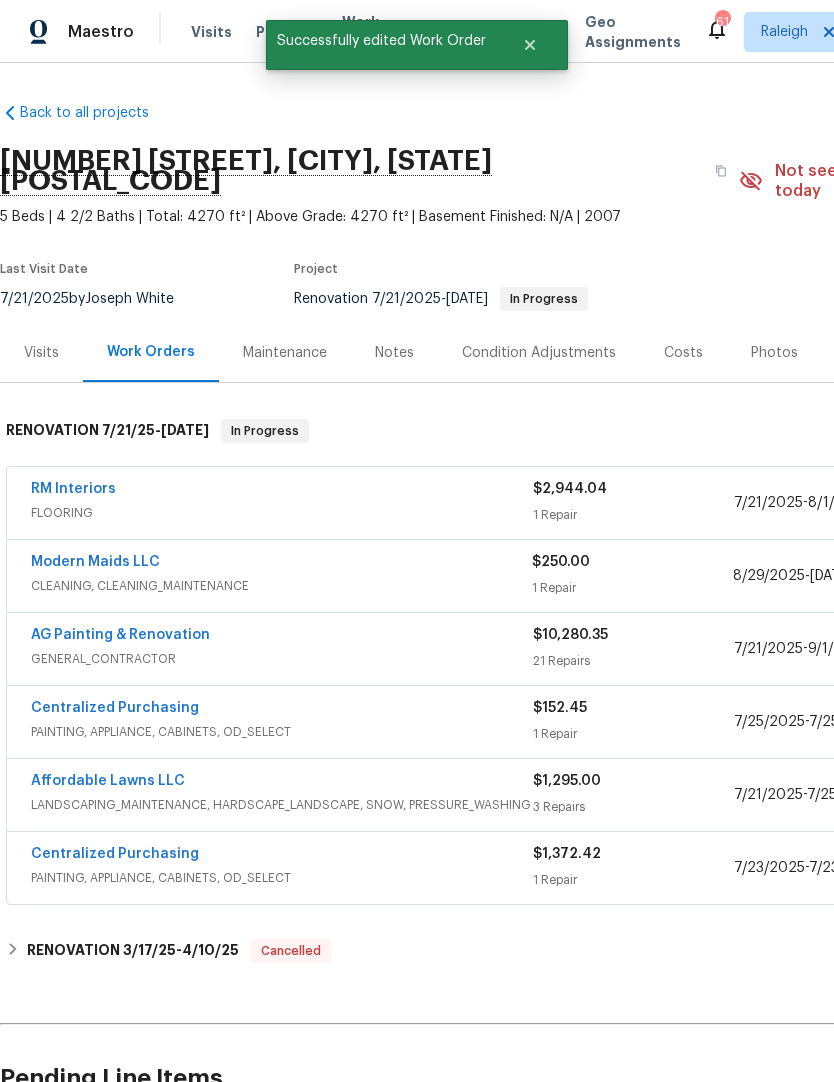 scroll, scrollTop: 0, scrollLeft: 0, axis: both 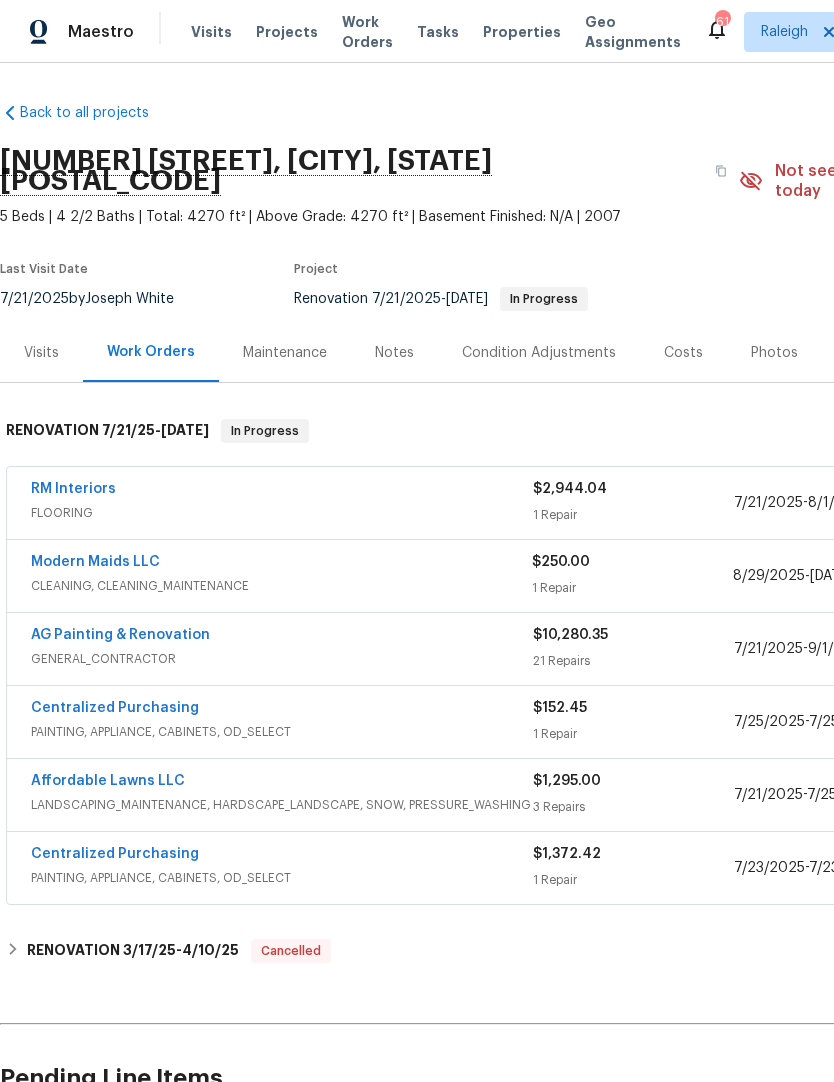 click on "RM Interiors" at bounding box center [73, 489] 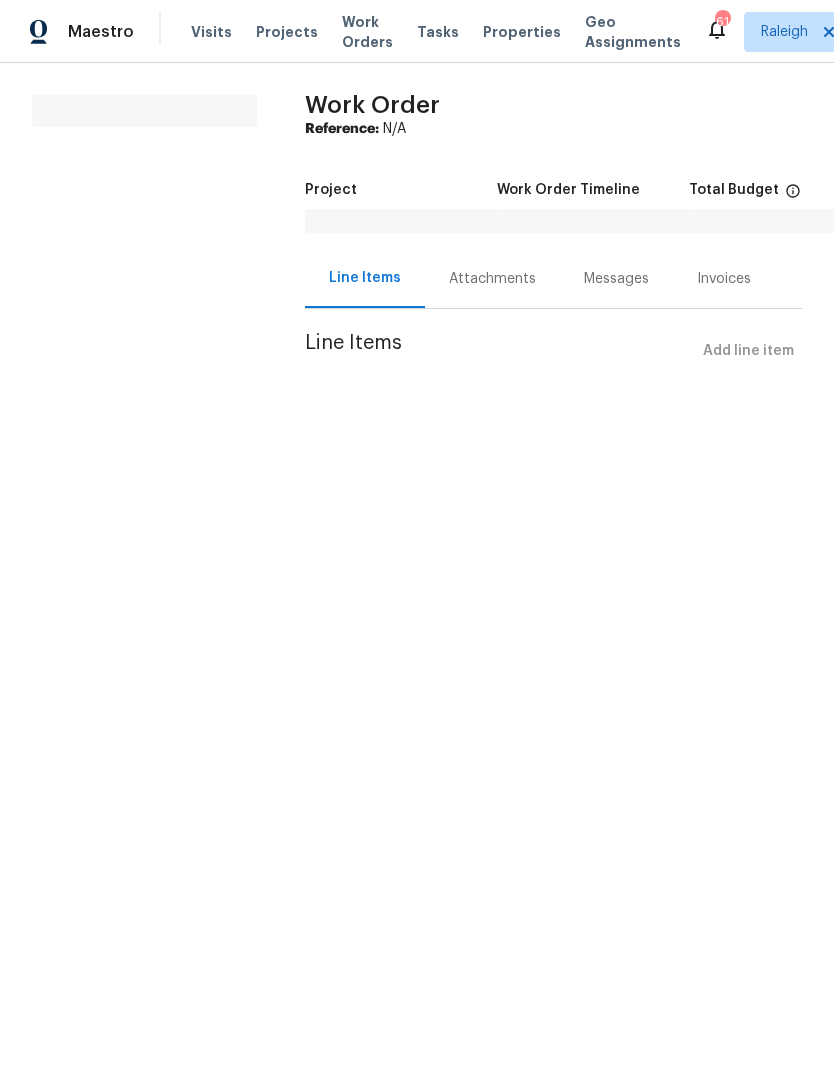 scroll, scrollTop: 0, scrollLeft: 0, axis: both 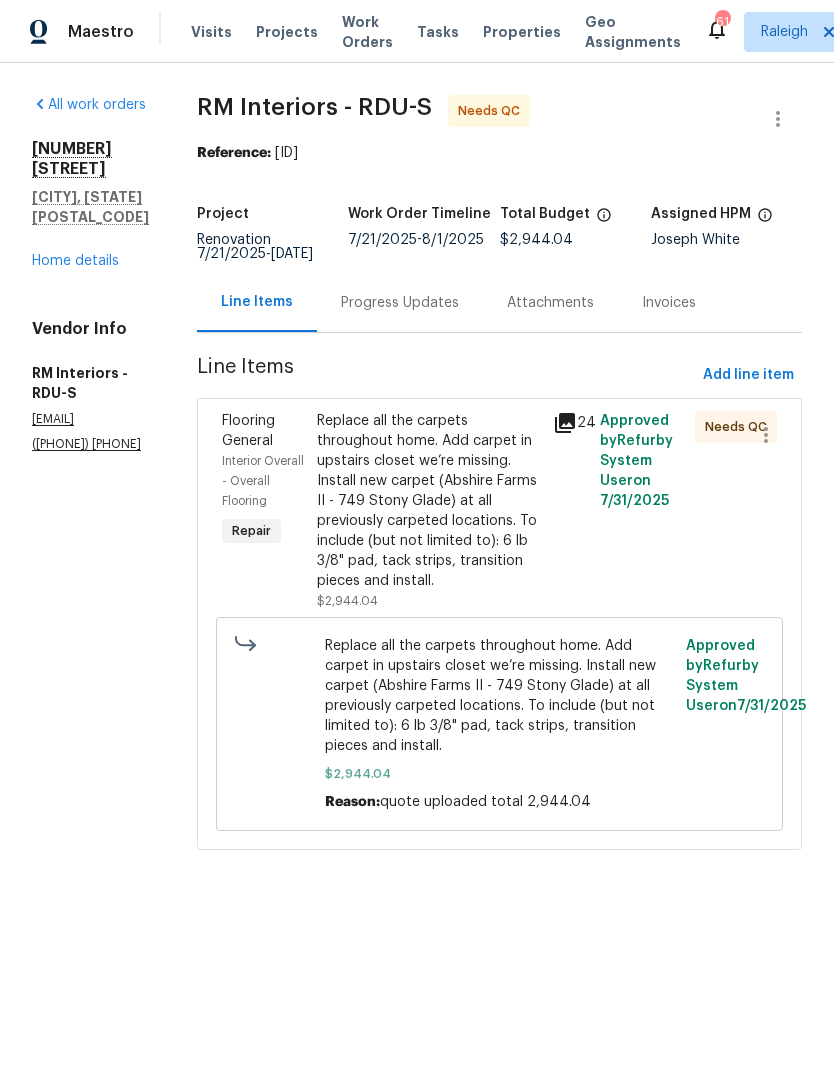 click on "Replace all the carpets throughout home. Add carpet in upstairs closet we’re missing.
Install new carpet (Abshire Farms II - 749 Stony Glade) at all previously carpeted locations. To include (but not limited to): 6 lb 3/8" pad, tack strips, transition pieces and install." at bounding box center [429, 501] 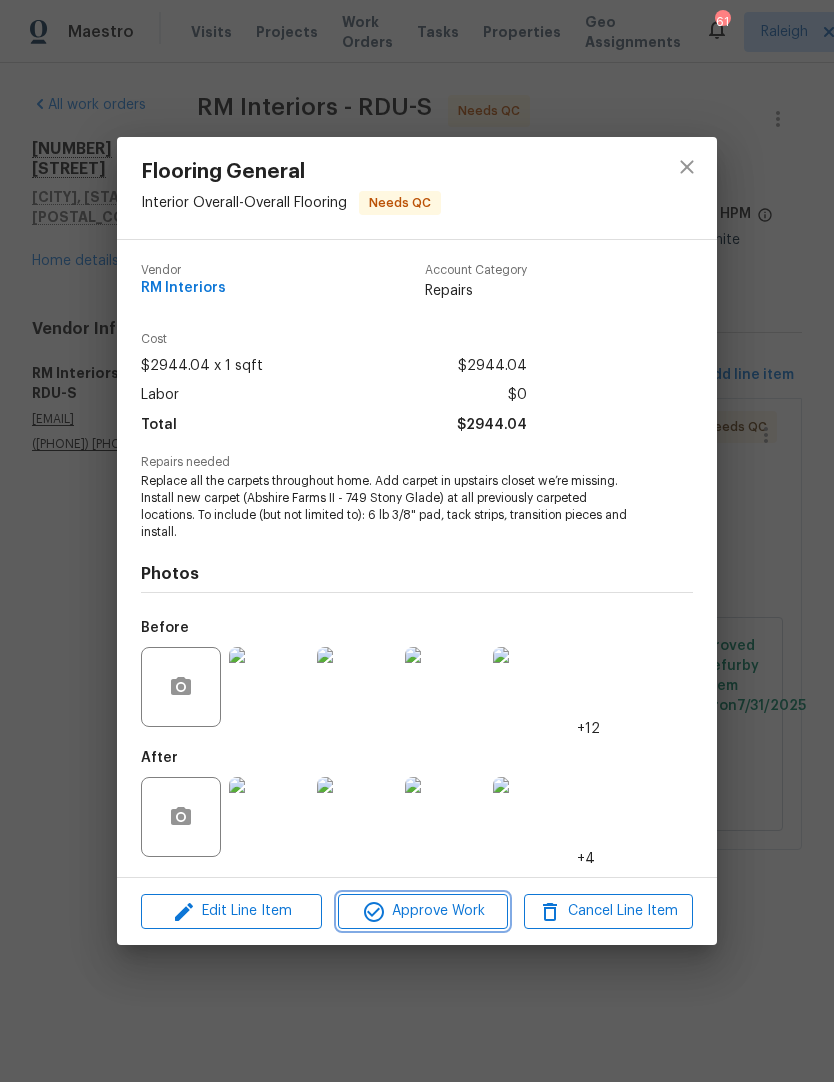 click on "Approve Work" at bounding box center (422, 911) 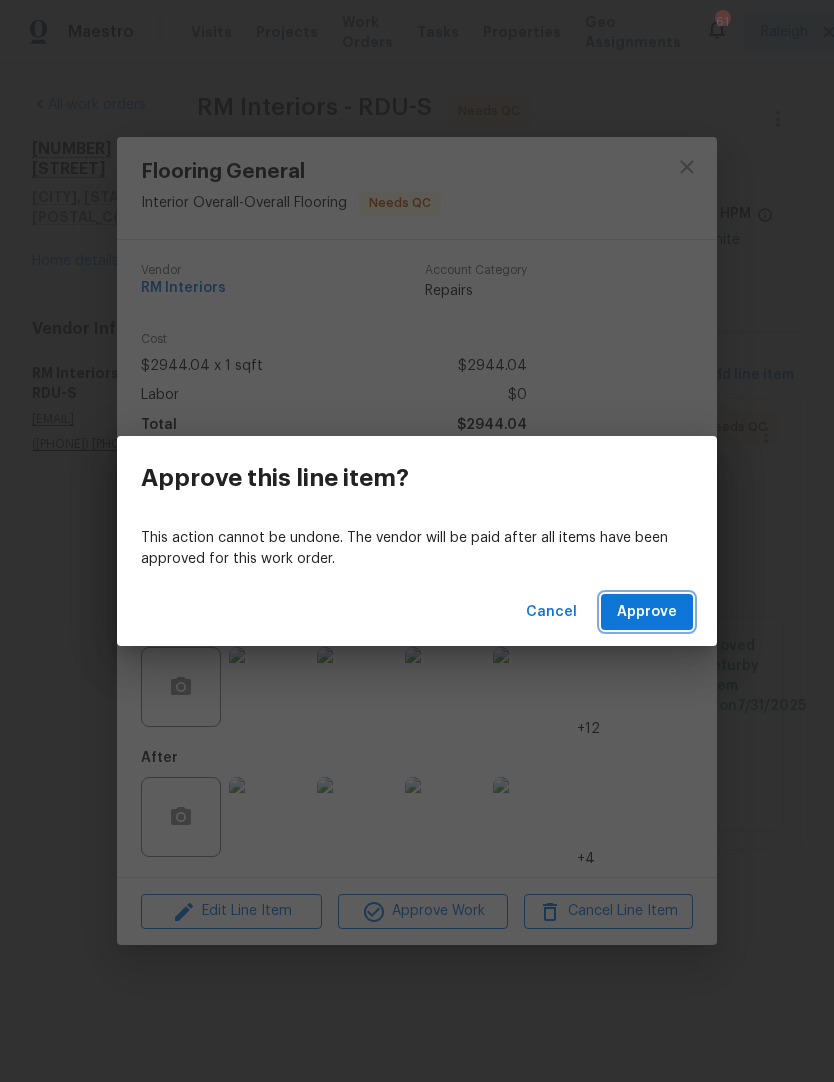 click on "Approve" at bounding box center [647, 612] 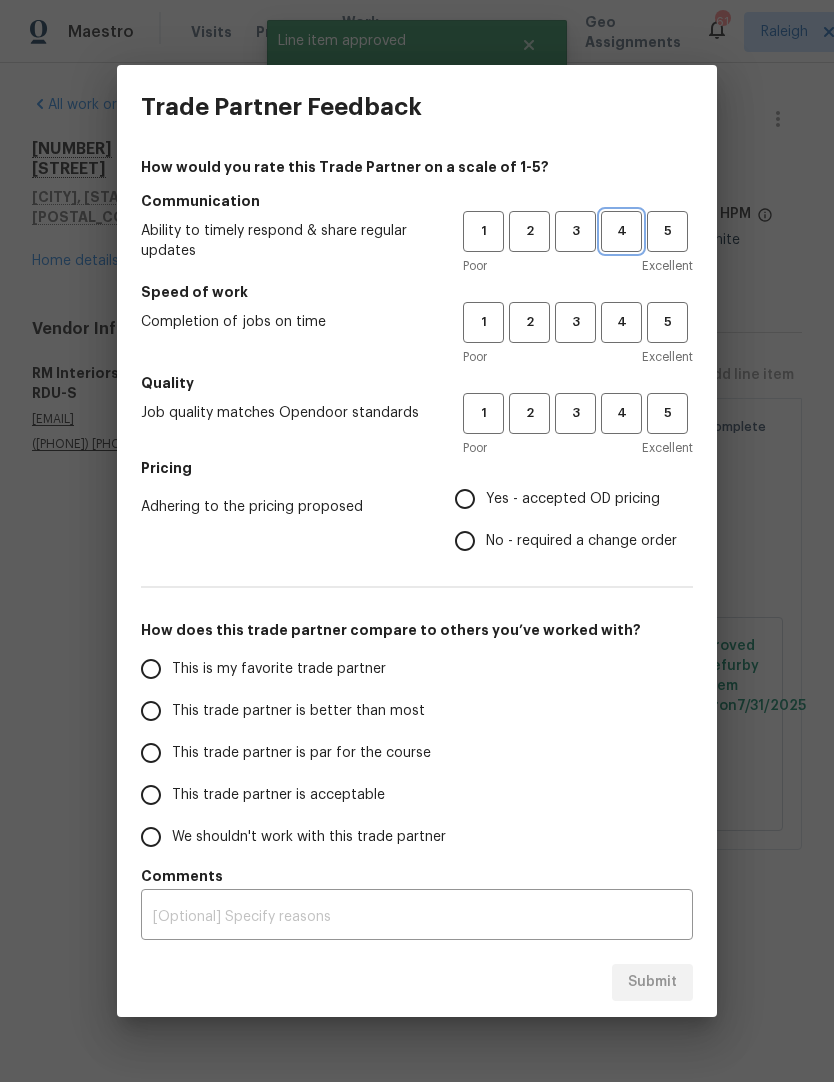 click on "4" at bounding box center [621, 231] 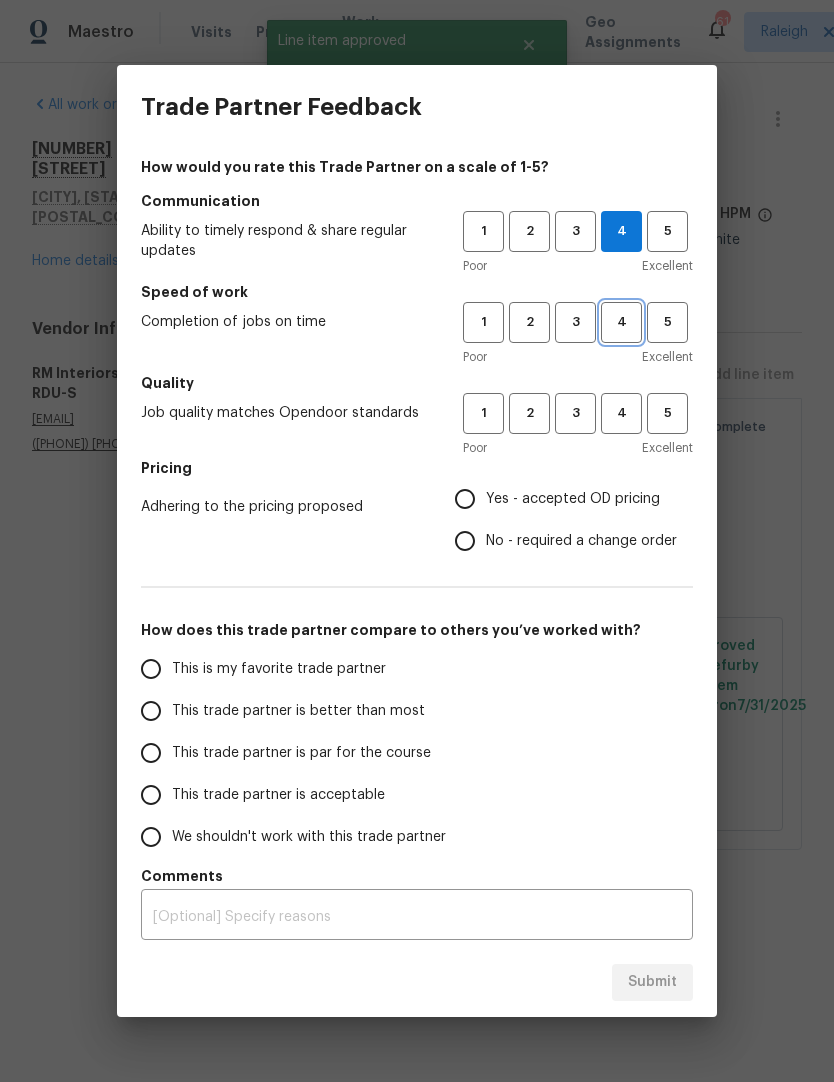 click on "4" at bounding box center [621, 322] 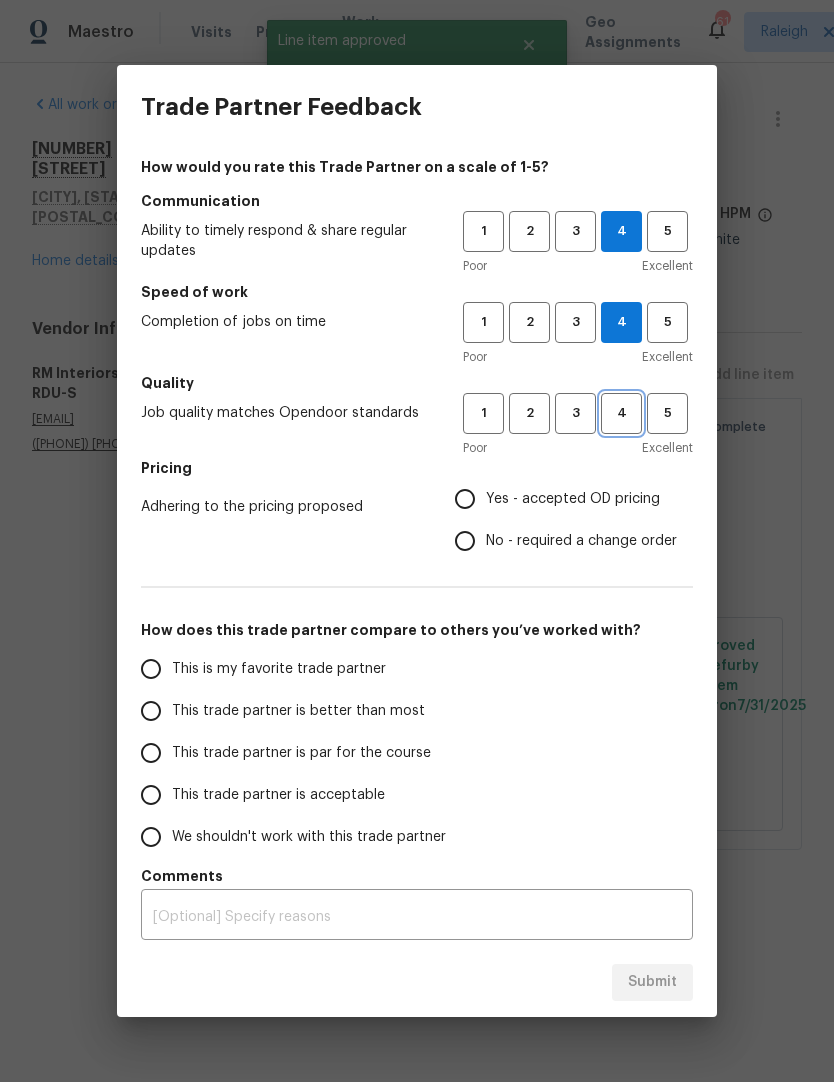 click on "4" at bounding box center (621, 413) 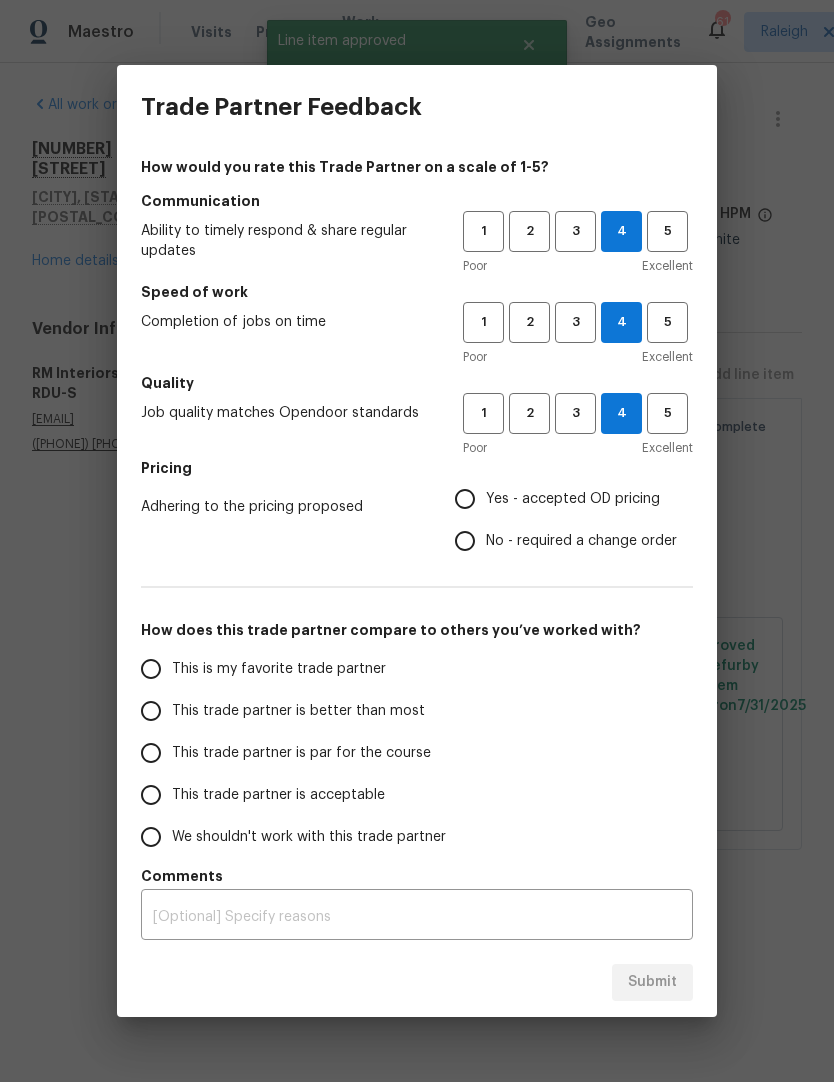 click on "Yes - accepted OD pricing" at bounding box center (573, 499) 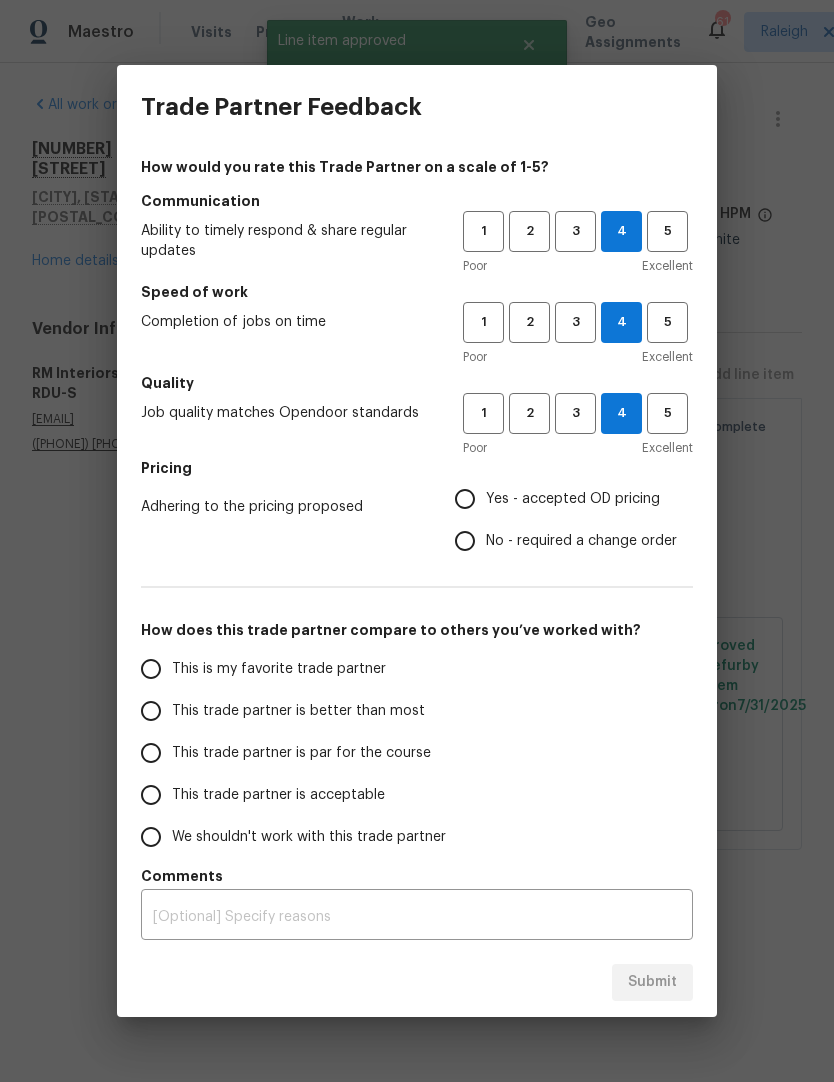 click on "Yes - accepted OD pricing" at bounding box center (465, 499) 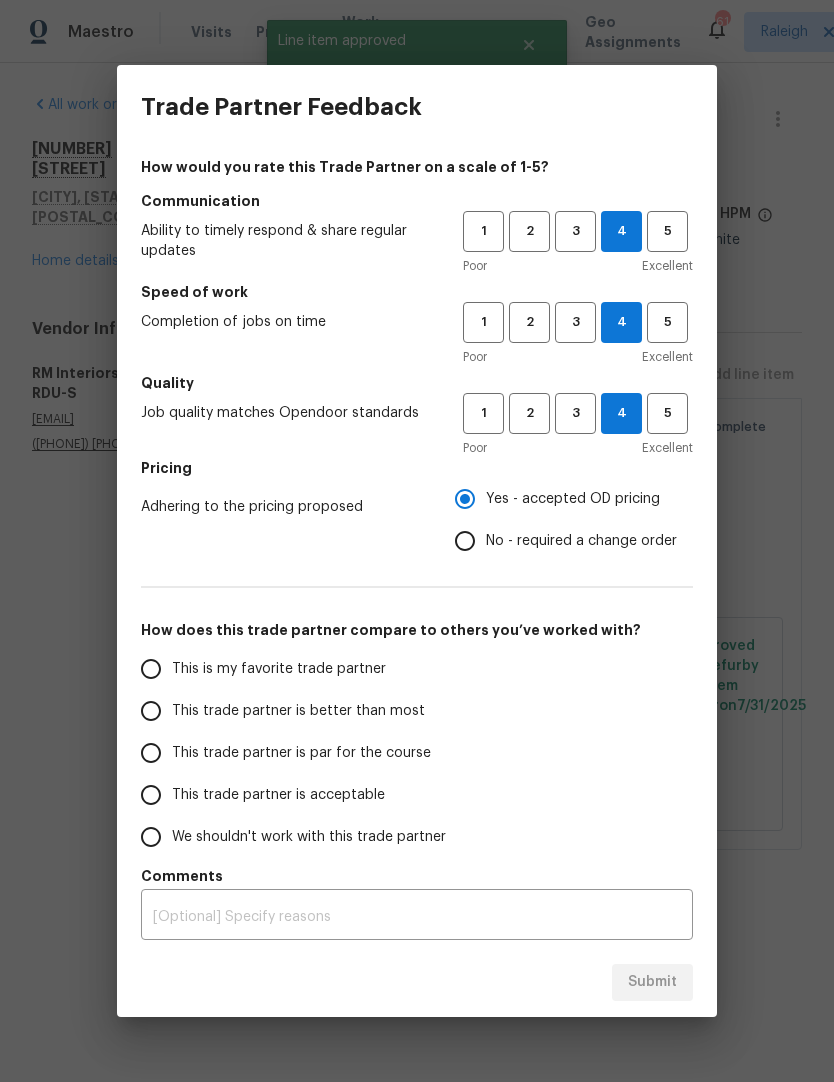 click on "This trade partner is par for the course" at bounding box center (301, 753) 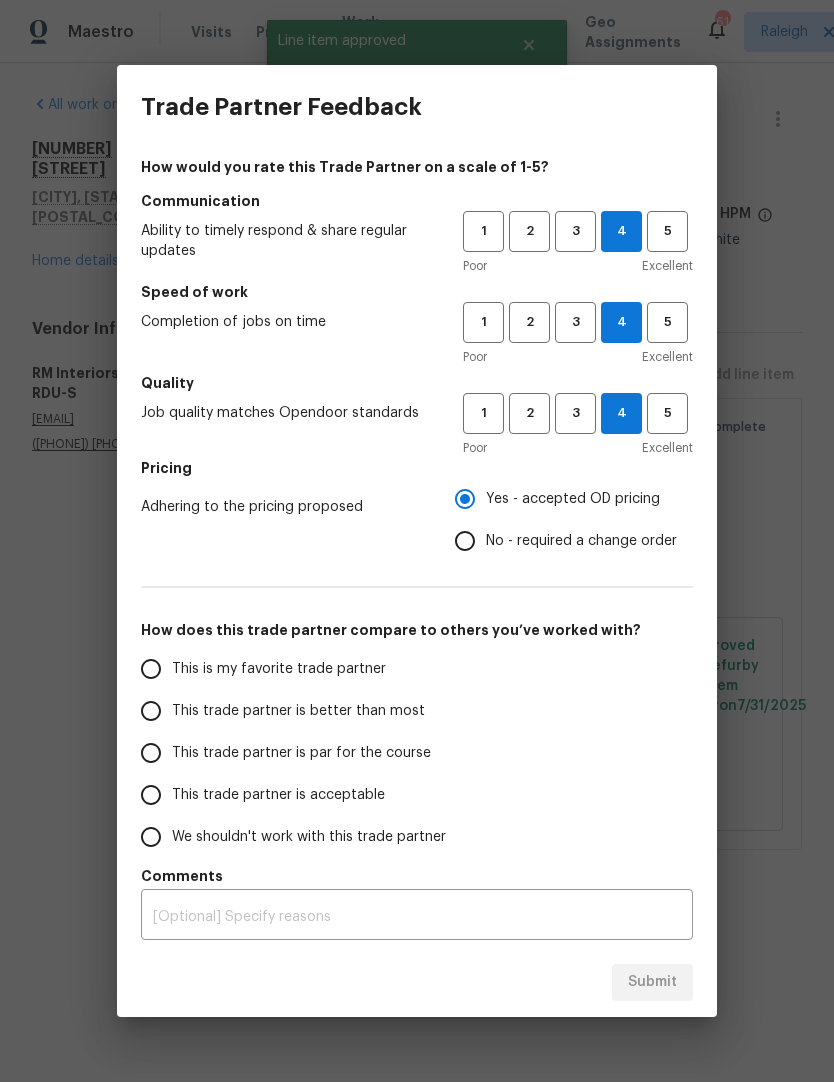 click on "This trade partner is par for the course" at bounding box center [151, 753] 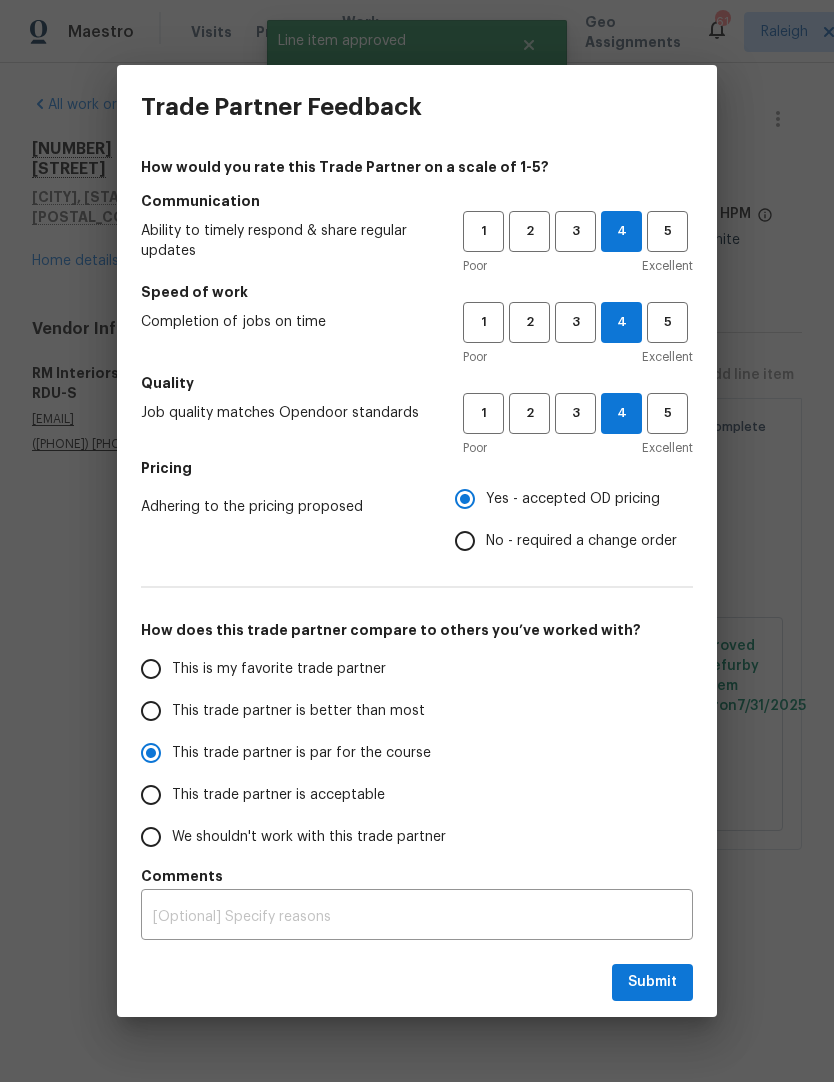 click on "Submit" at bounding box center [652, 982] 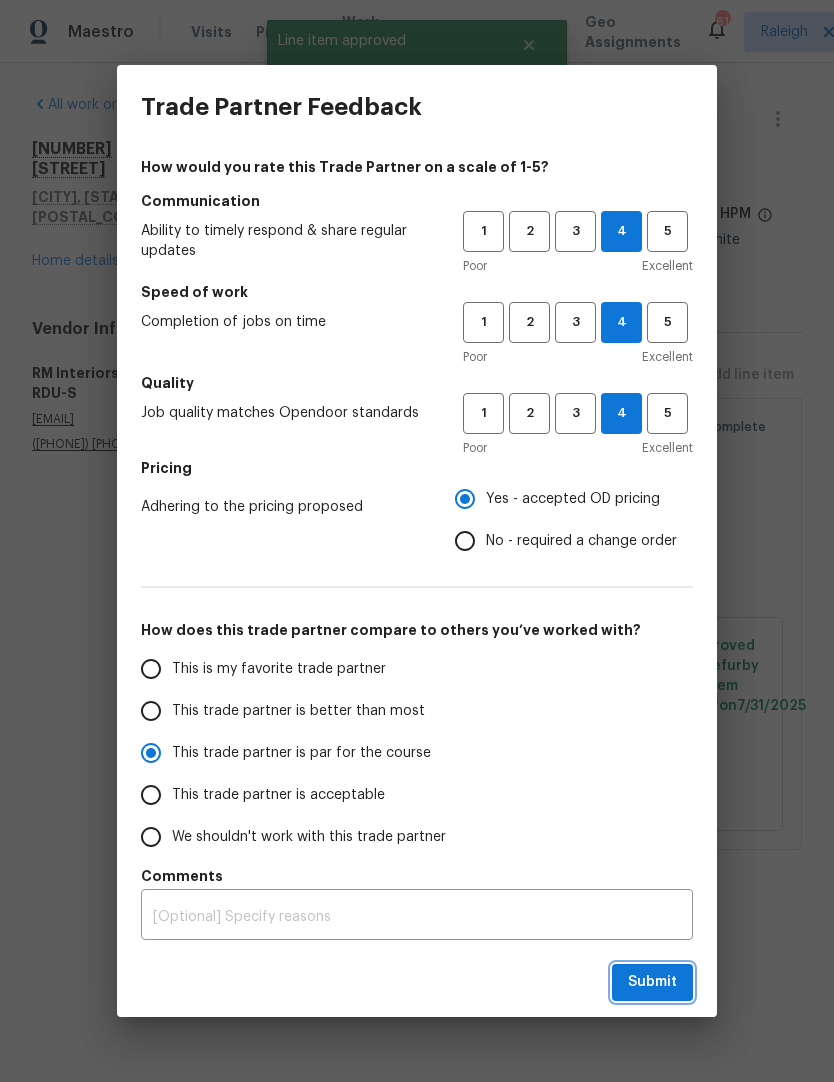 radio on "true" 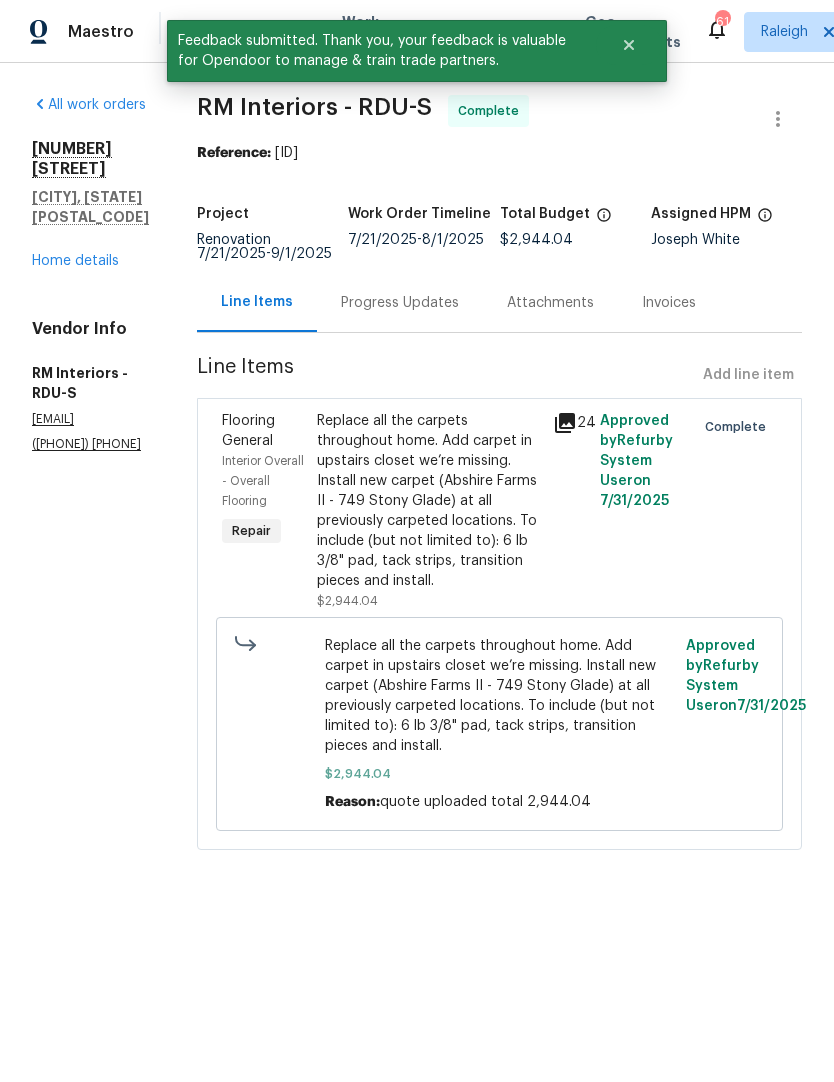 click on "Home details" at bounding box center [75, 261] 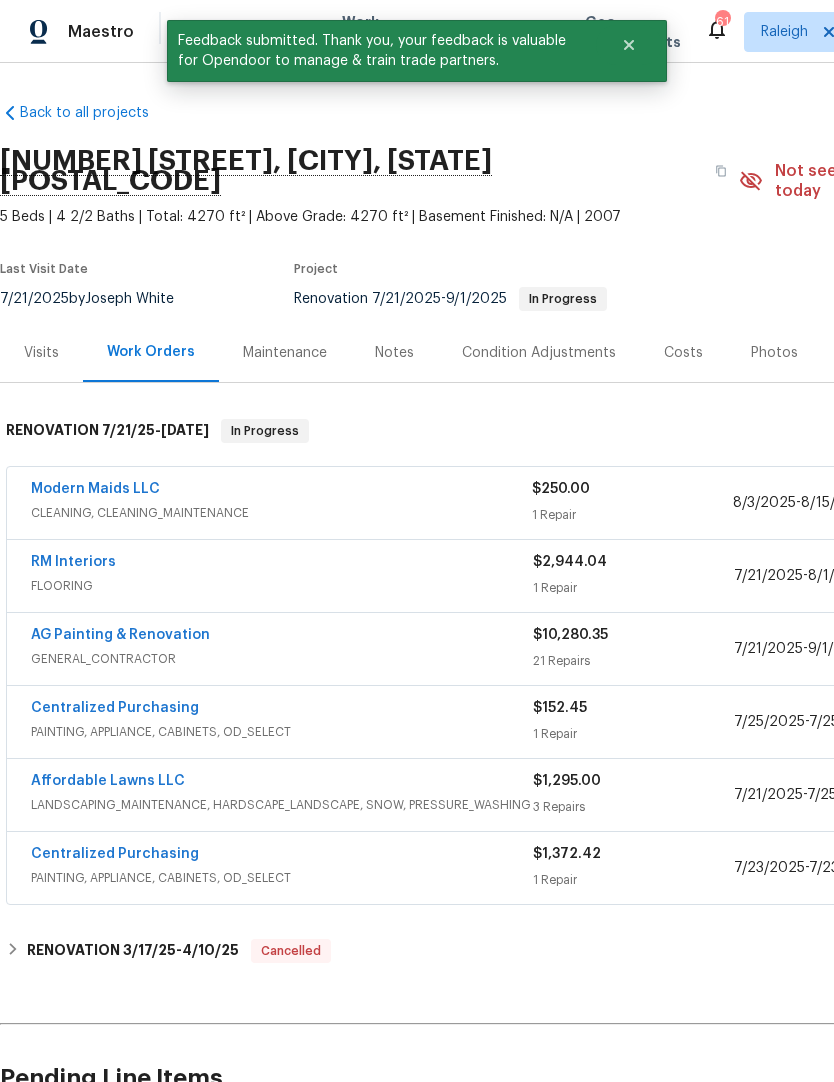 scroll, scrollTop: 0, scrollLeft: 0, axis: both 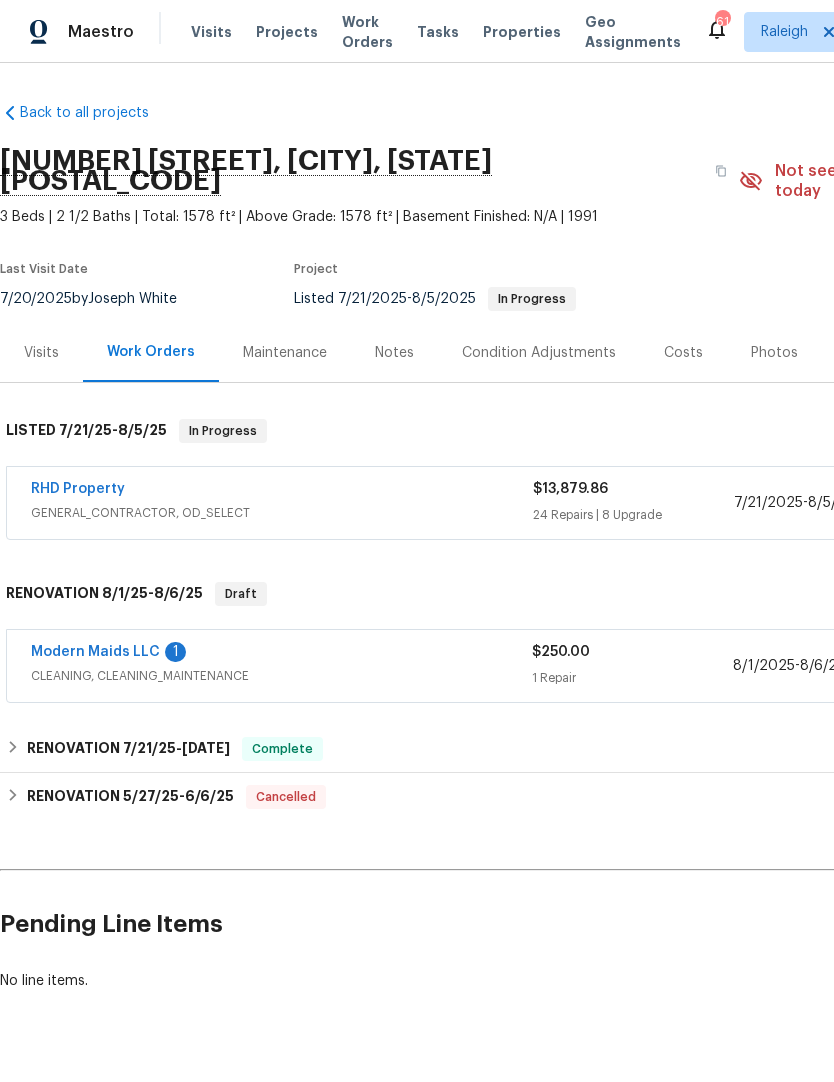 click on "Modern Maids LLC" at bounding box center [95, 652] 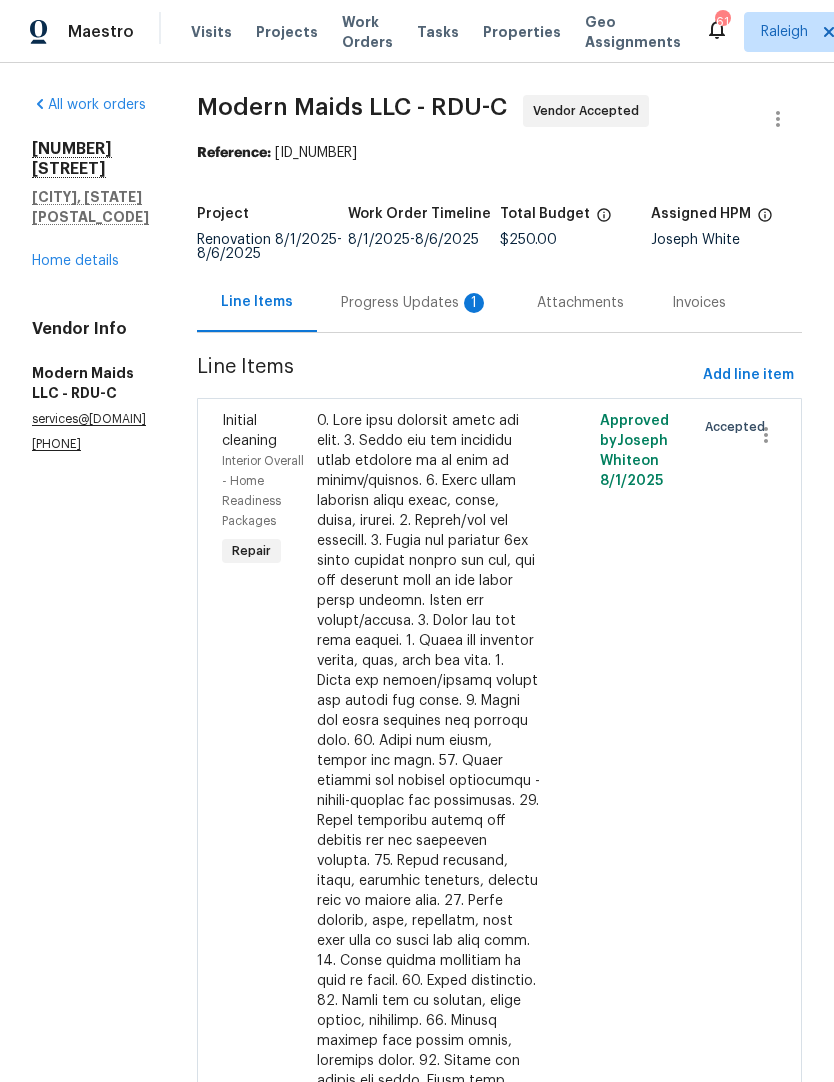 click on "Progress Updates 1" at bounding box center [415, 302] 